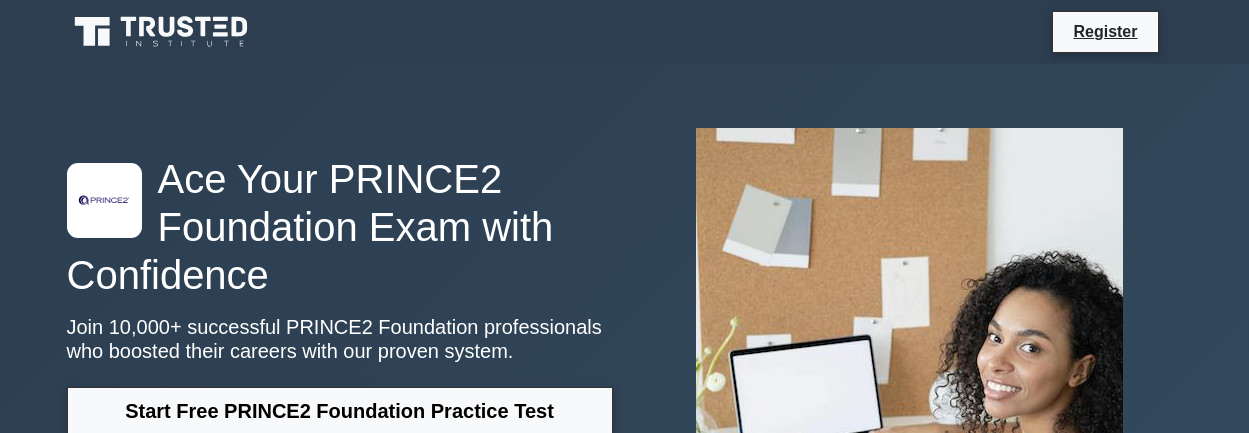 scroll, scrollTop: 0, scrollLeft: 0, axis: both 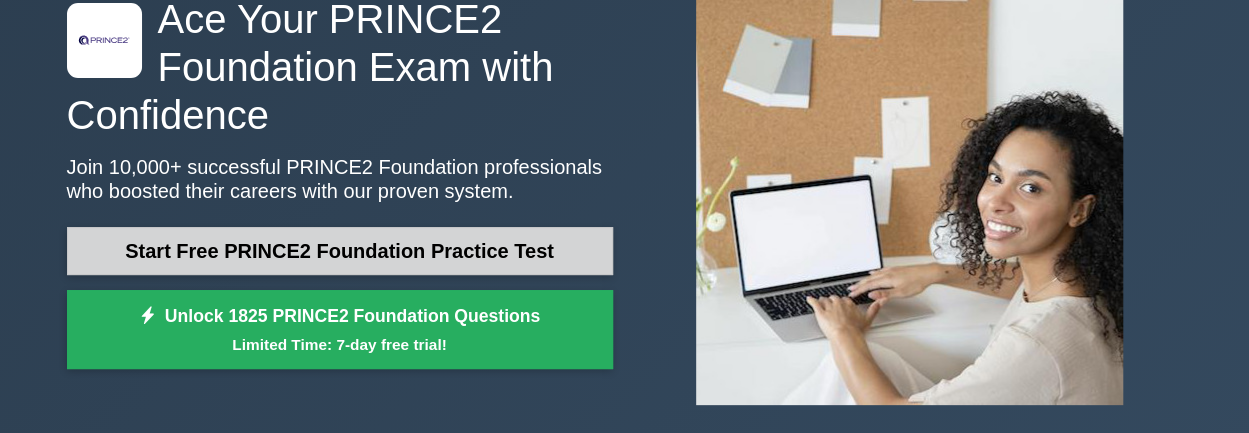 click on "Start Free PRINCE2 Foundation Practice Test" at bounding box center [340, 251] 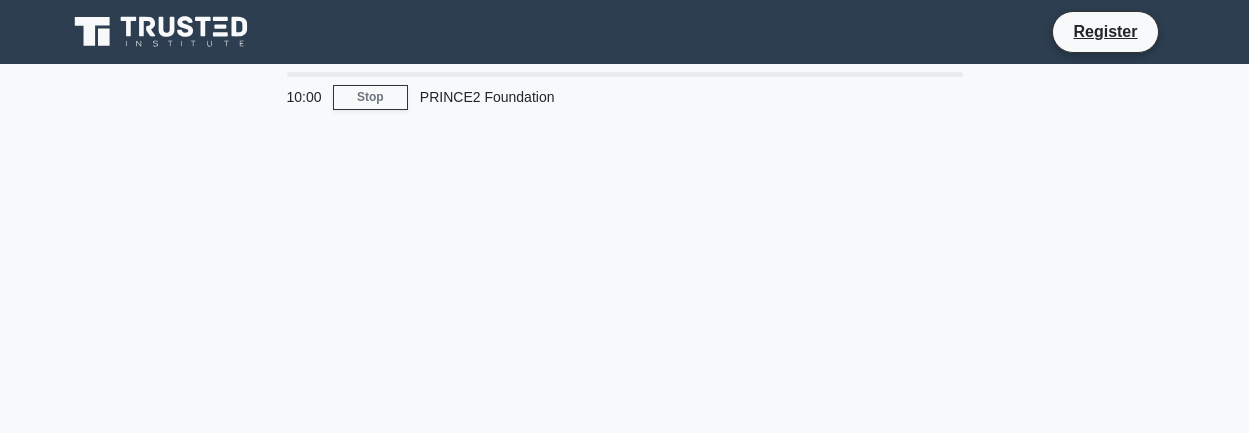 scroll, scrollTop: 0, scrollLeft: 0, axis: both 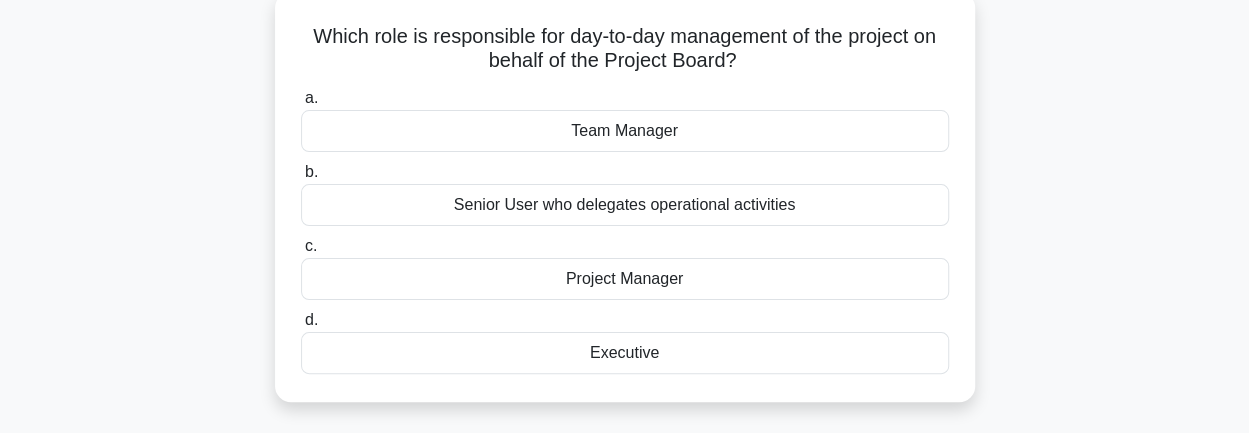 click on "Project Manager" at bounding box center [625, 279] 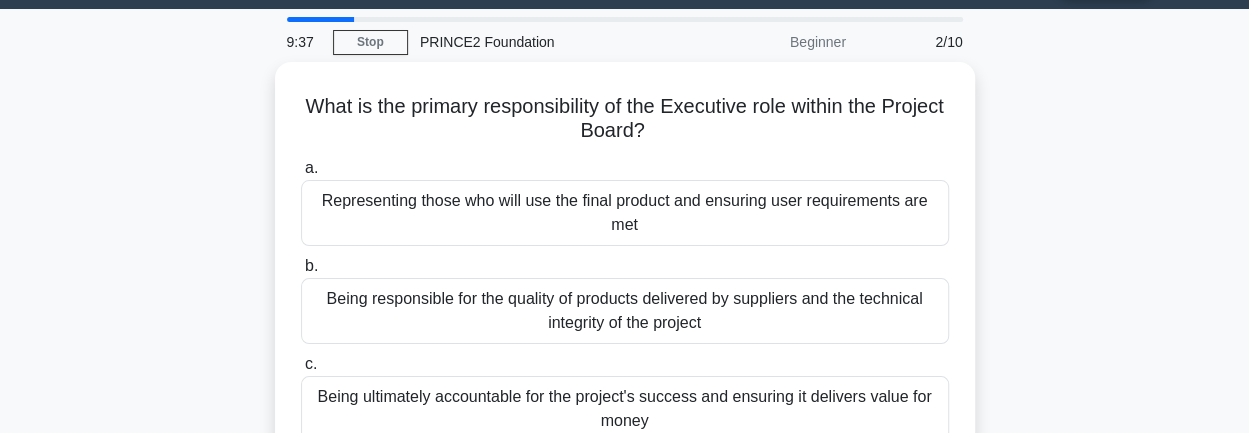 scroll, scrollTop: 0, scrollLeft: 0, axis: both 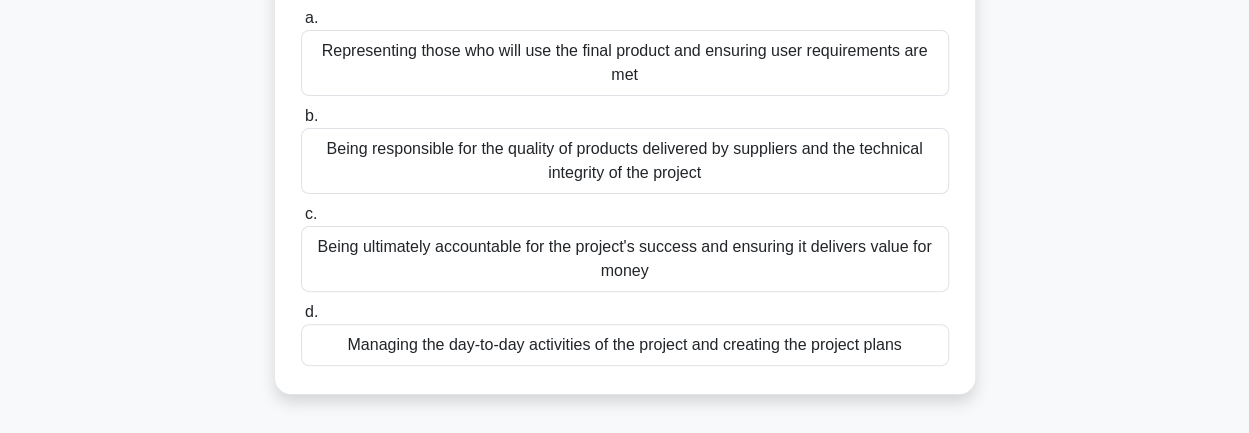click on "Managing the day-to-day activities of the project and creating the project plans" at bounding box center (625, 345) 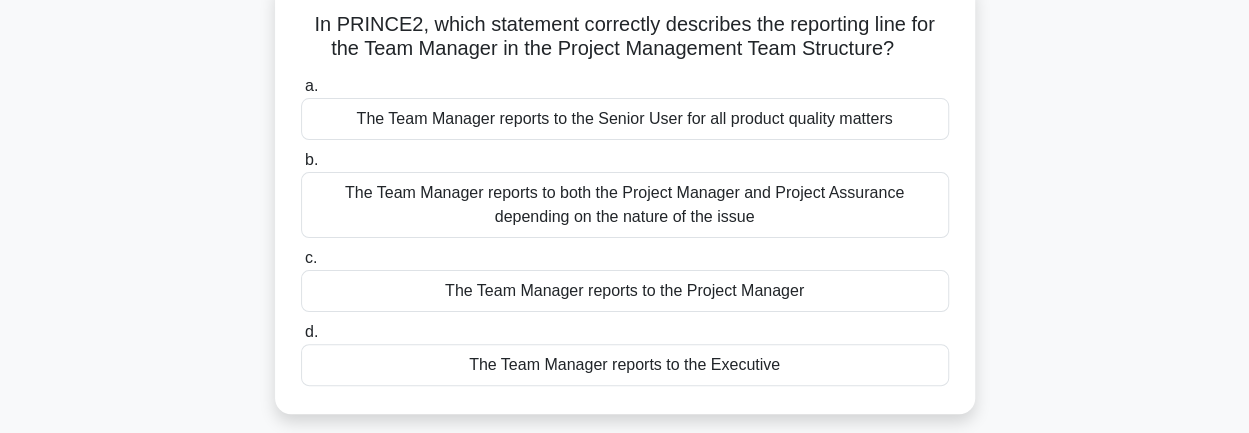 scroll, scrollTop: 0, scrollLeft: 0, axis: both 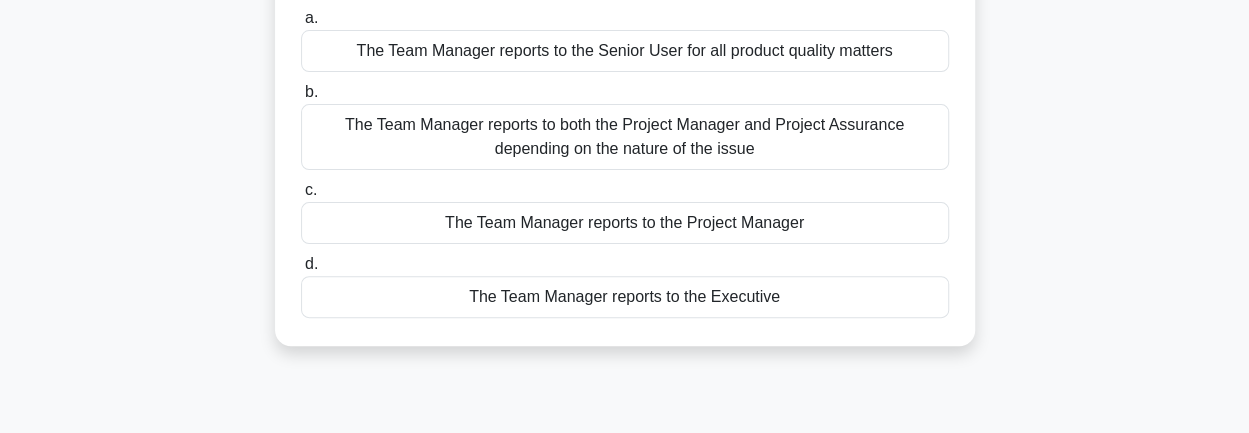 click on "The Team Manager reports to the Executive" at bounding box center [625, 297] 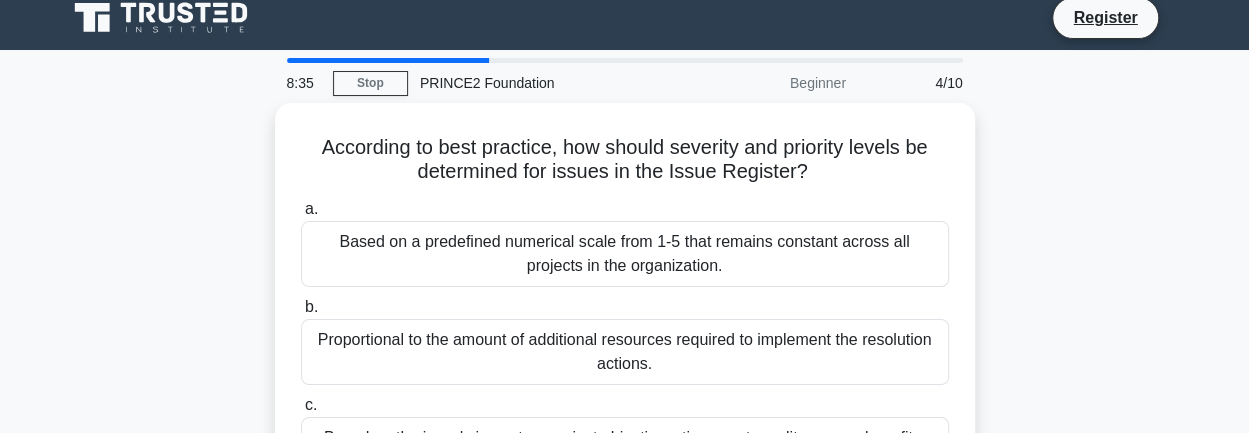 scroll, scrollTop: 0, scrollLeft: 0, axis: both 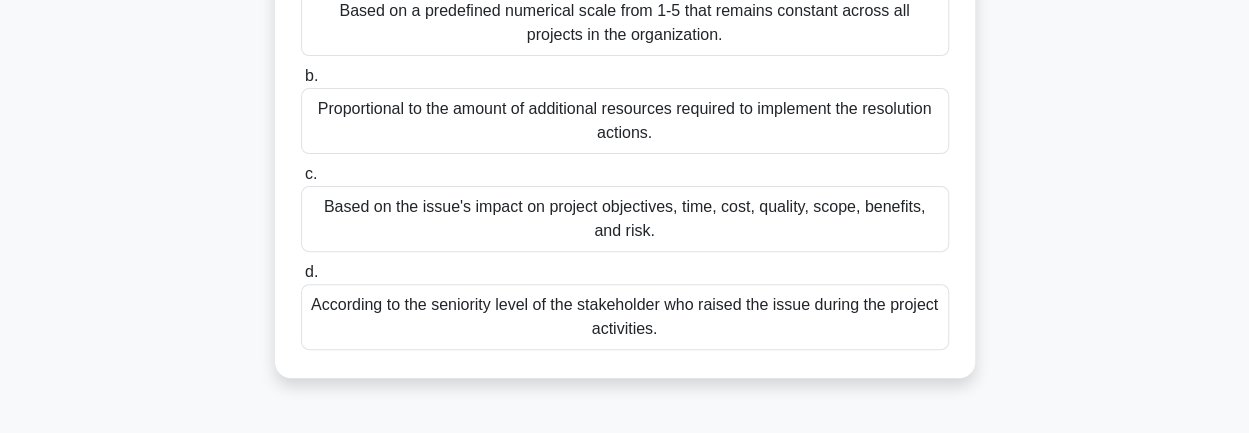click on "Based on the issue's impact on project objectives, time, cost, quality, scope, benefits, and risk." at bounding box center [625, 219] 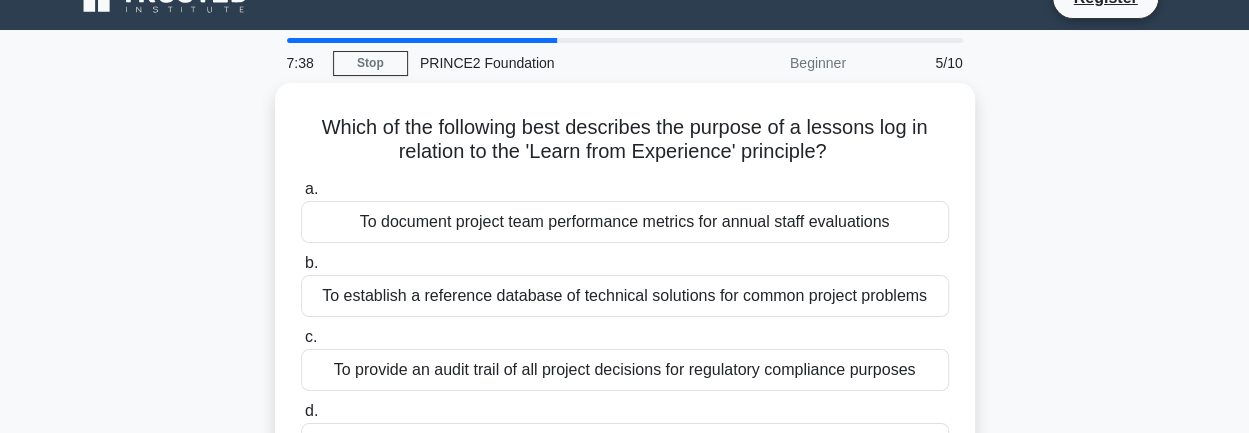 scroll, scrollTop: 0, scrollLeft: 0, axis: both 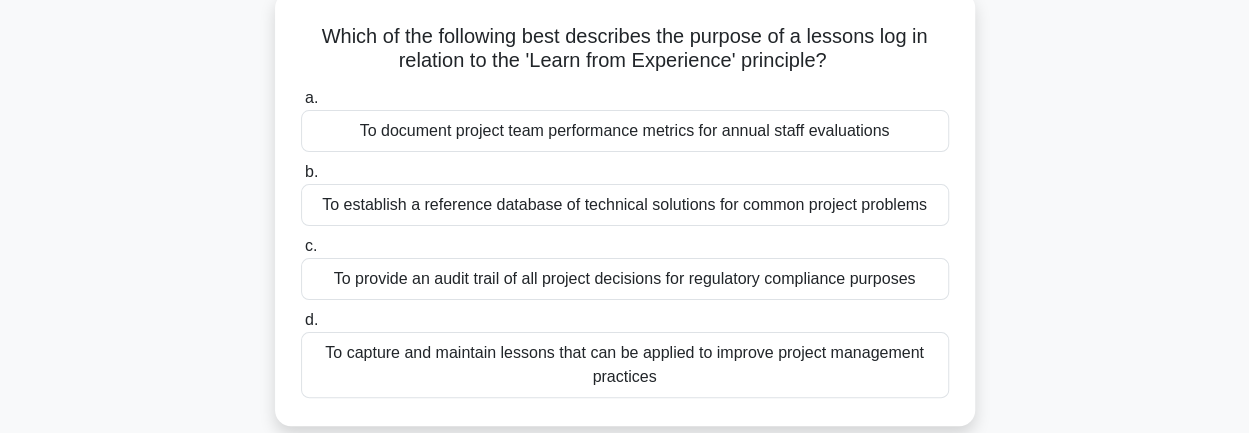 click on "To capture and maintain lessons that can be applied to improve project management practices" at bounding box center [625, 365] 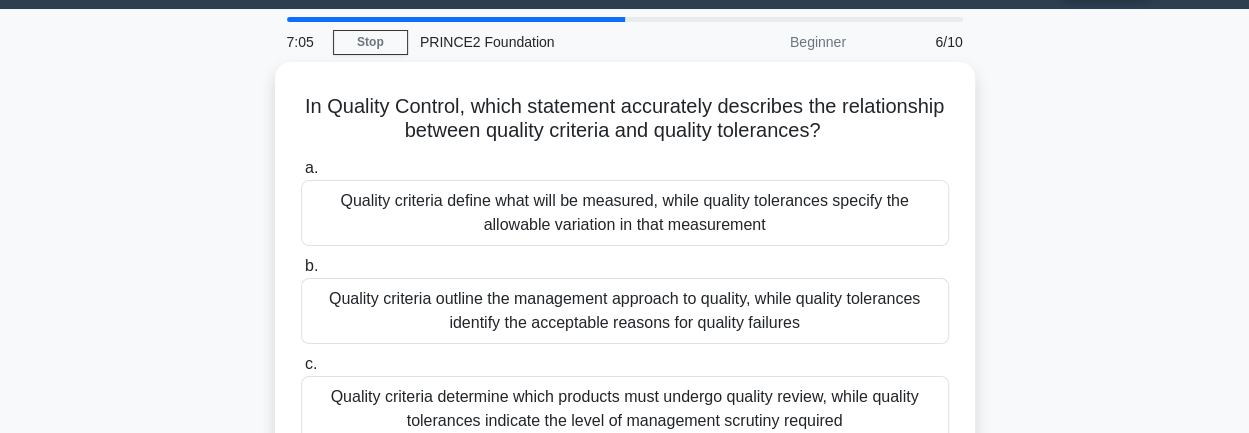 scroll, scrollTop: 0, scrollLeft: 0, axis: both 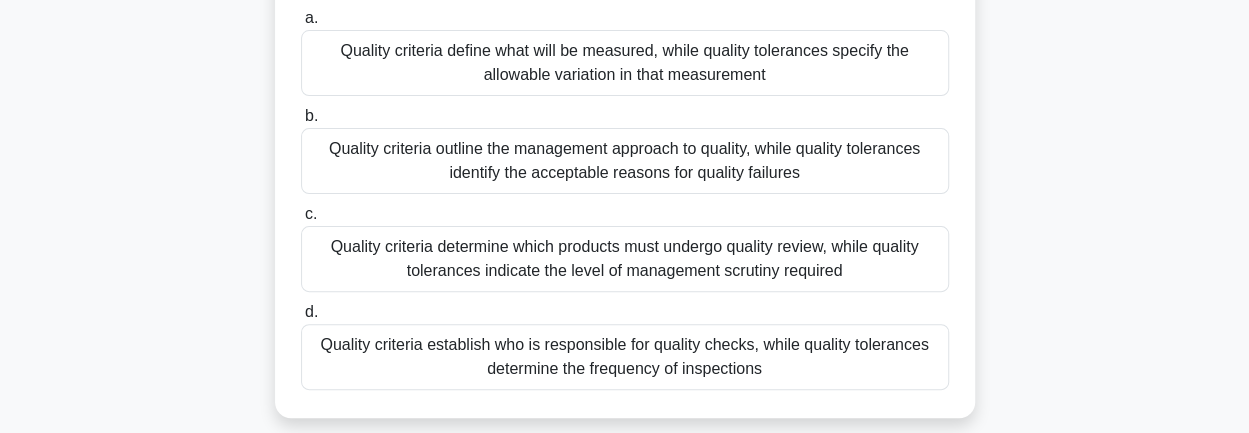 click on "Quality criteria determine which products must undergo quality review, while quality tolerances indicate the level of management scrutiny required" at bounding box center [625, 259] 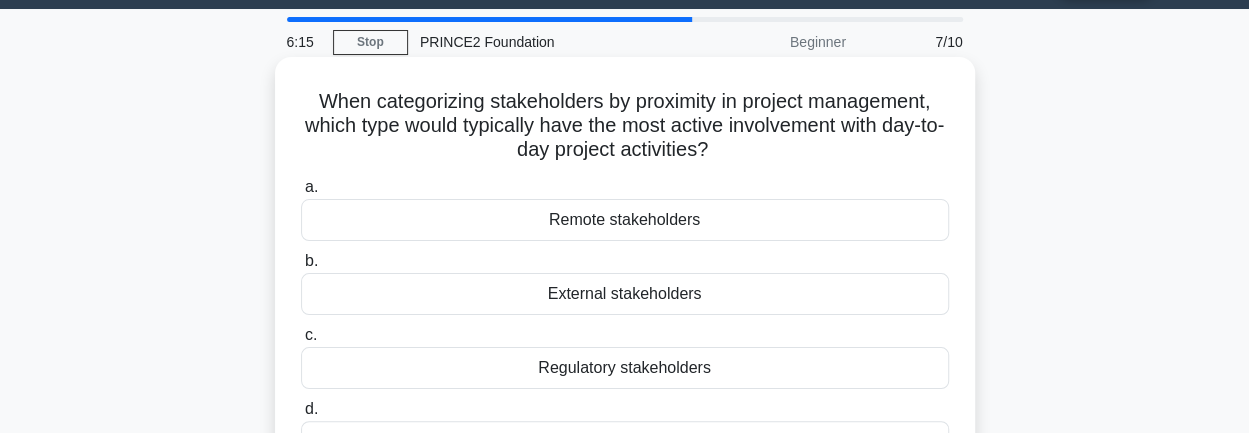 scroll, scrollTop: 0, scrollLeft: 0, axis: both 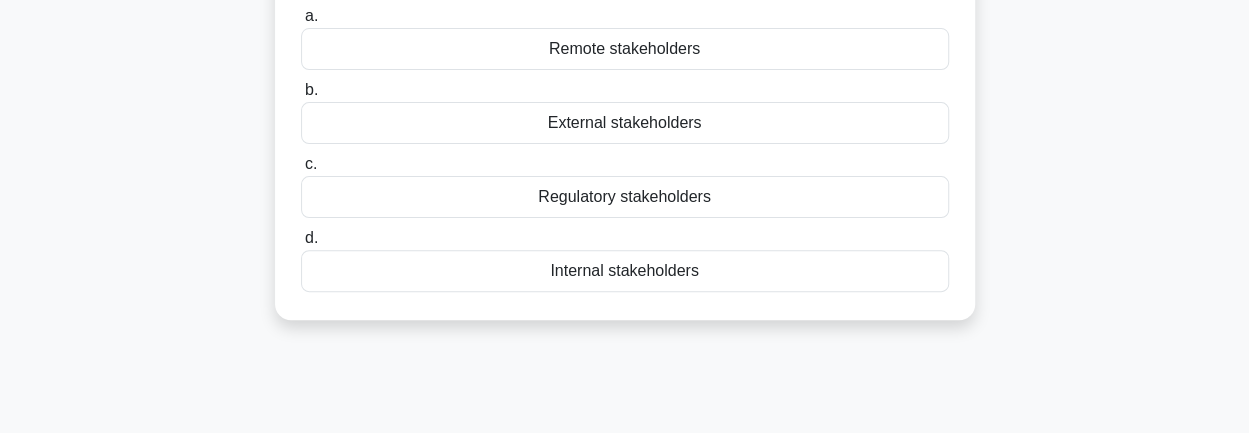 click on "Internal stakeholders" at bounding box center (625, 271) 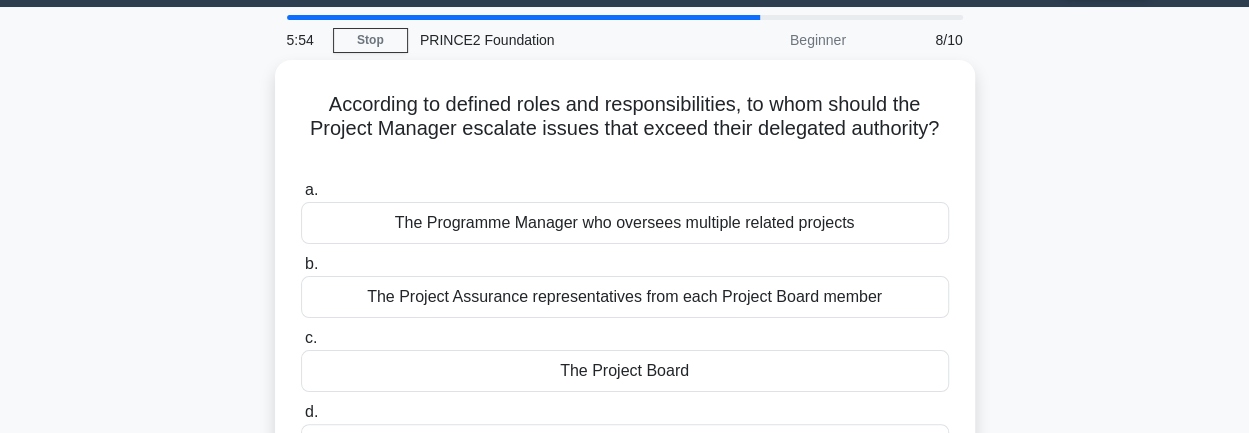 scroll, scrollTop: 0, scrollLeft: 0, axis: both 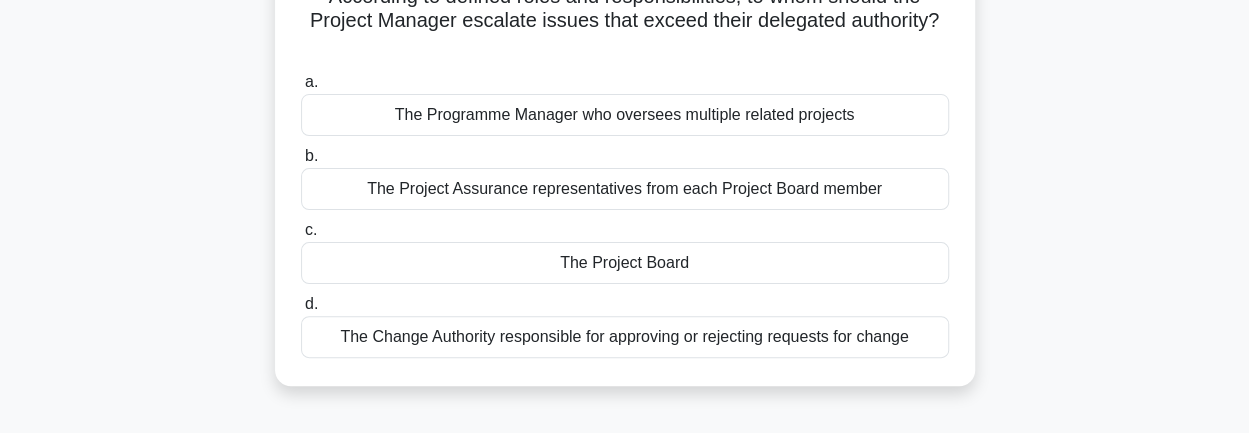 click on "The Project Board" at bounding box center [625, 263] 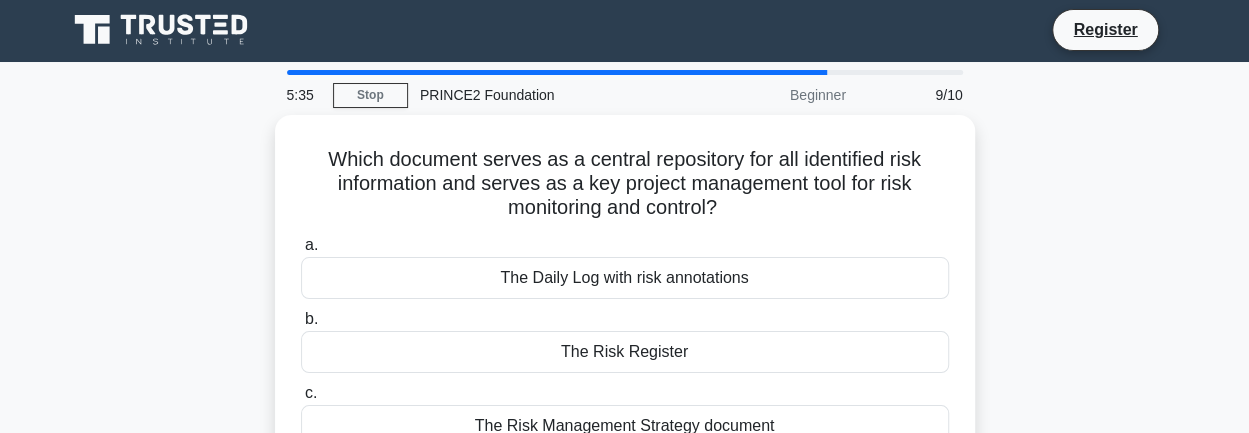 scroll, scrollTop: 0, scrollLeft: 0, axis: both 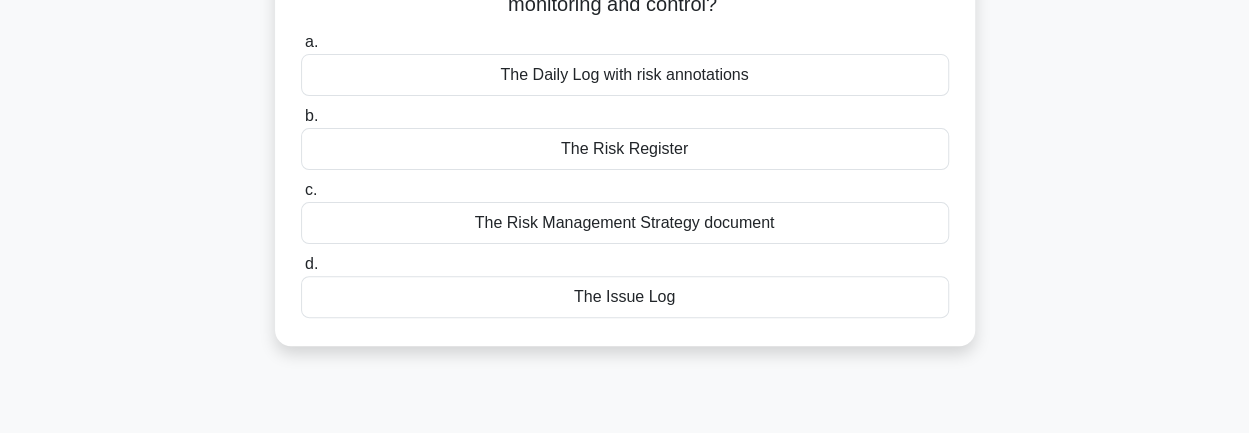 click on "The Issue Log" at bounding box center (625, 297) 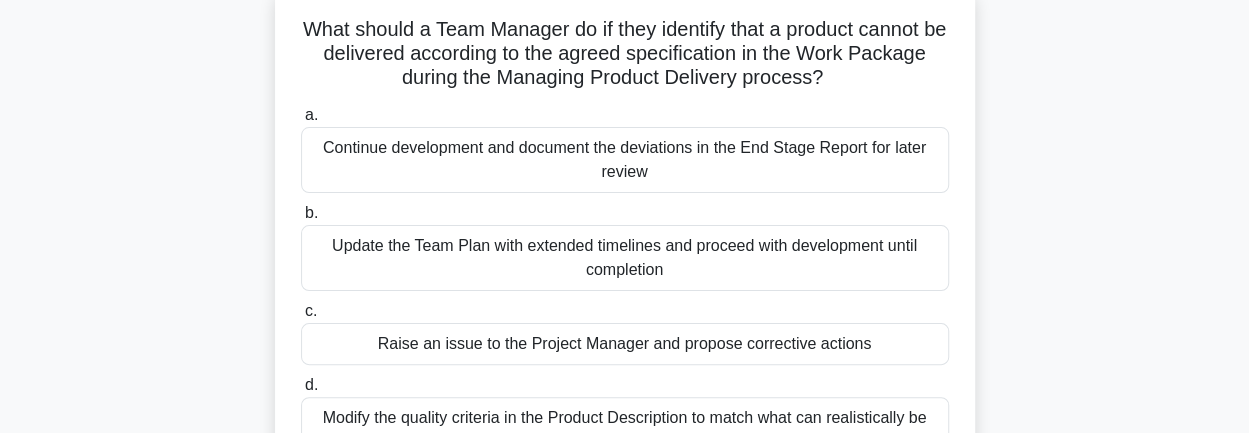 scroll, scrollTop: 0, scrollLeft: 0, axis: both 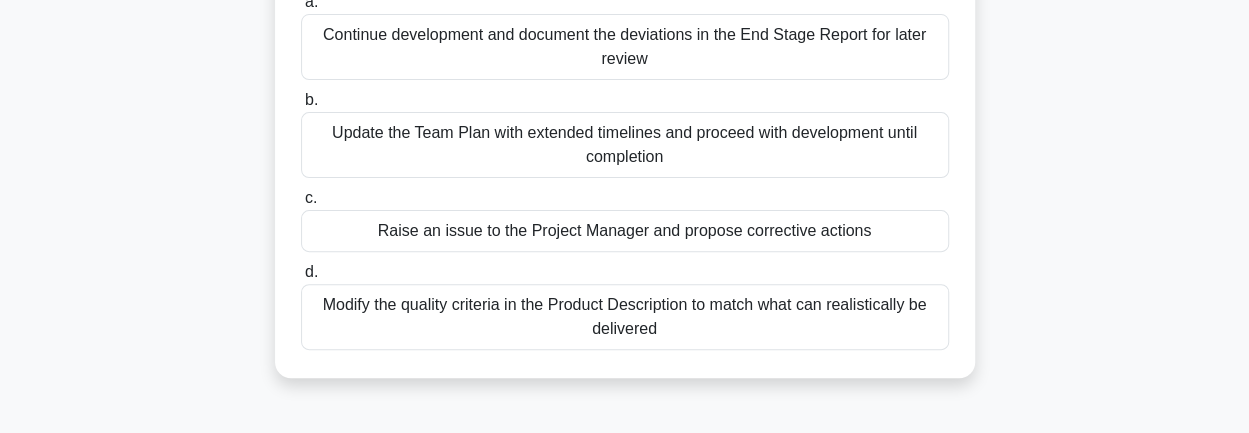 click on "Raise an issue to the Project Manager and propose corrective actions" at bounding box center (625, 231) 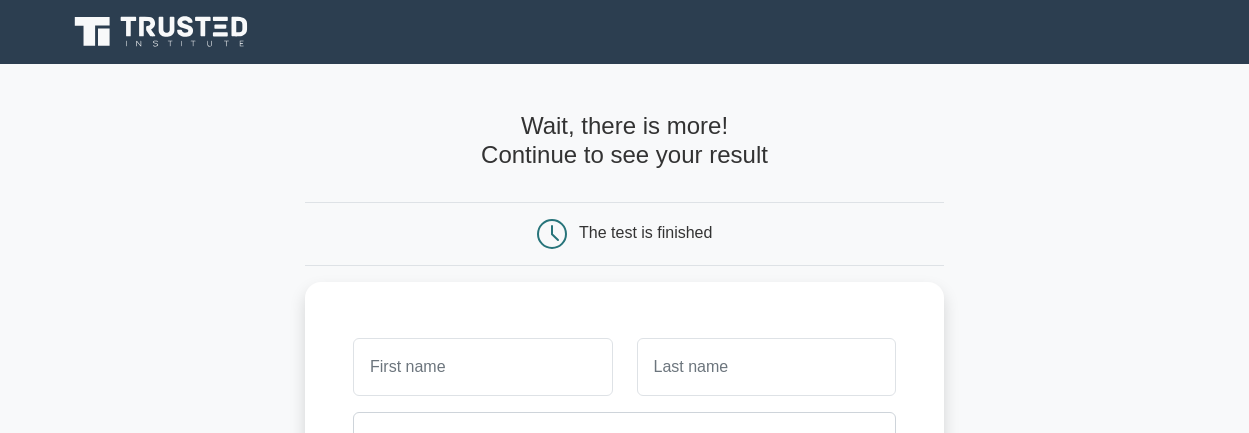 scroll, scrollTop: 0, scrollLeft: 0, axis: both 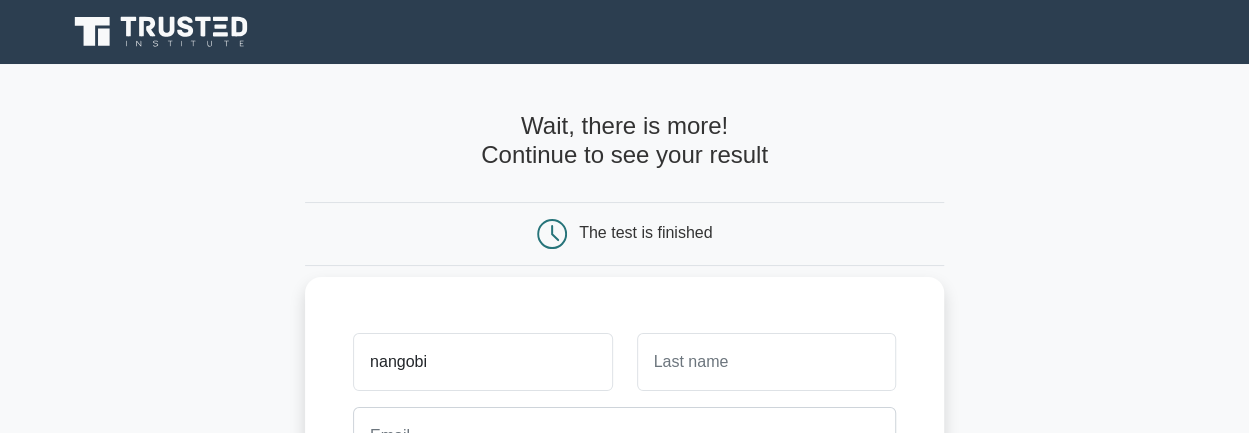 type on "nangobi" 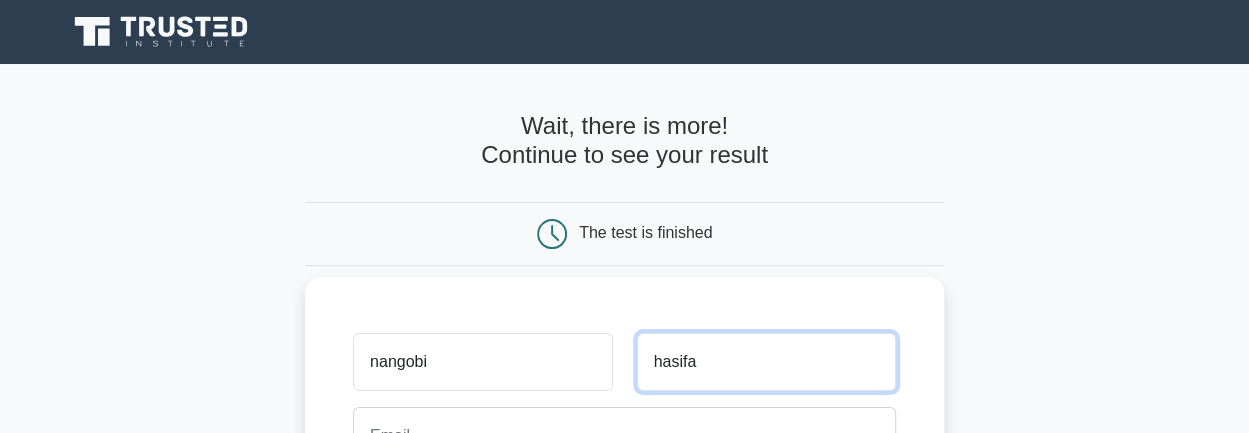 type on "hasifa" 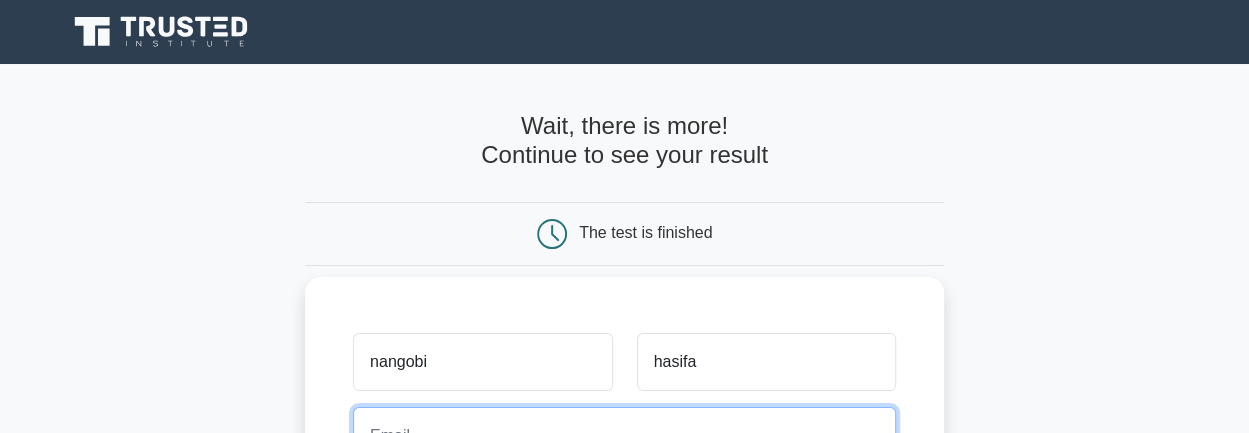 scroll, scrollTop: 12, scrollLeft: 0, axis: vertical 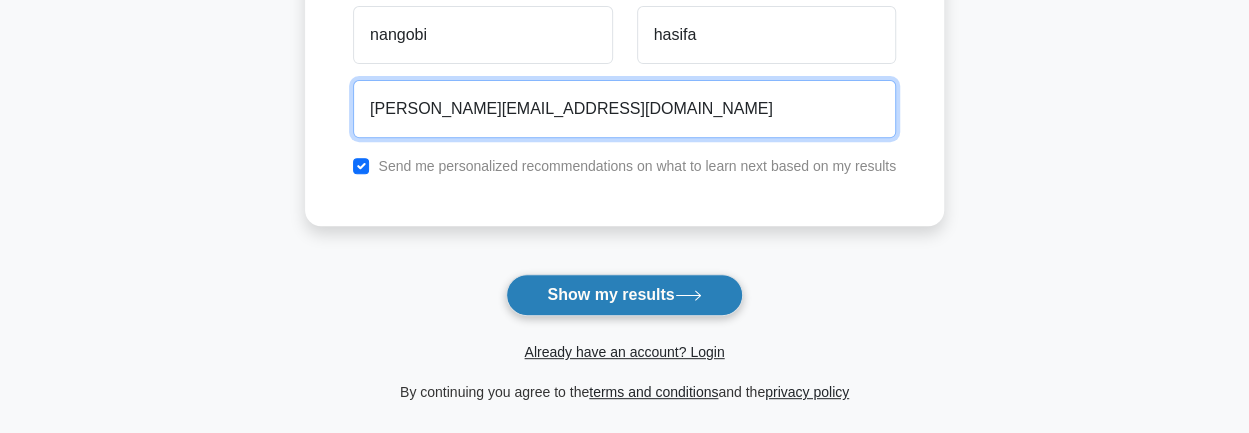 type on "najma.sia2@gmail.com" 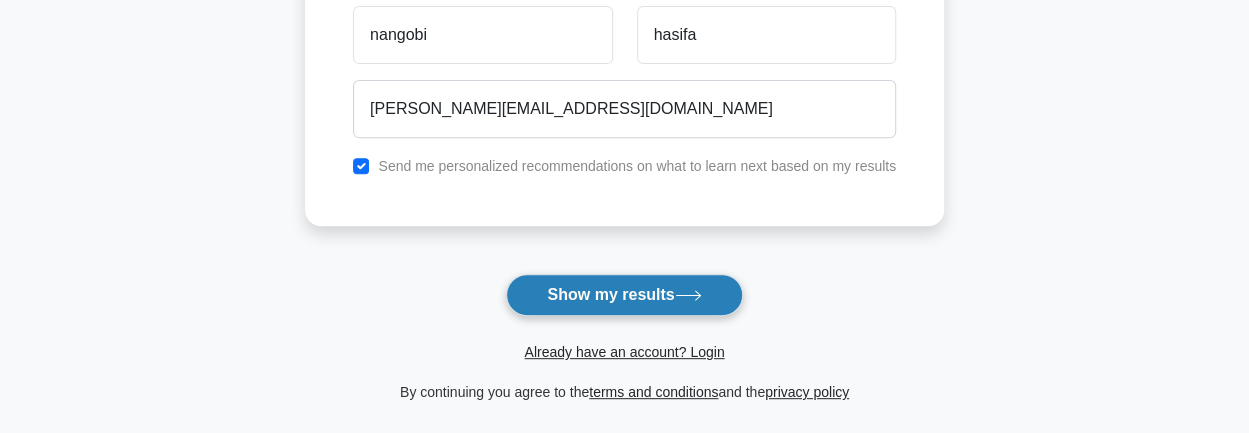 click 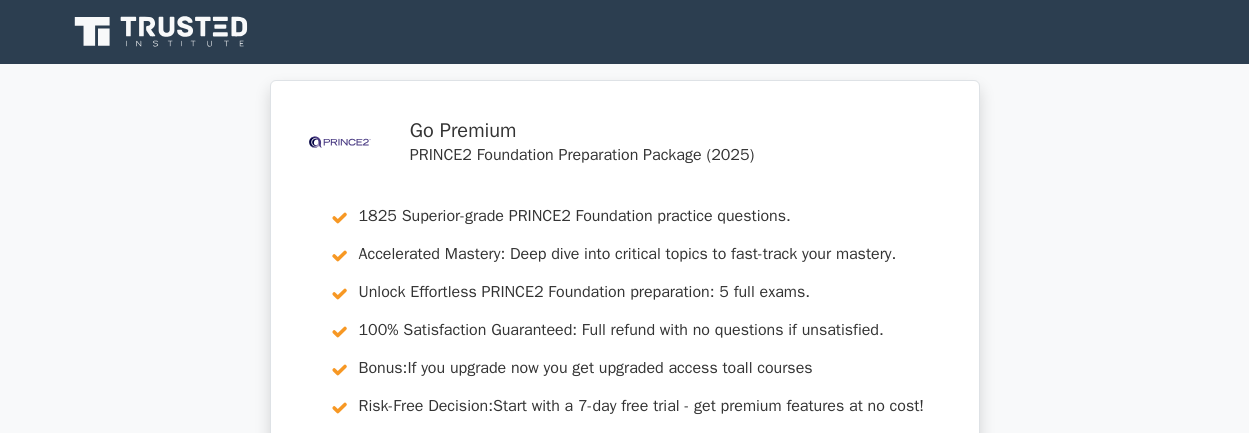 scroll, scrollTop: 0, scrollLeft: 0, axis: both 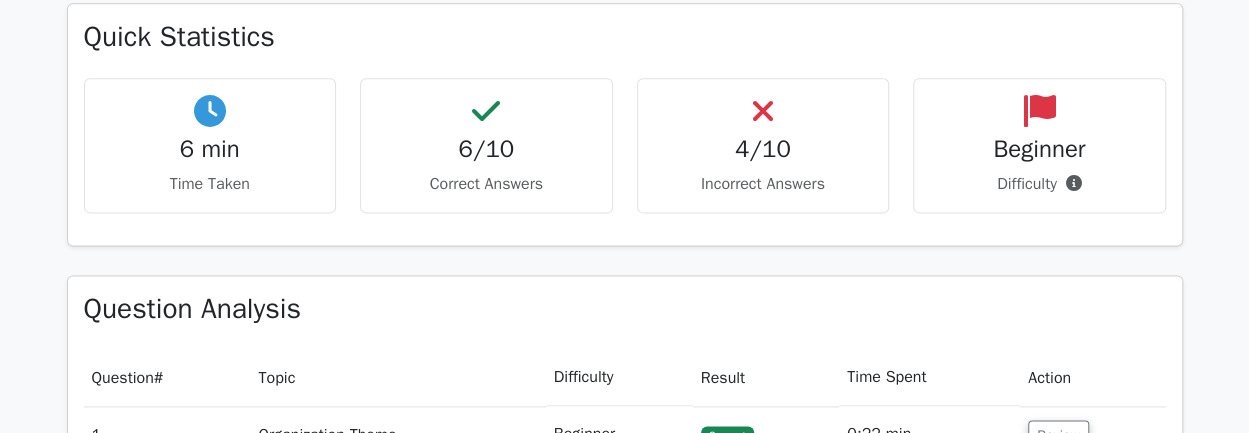 click on "4/10
Incorrect Answers" at bounding box center (763, 145) 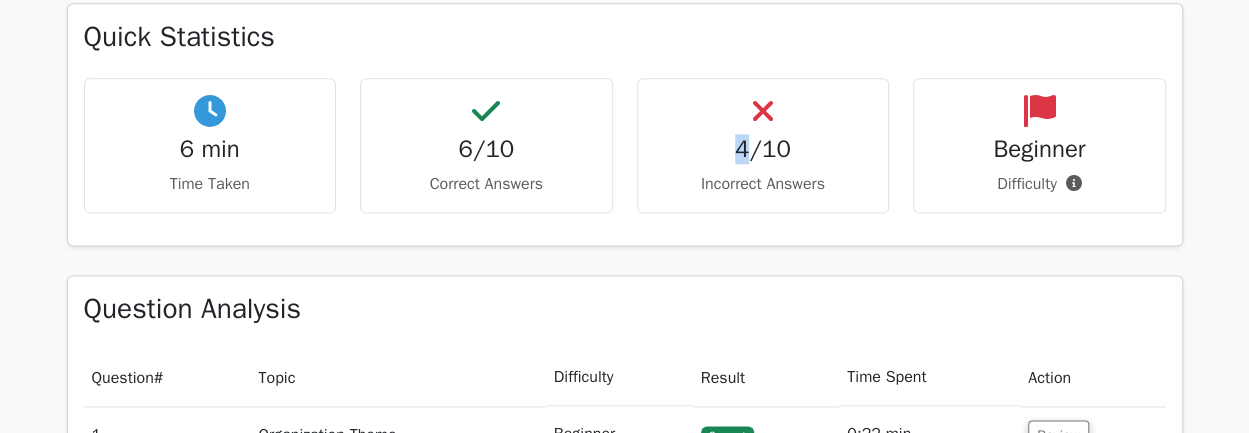 click on "4/10" at bounding box center [763, 149] 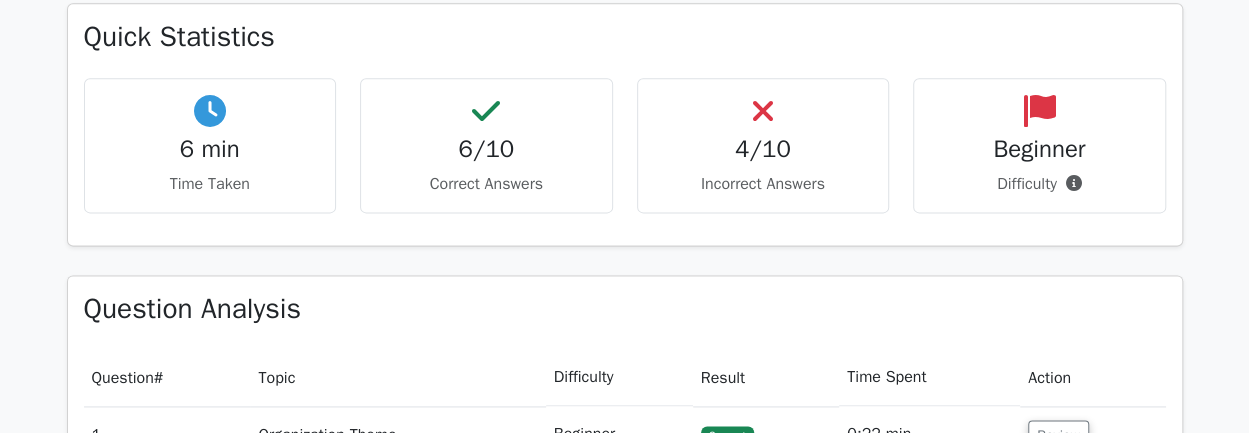 drag, startPoint x: 744, startPoint y: 143, endPoint x: 739, endPoint y: 103, distance: 40.311287 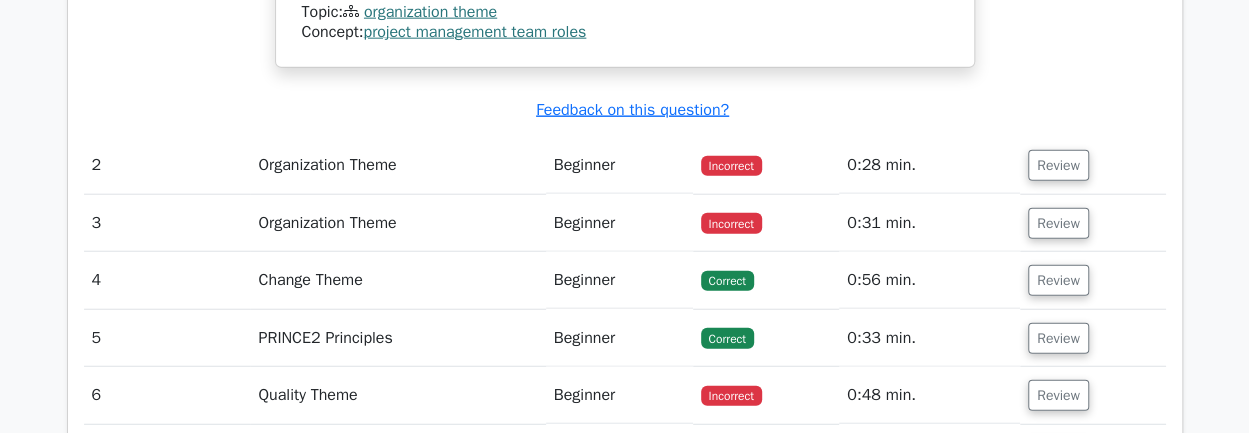 scroll, scrollTop: 2440, scrollLeft: 0, axis: vertical 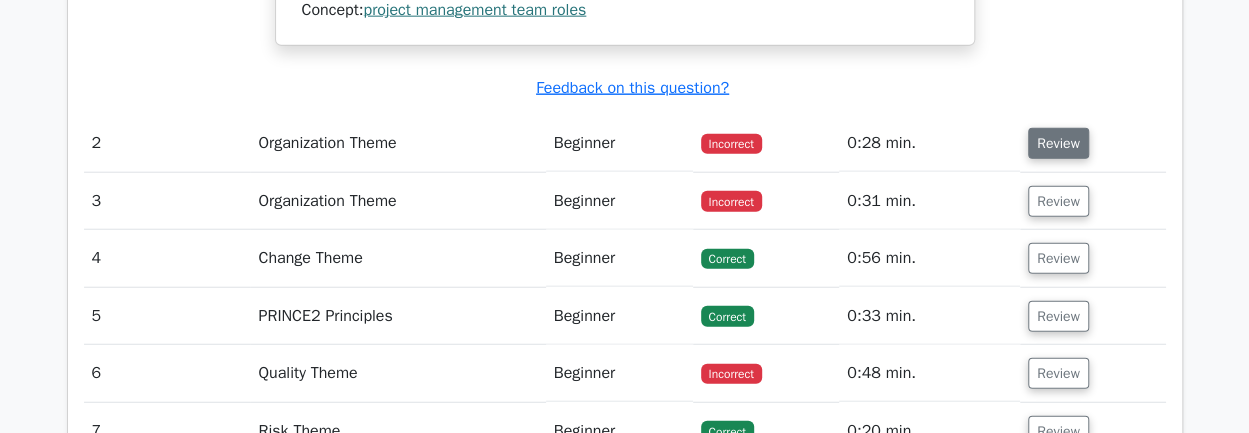 click on "Review" at bounding box center (1058, 143) 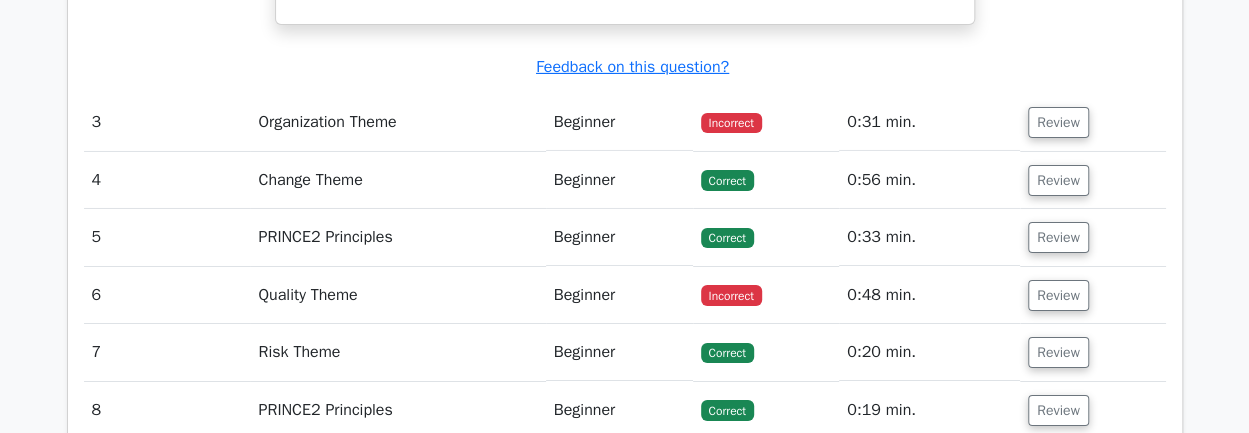 scroll, scrollTop: 3400, scrollLeft: 0, axis: vertical 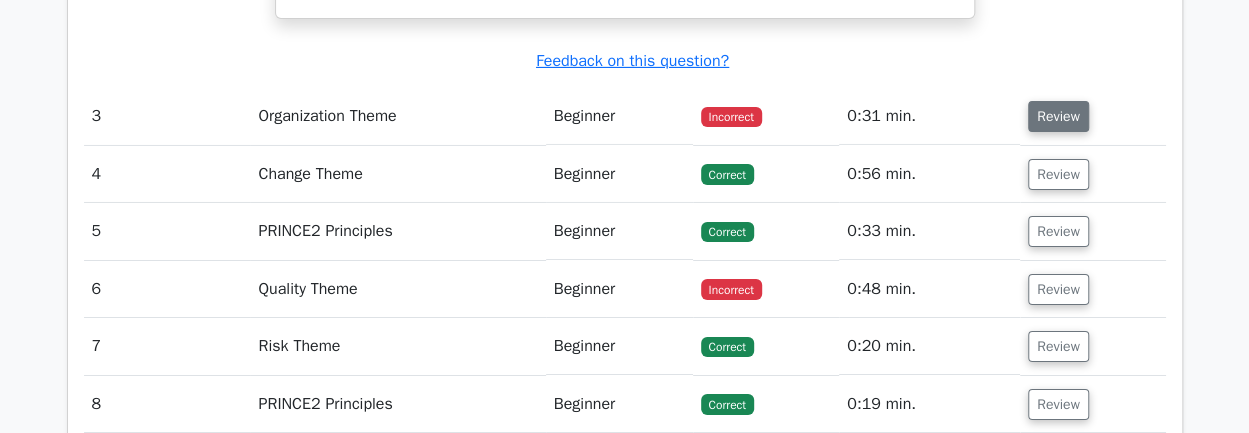 click on "Review" at bounding box center (1058, 116) 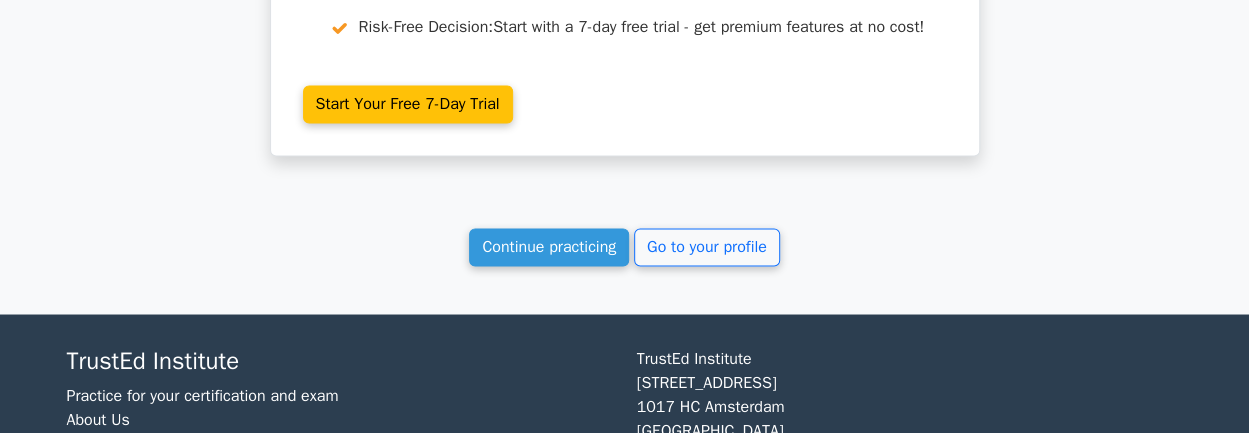 scroll, scrollTop: 5320, scrollLeft: 0, axis: vertical 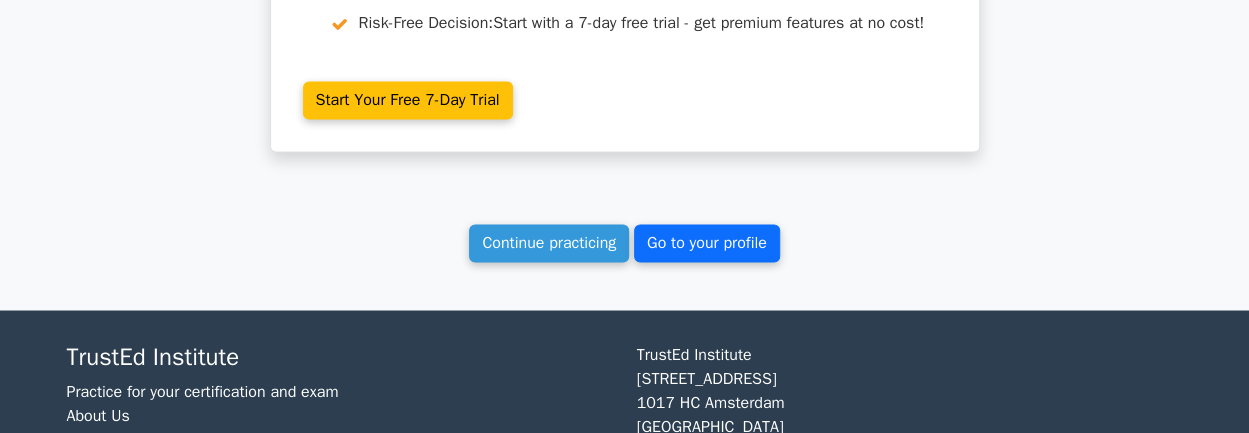 click on "Go to your profile" at bounding box center (707, 243) 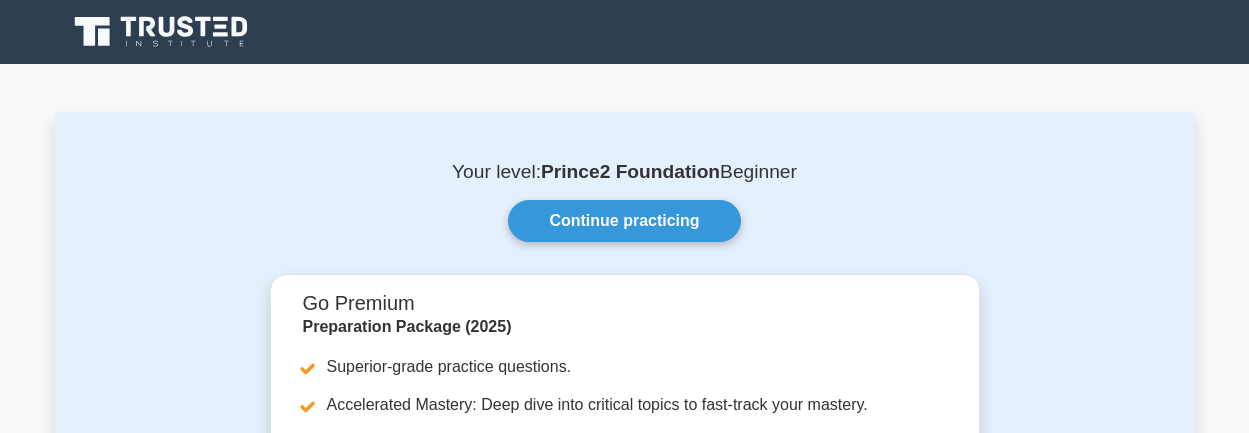 scroll, scrollTop: 0, scrollLeft: 0, axis: both 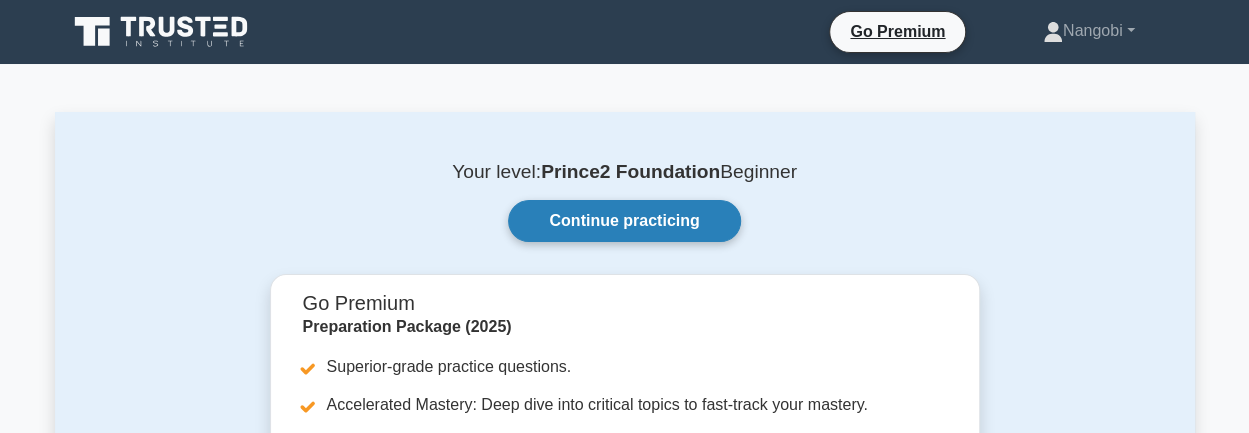 click on "Continue practicing" at bounding box center [624, 221] 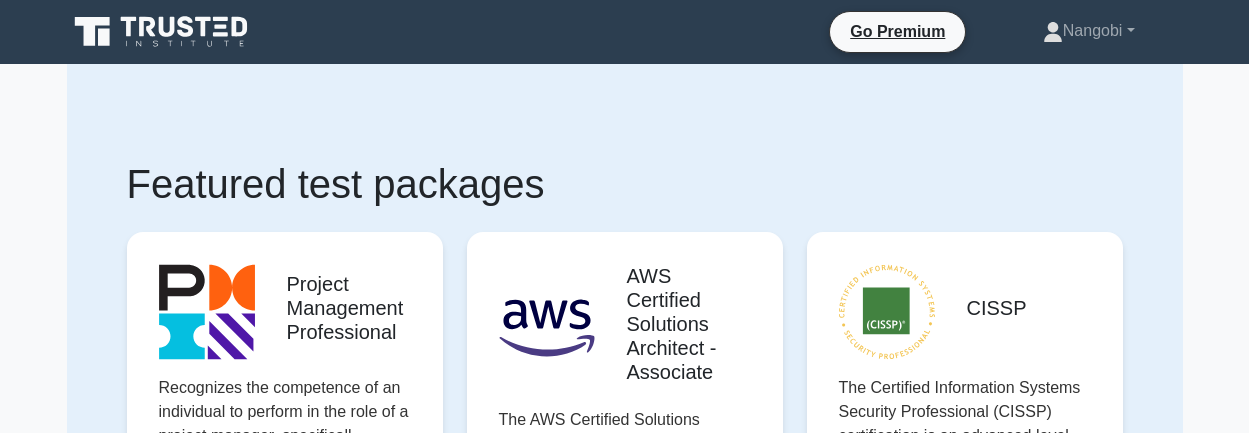scroll, scrollTop: 0, scrollLeft: 0, axis: both 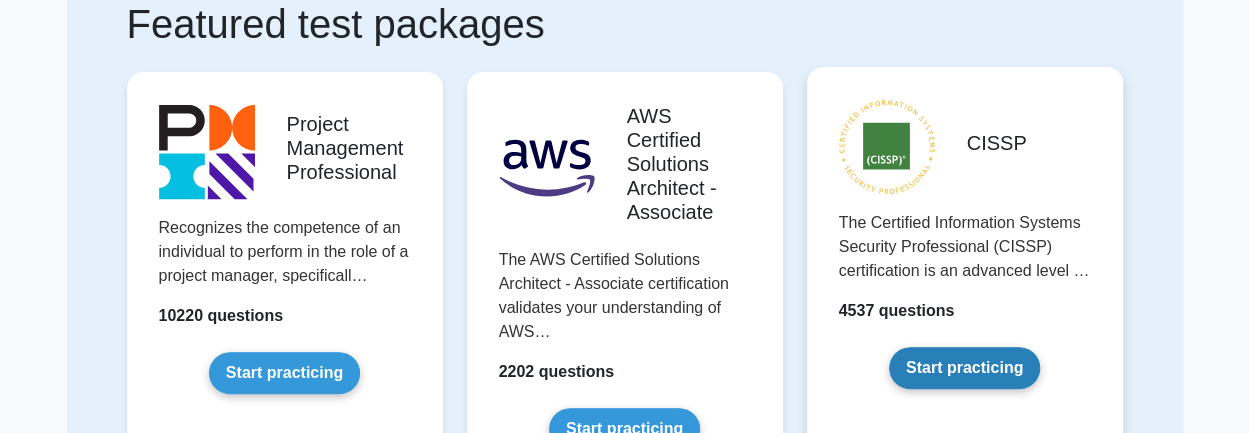 click on "Start practicing" at bounding box center [964, 368] 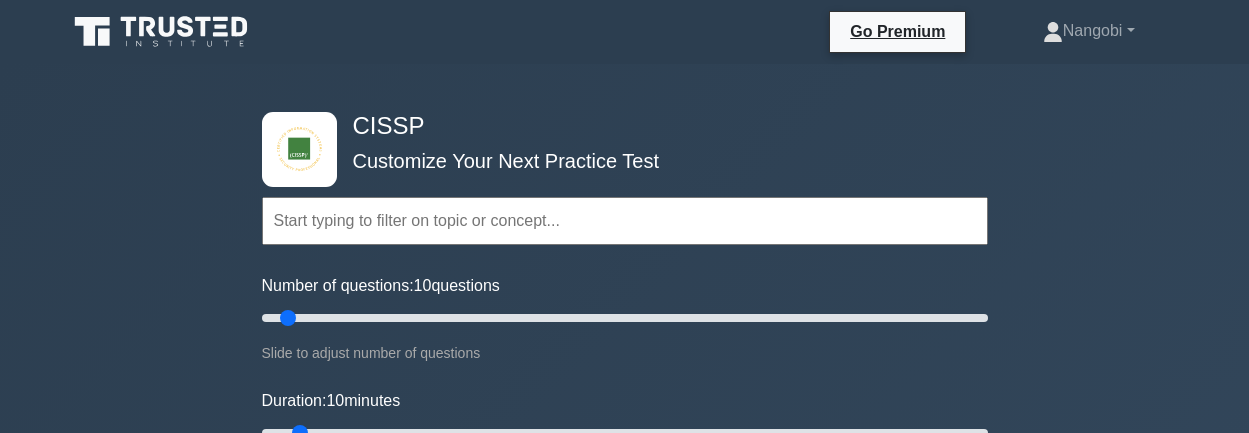 scroll, scrollTop: 0, scrollLeft: 0, axis: both 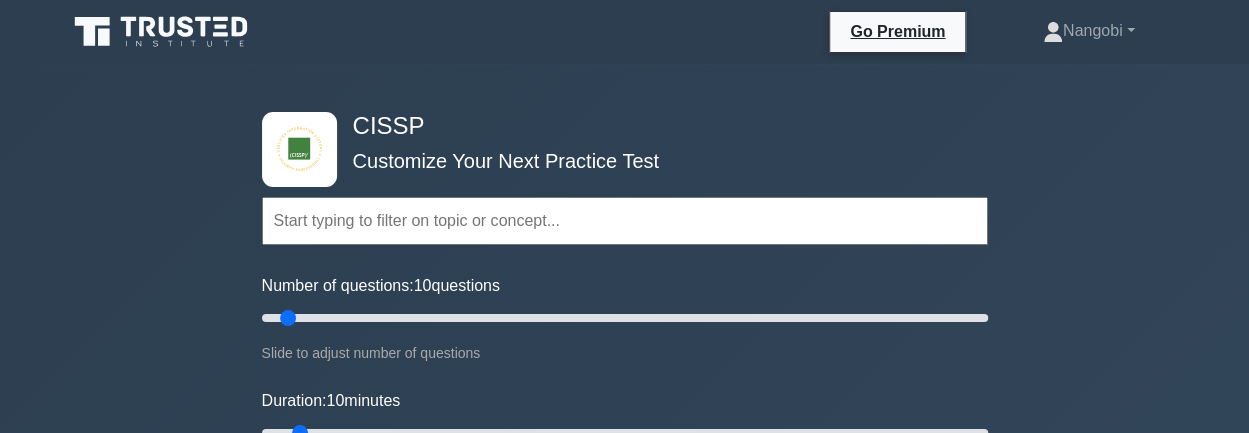 click at bounding box center (625, 221) 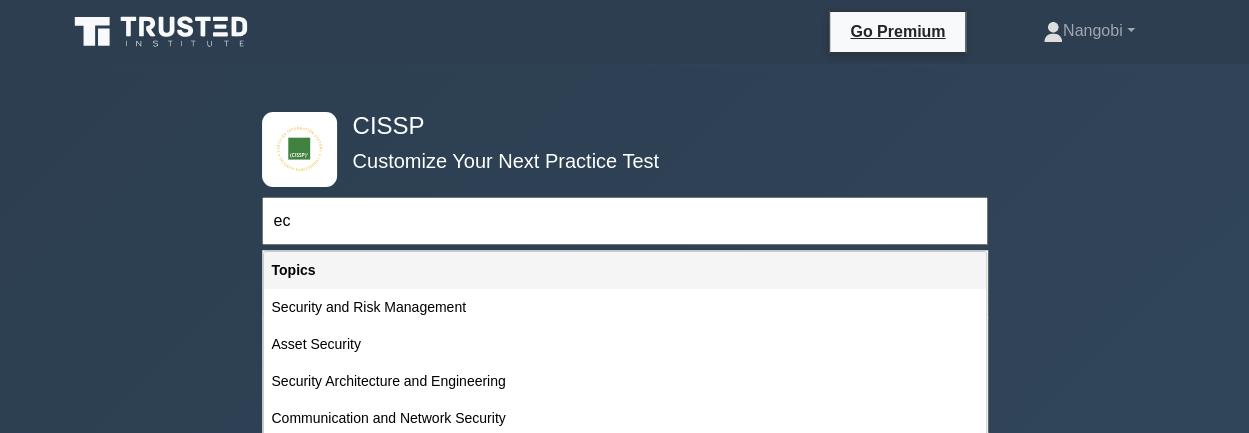 type on "e" 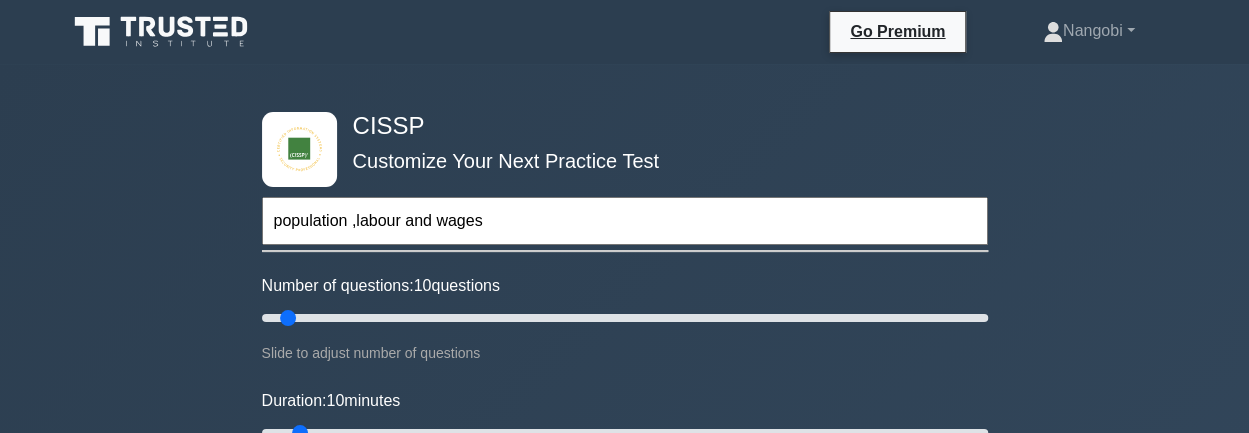 type on "population ,labour and wages" 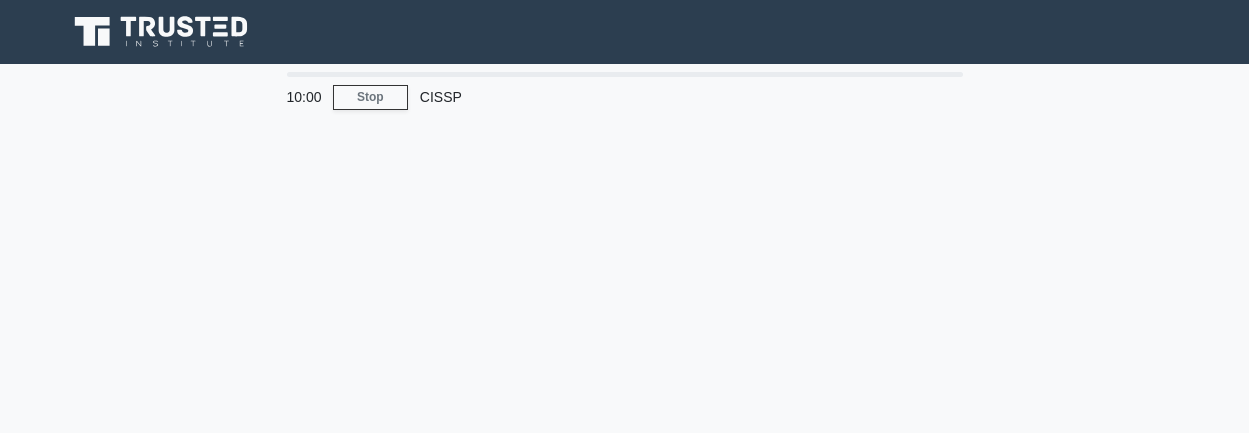 scroll, scrollTop: 0, scrollLeft: 0, axis: both 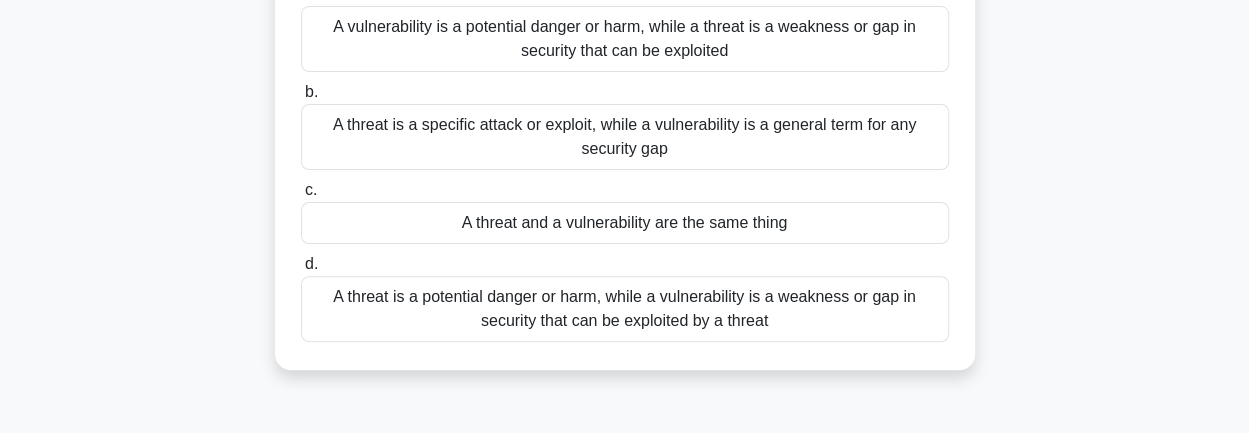 click on "A threat is a potential danger or harm, while a vulnerability is a weakness or gap in security that can be exploited by a threat" at bounding box center [625, 309] 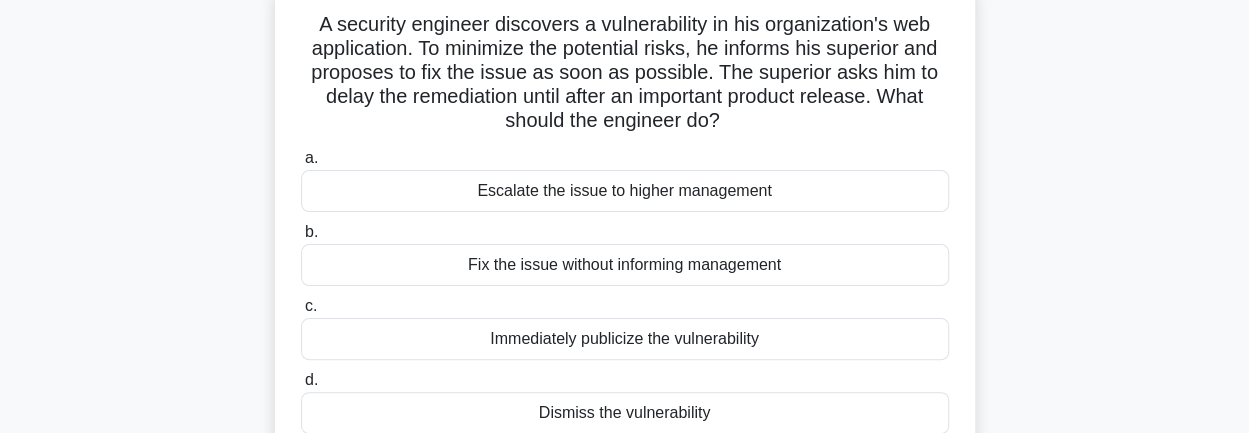 scroll, scrollTop: 0, scrollLeft: 0, axis: both 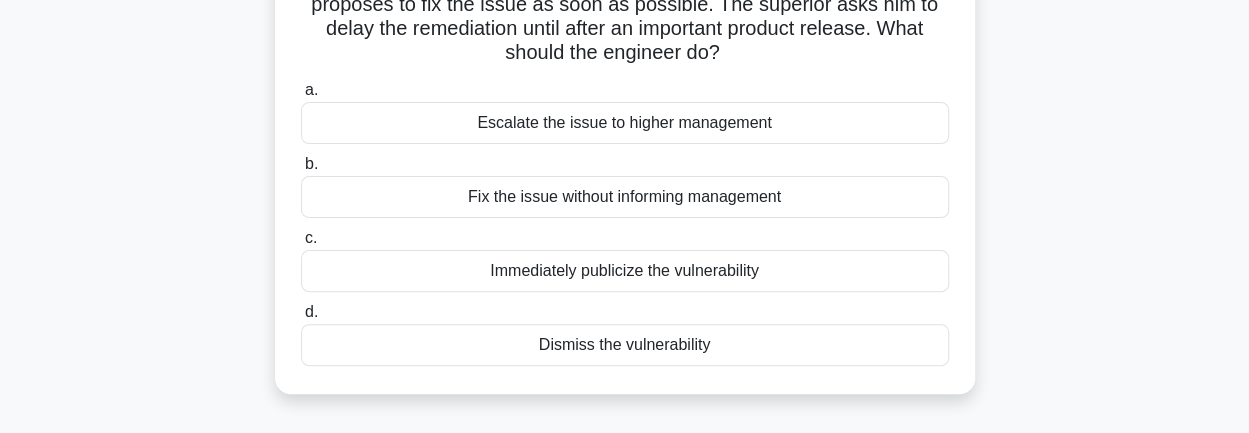 click on "Escalate the issue to higher management" at bounding box center [625, 123] 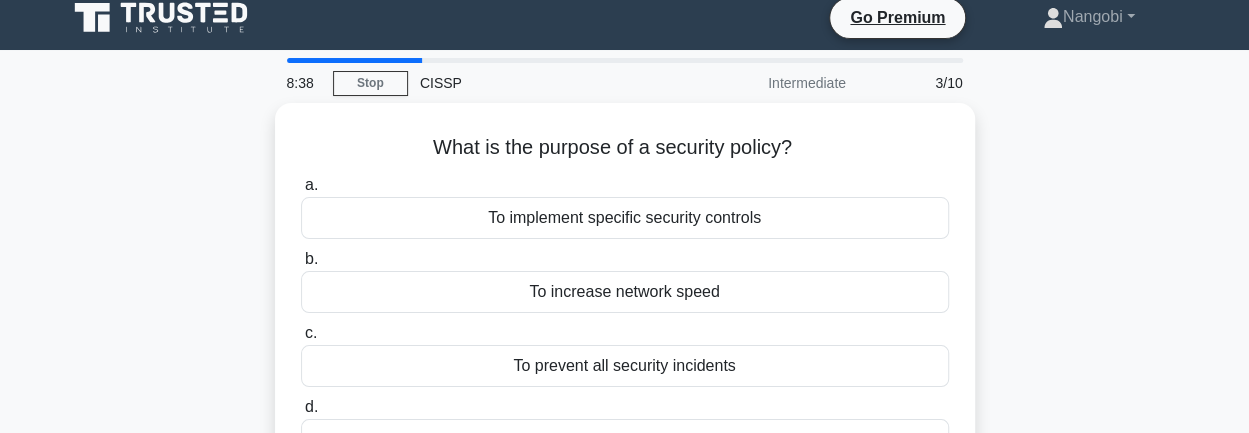 scroll, scrollTop: 0, scrollLeft: 0, axis: both 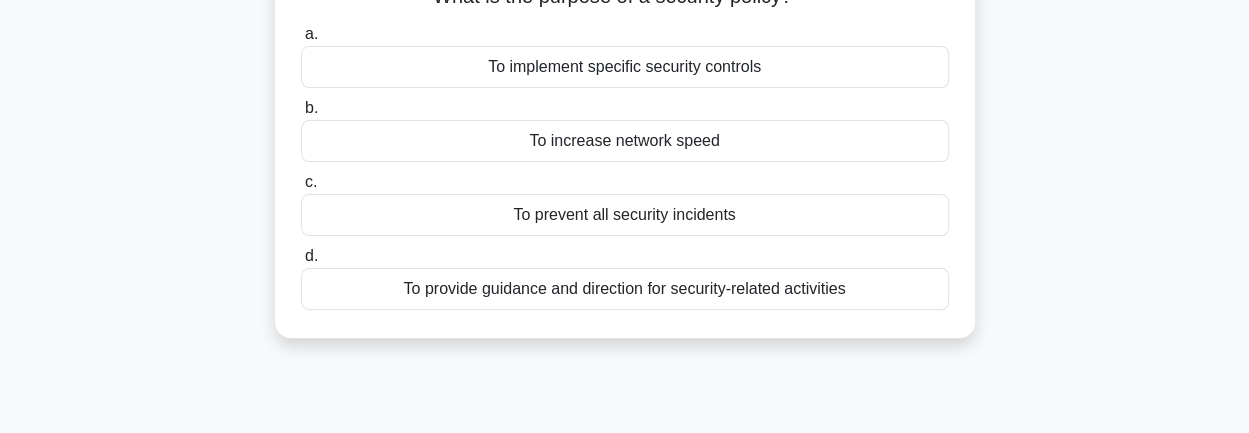 click on "To provide guidance and direction for security-related activities" at bounding box center [625, 289] 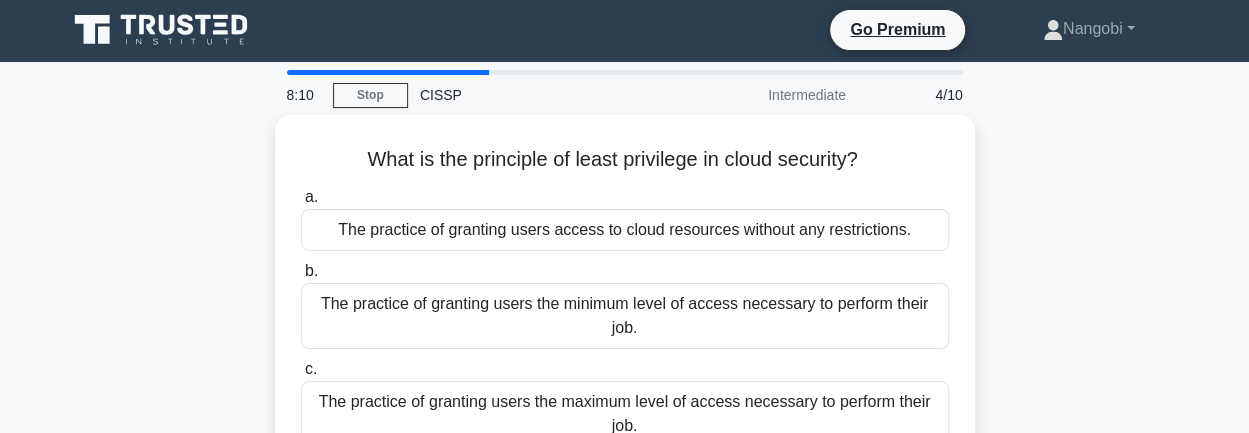 scroll, scrollTop: 0, scrollLeft: 0, axis: both 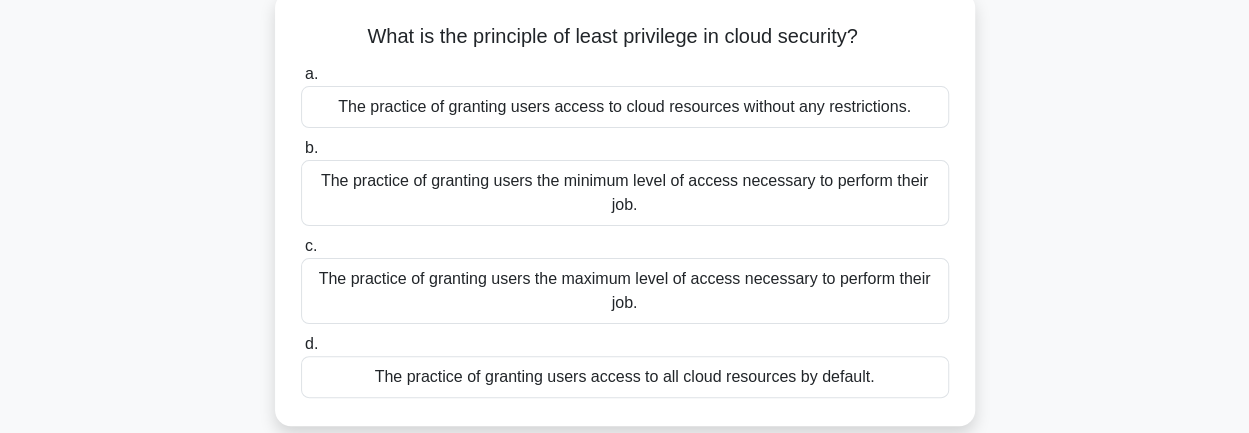 click on "The practice of granting users access to all cloud resources by default." at bounding box center (625, 377) 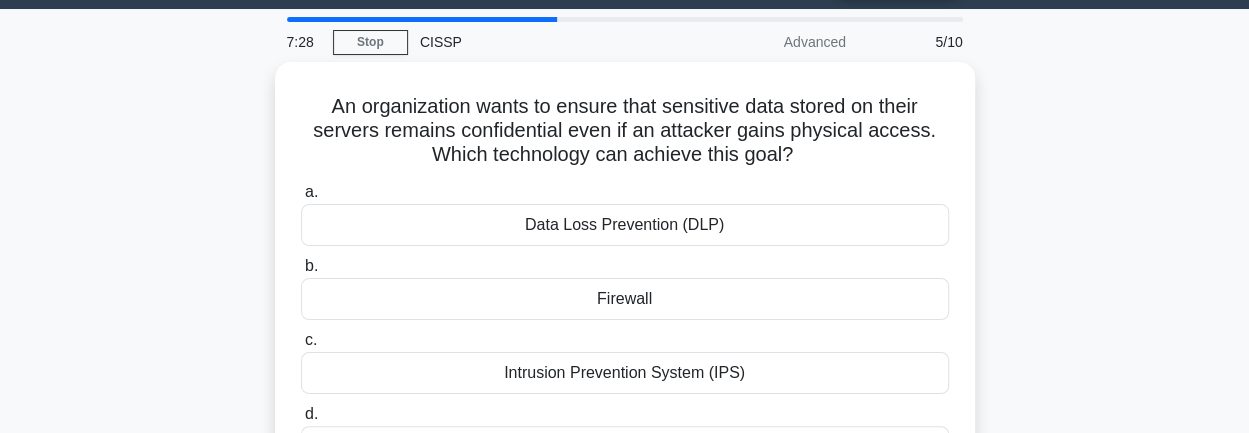 scroll, scrollTop: 0, scrollLeft: 0, axis: both 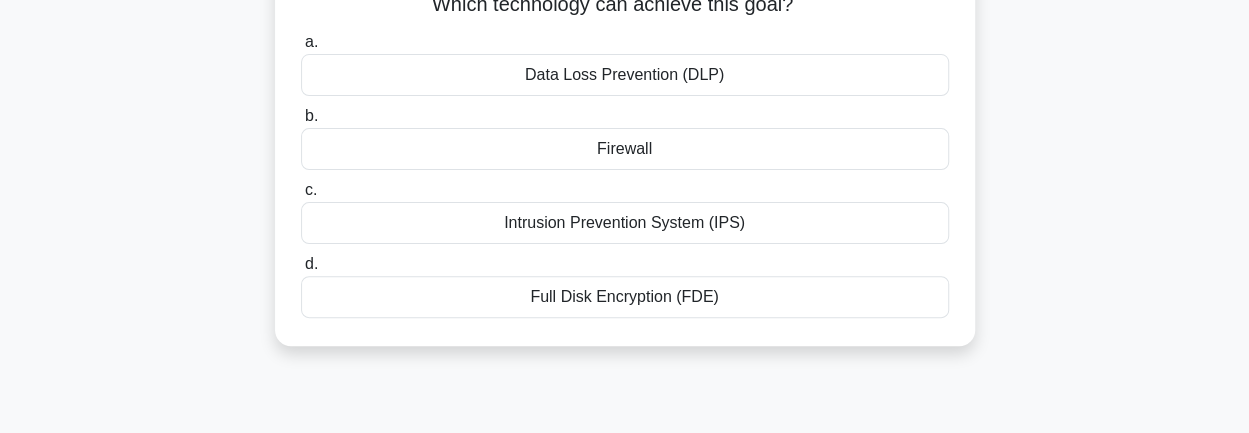 click on "Intrusion Prevention System (IPS)" at bounding box center (625, 223) 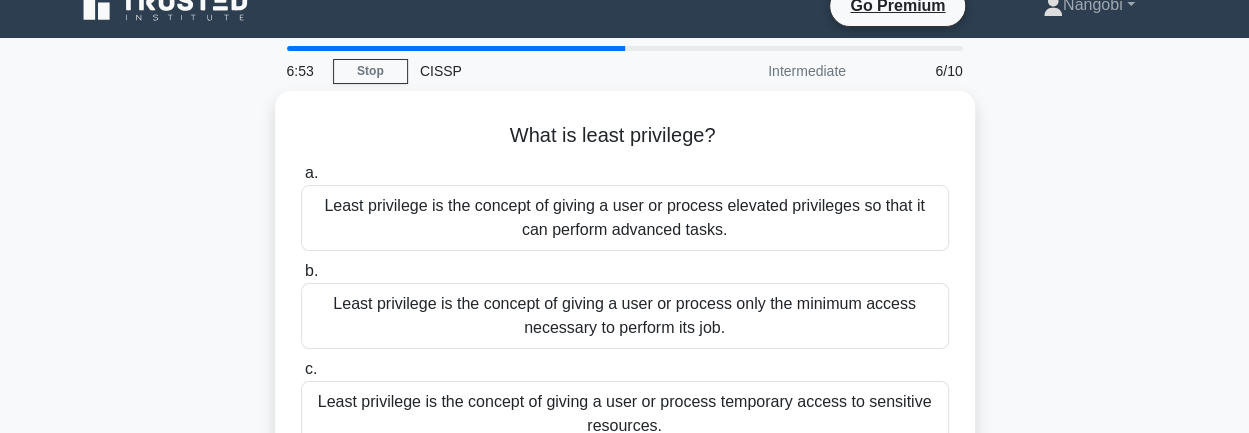scroll, scrollTop: 0, scrollLeft: 0, axis: both 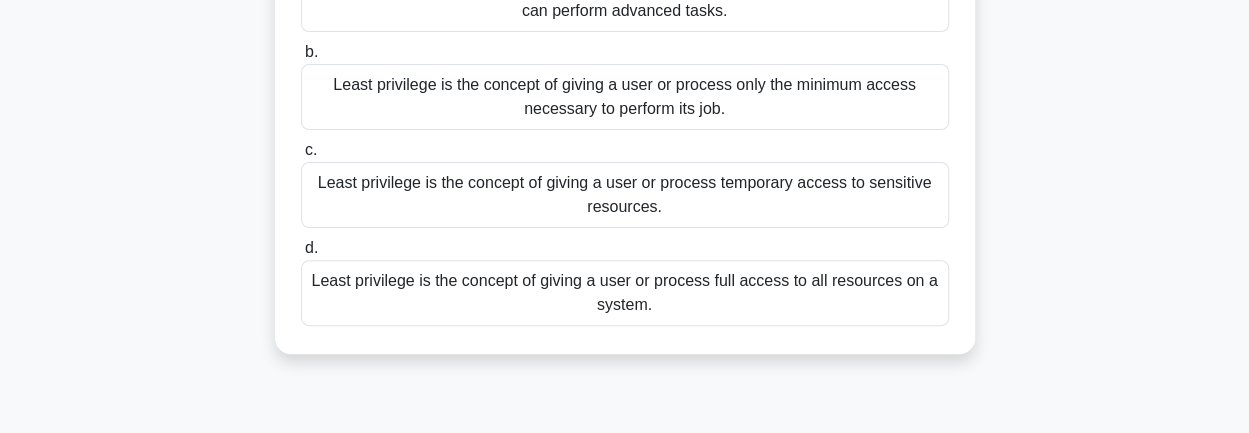 click on "Least privilege is the concept of giving a user or process temporary access to sensitive resources." at bounding box center [625, 195] 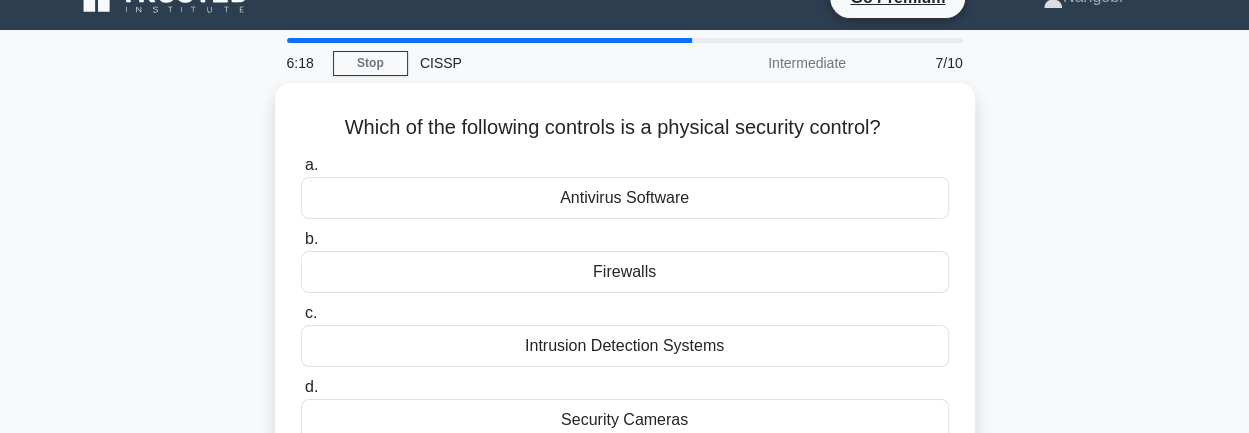 scroll, scrollTop: 0, scrollLeft: 0, axis: both 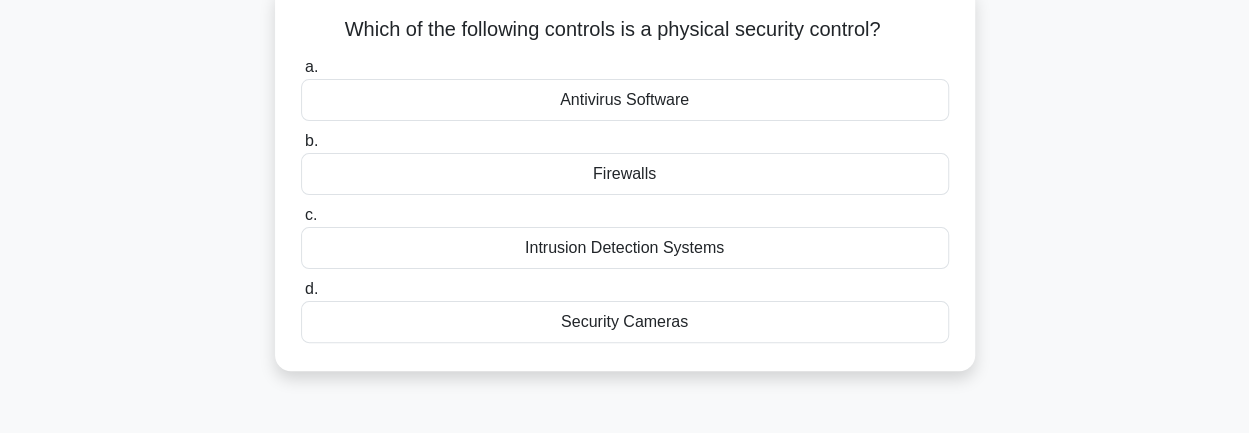 click on "Security Cameras" at bounding box center (625, 322) 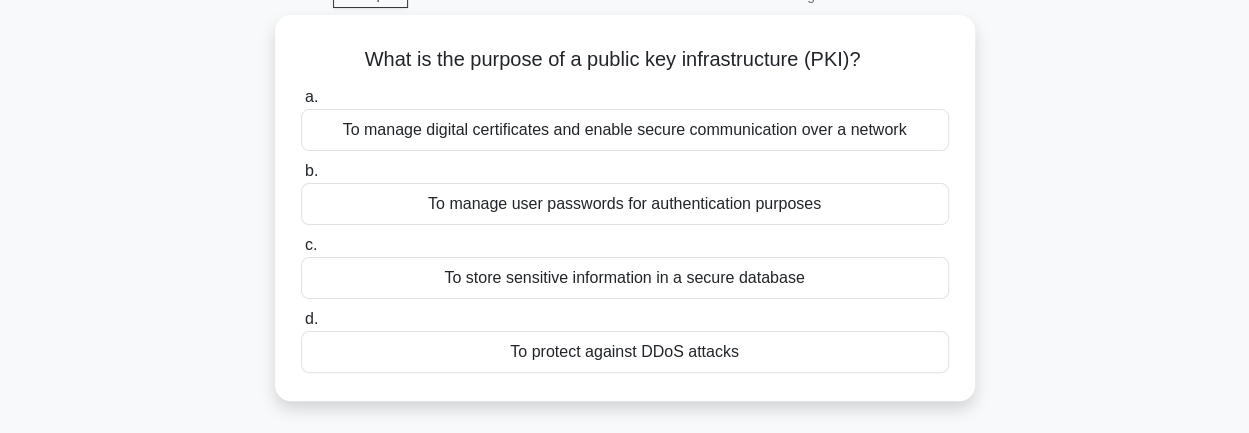 scroll, scrollTop: 120, scrollLeft: 0, axis: vertical 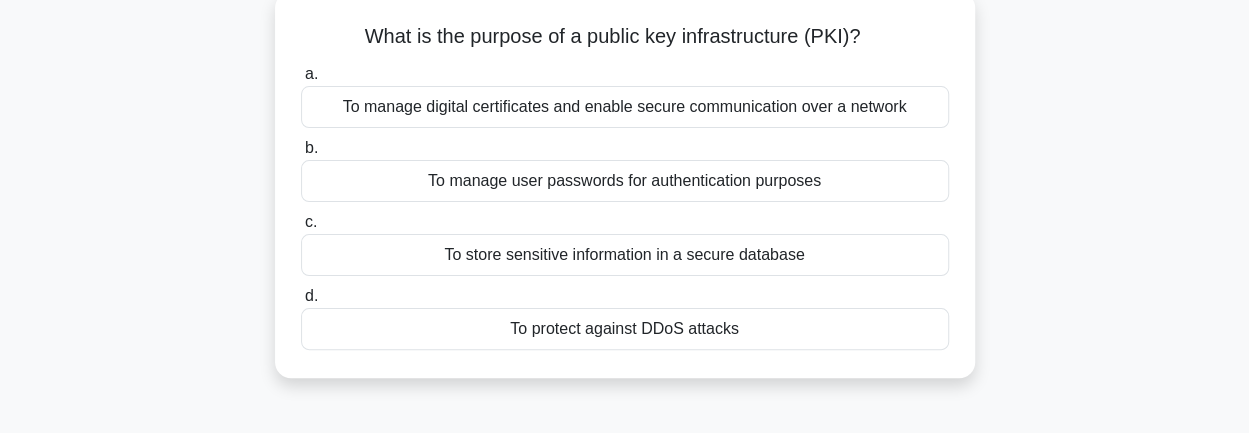 click on "To store sensitive information in a secure database" at bounding box center (625, 255) 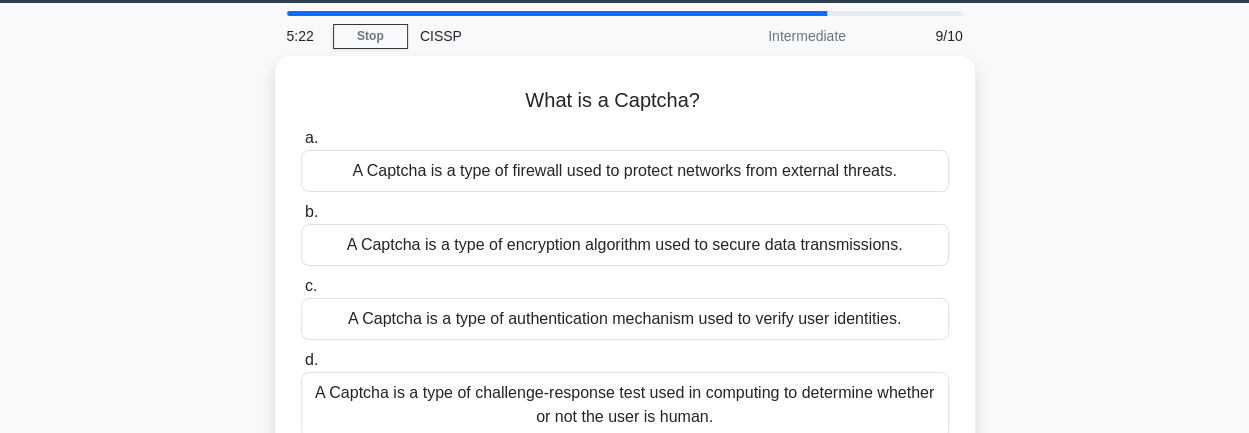scroll, scrollTop: 80, scrollLeft: 0, axis: vertical 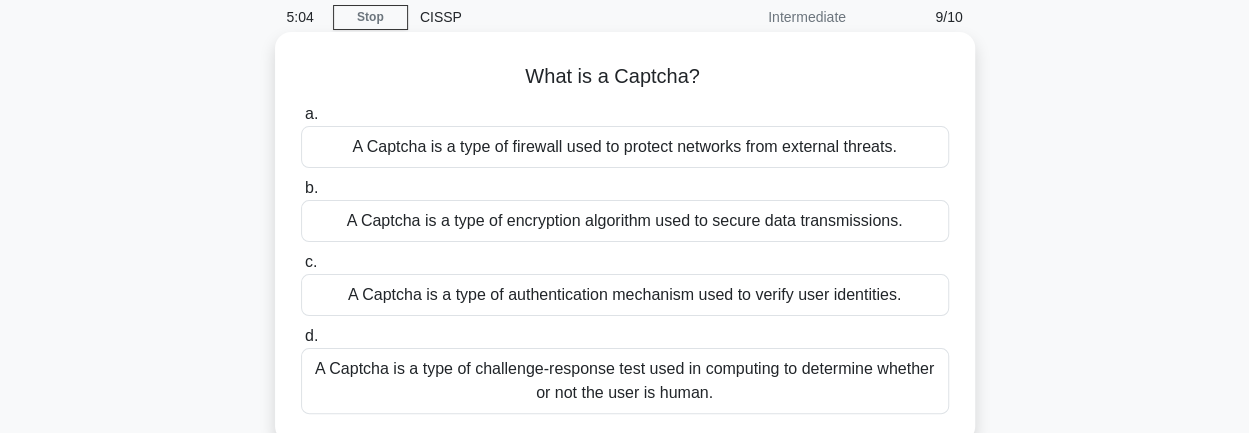click on "A Captcha is a type of challenge-response test used in computing to determine whether or not the user is human." at bounding box center (625, 381) 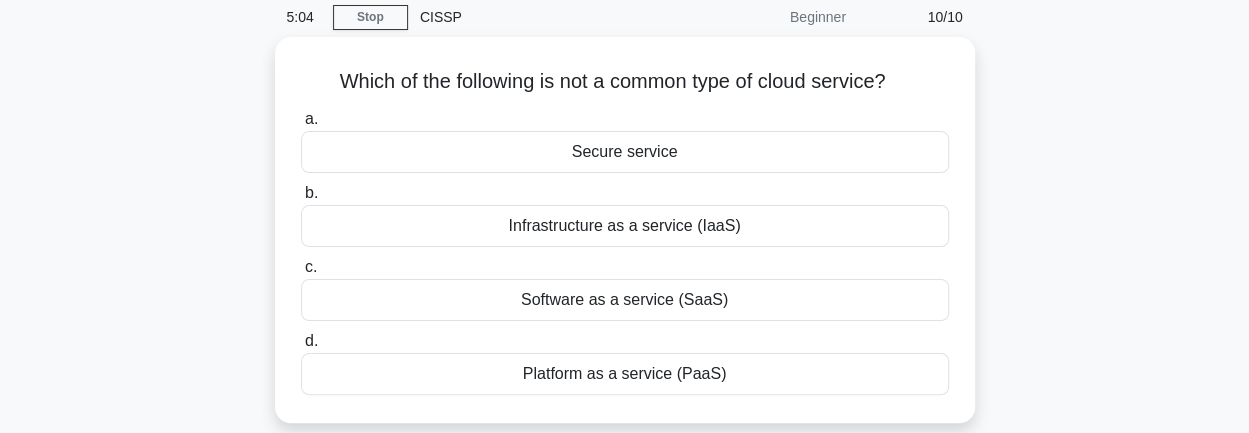 scroll, scrollTop: 0, scrollLeft: 0, axis: both 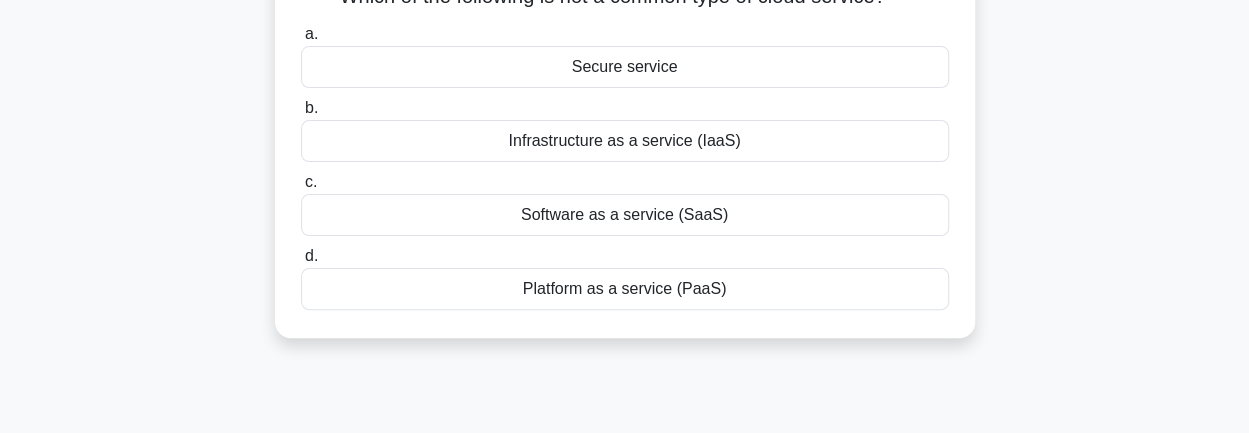 click on "Secure service" at bounding box center [625, 67] 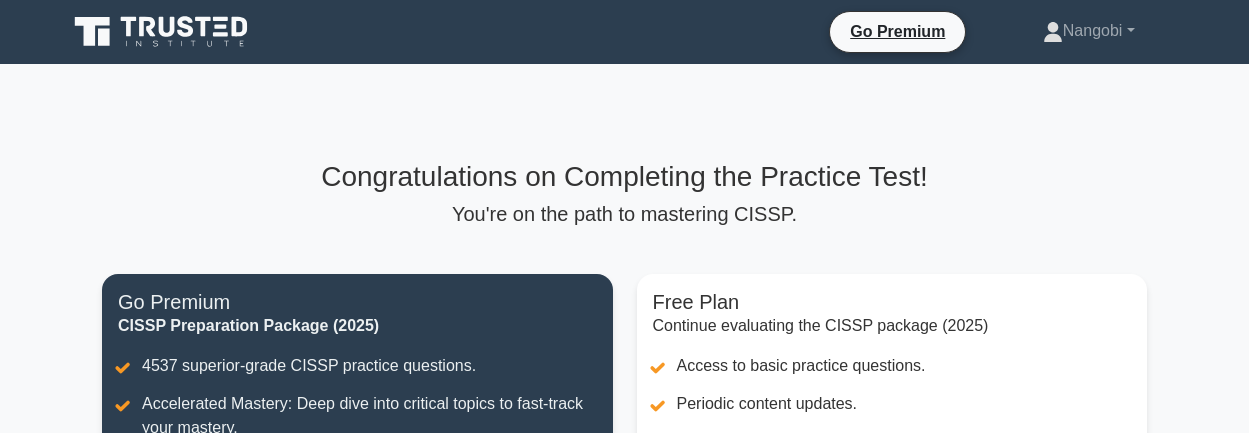 scroll, scrollTop: 0, scrollLeft: 0, axis: both 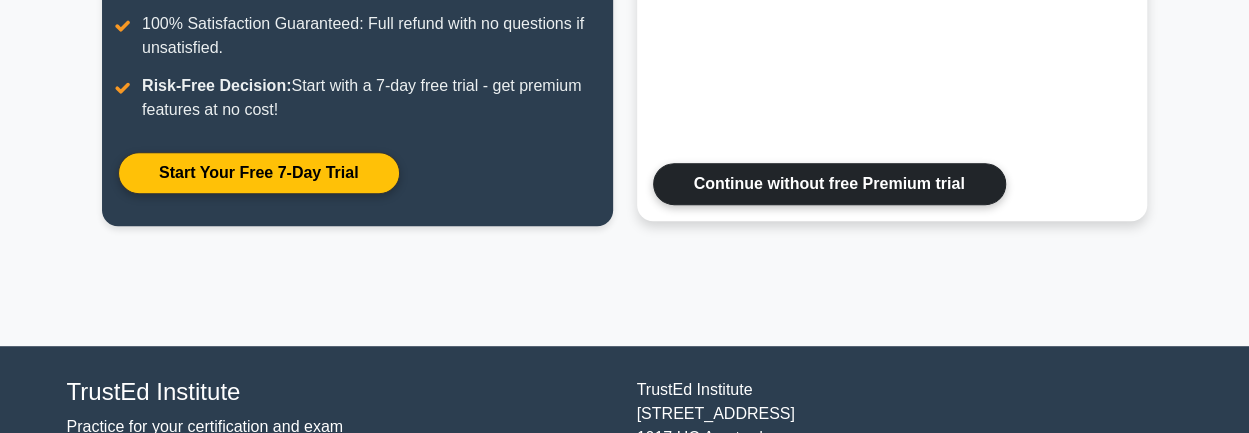 click on "Continue without free Premium trial" at bounding box center (829, 184) 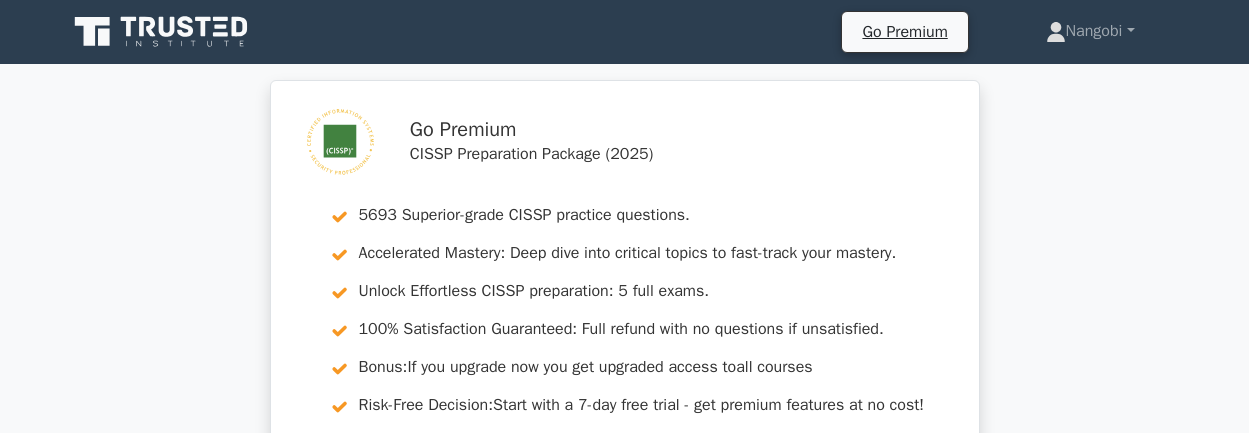 scroll, scrollTop: 0, scrollLeft: 0, axis: both 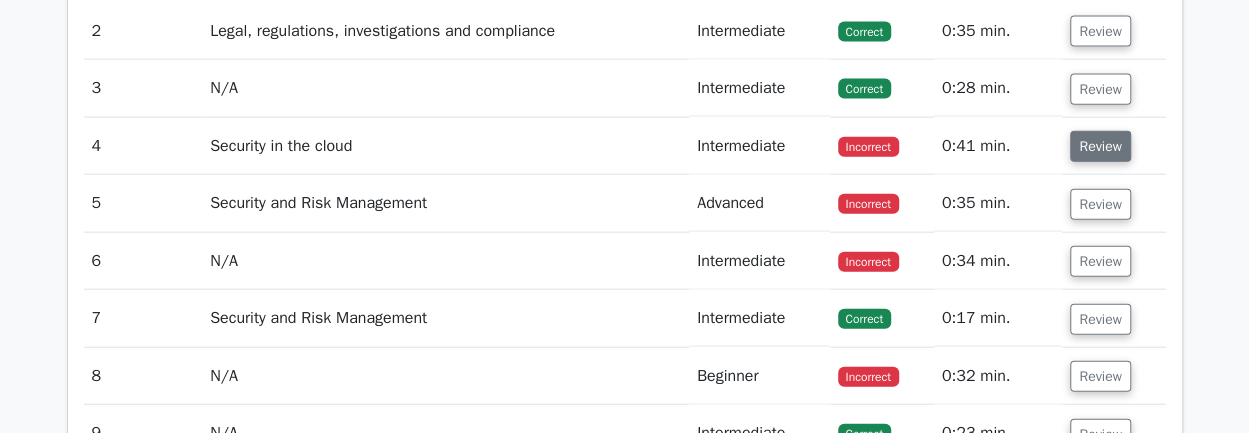 click on "Review" at bounding box center [1100, 146] 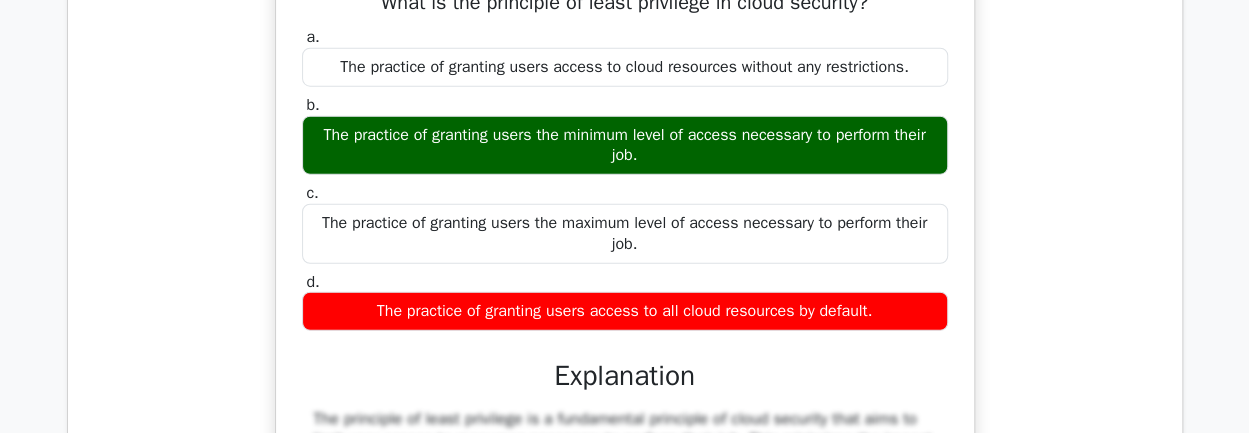scroll, scrollTop: 2480, scrollLeft: 0, axis: vertical 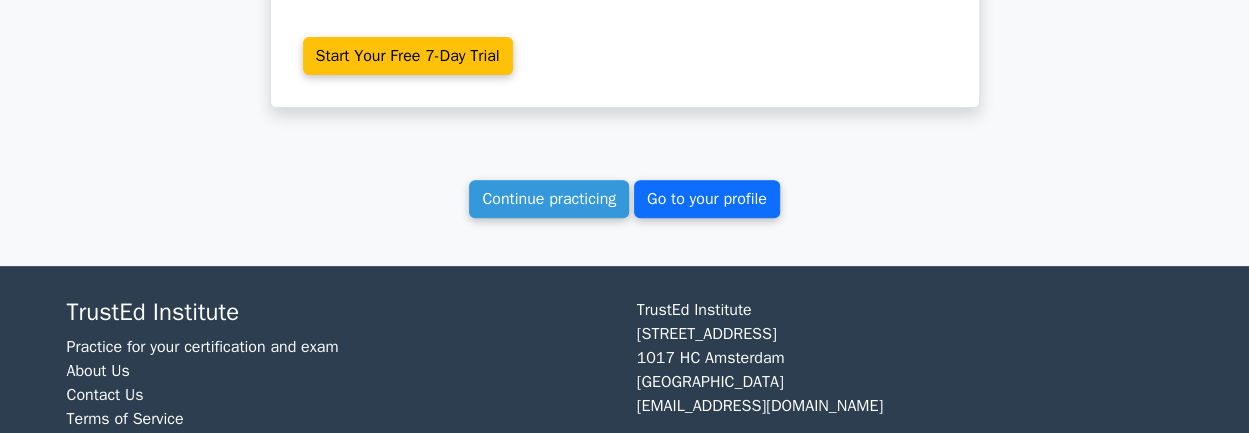 click on "Go to your profile" at bounding box center [707, 199] 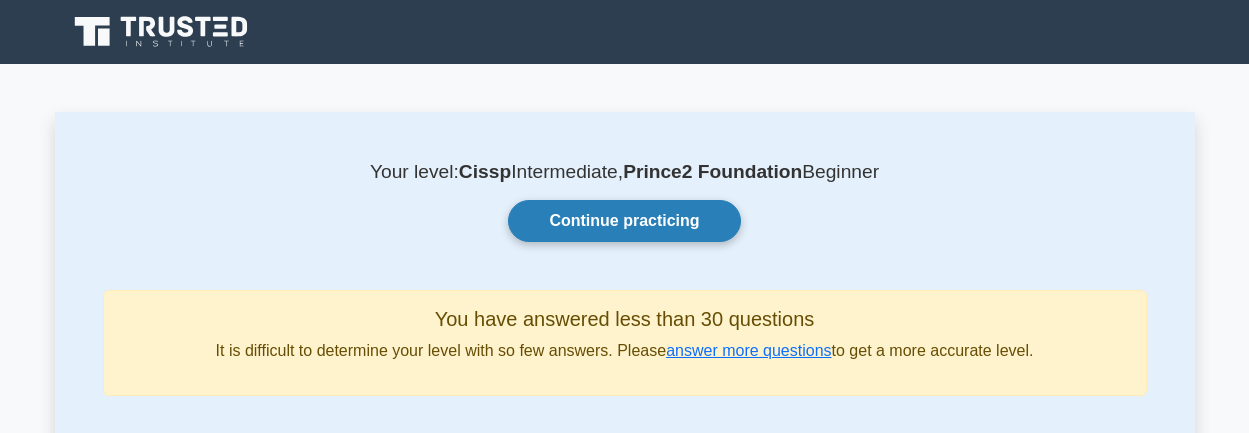 scroll, scrollTop: 0, scrollLeft: 0, axis: both 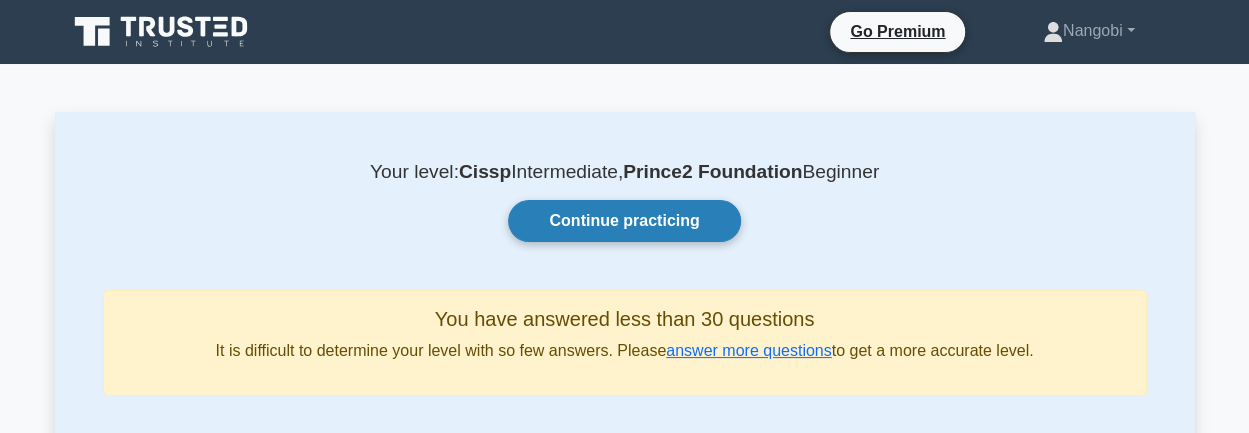 click on "Continue practicing" at bounding box center (624, 221) 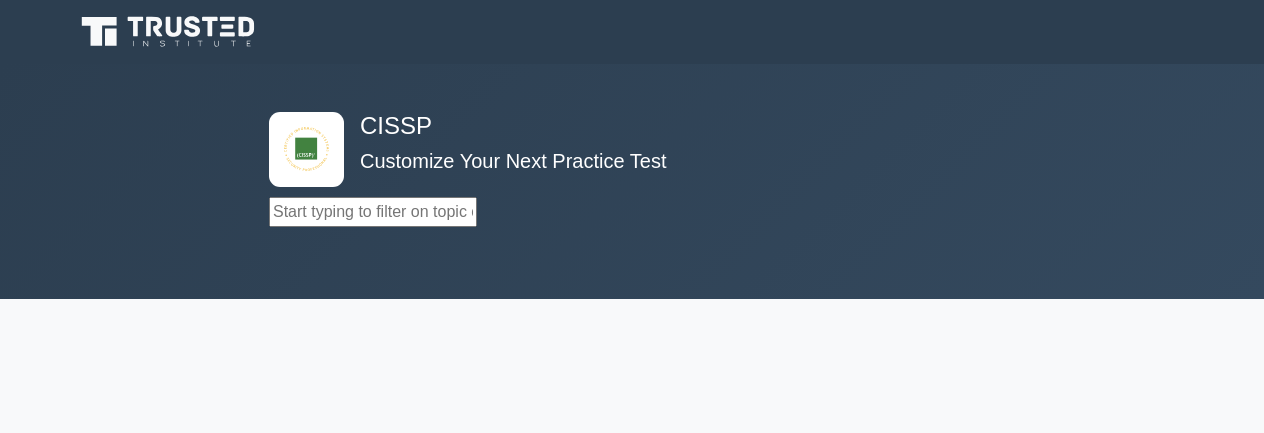 scroll, scrollTop: 0, scrollLeft: 0, axis: both 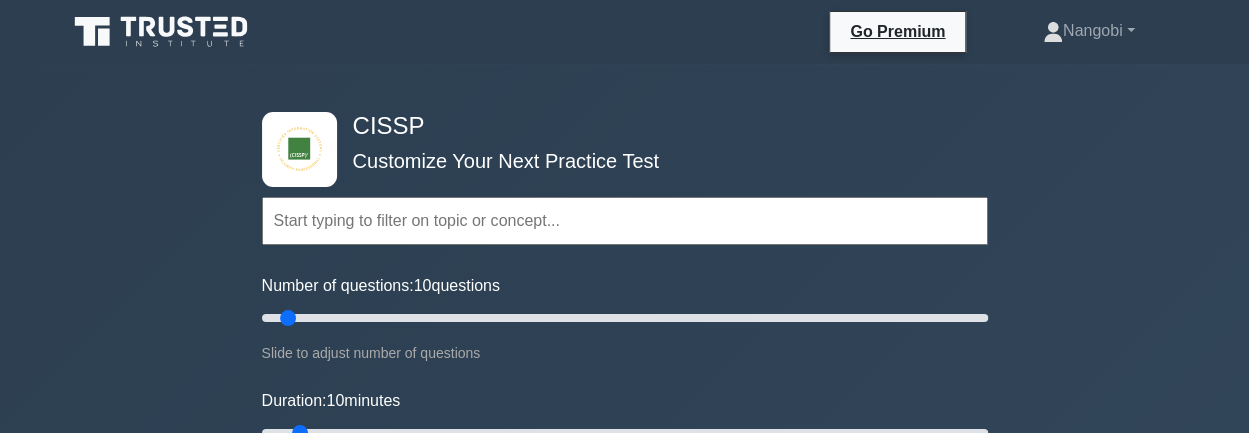 click at bounding box center [625, 221] 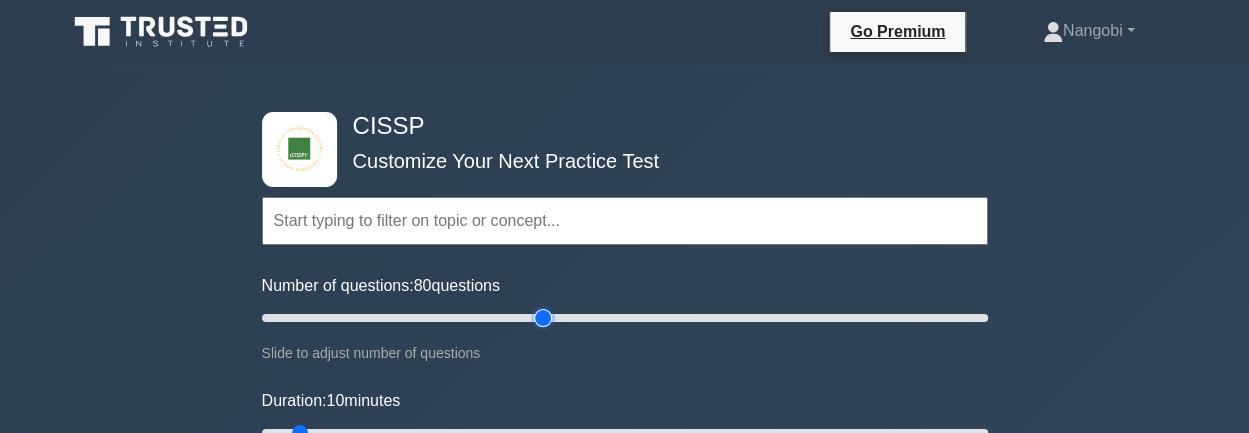 click on "Number of questions:  80  questions" at bounding box center [625, 318] 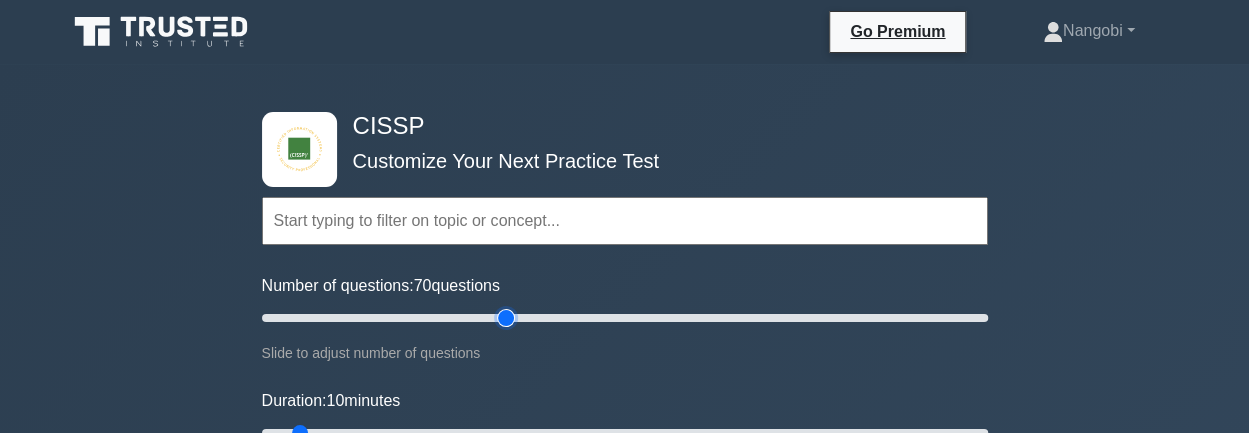 click on "Number of questions:  70  questions" at bounding box center [625, 318] 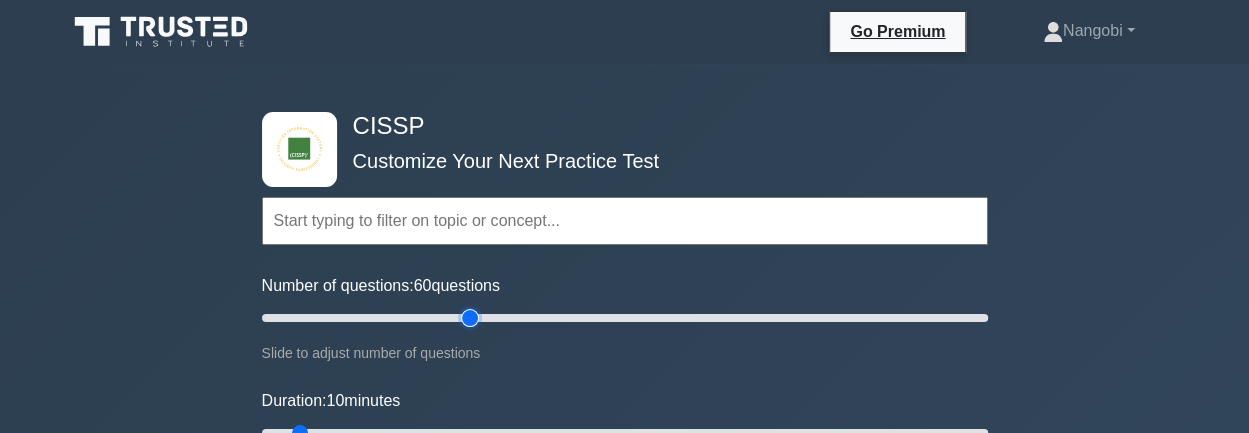 click on "Number of questions:  60  questions" at bounding box center (625, 318) 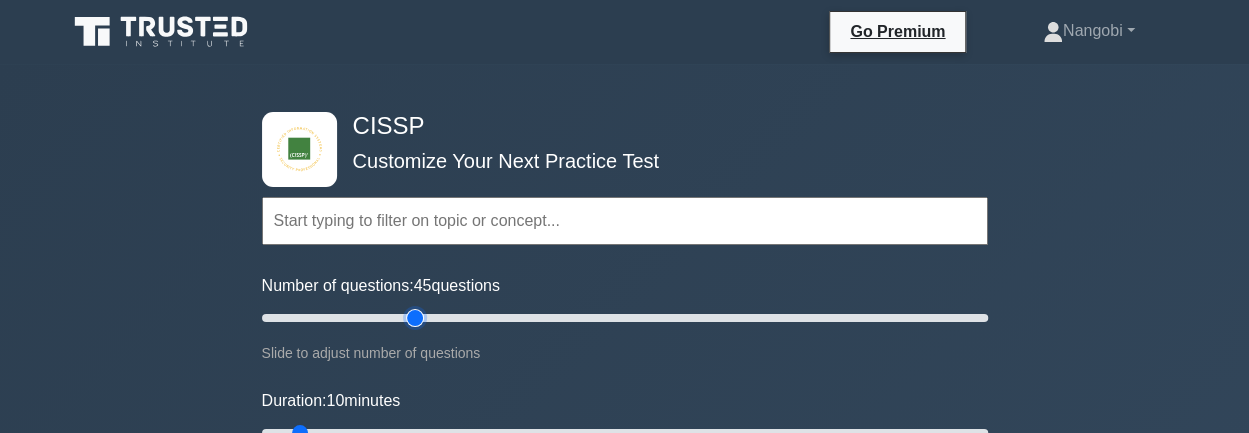 click on "Number of questions:  45  questions" at bounding box center (625, 318) 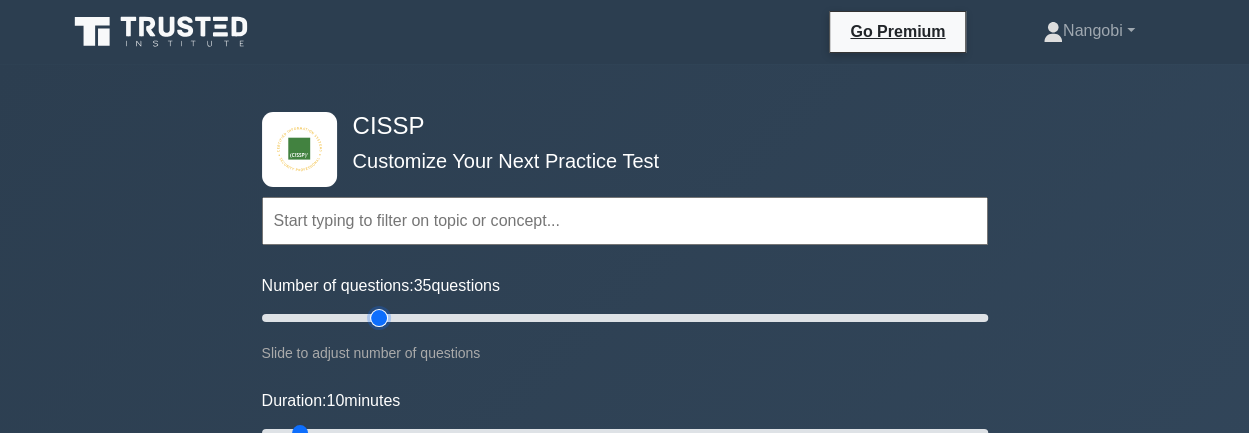 click on "Number of questions:  35  questions" at bounding box center [625, 318] 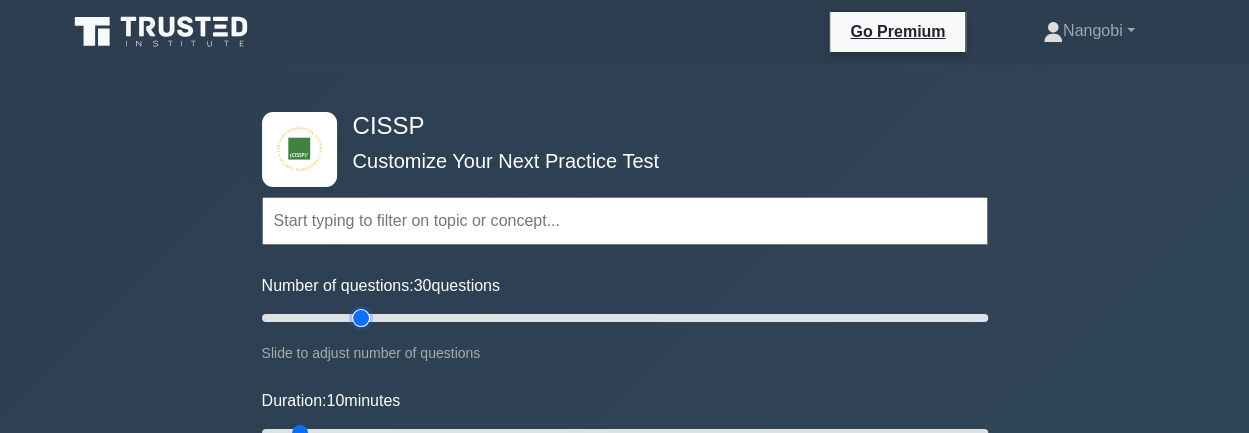 click on "Number of questions:  30  questions" at bounding box center (625, 318) 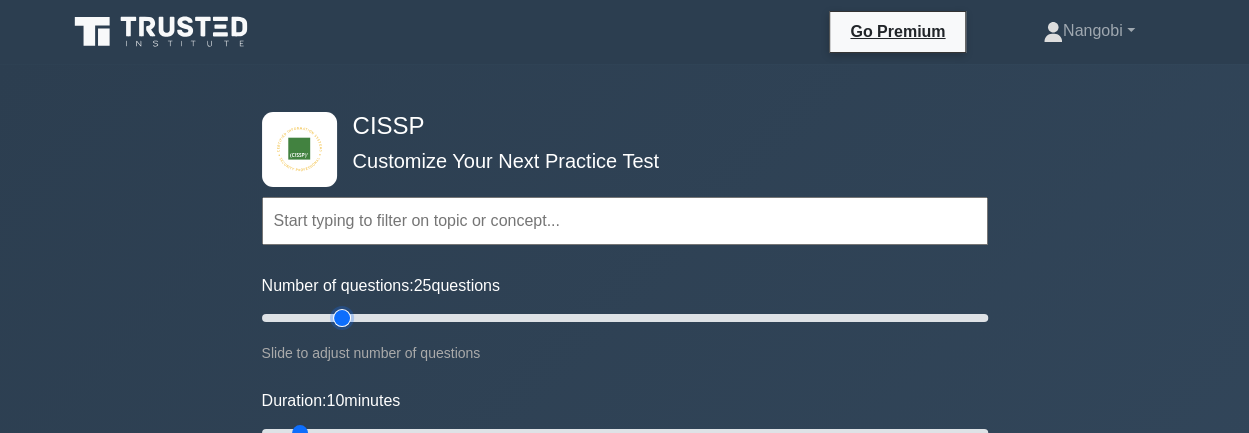 click on "Number of questions:  25  questions" at bounding box center [625, 318] 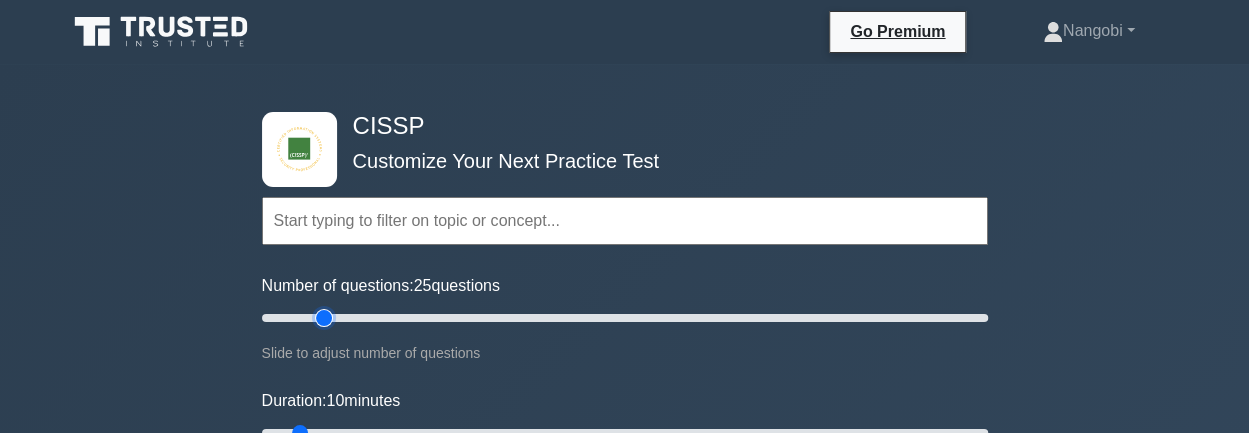 type on "20" 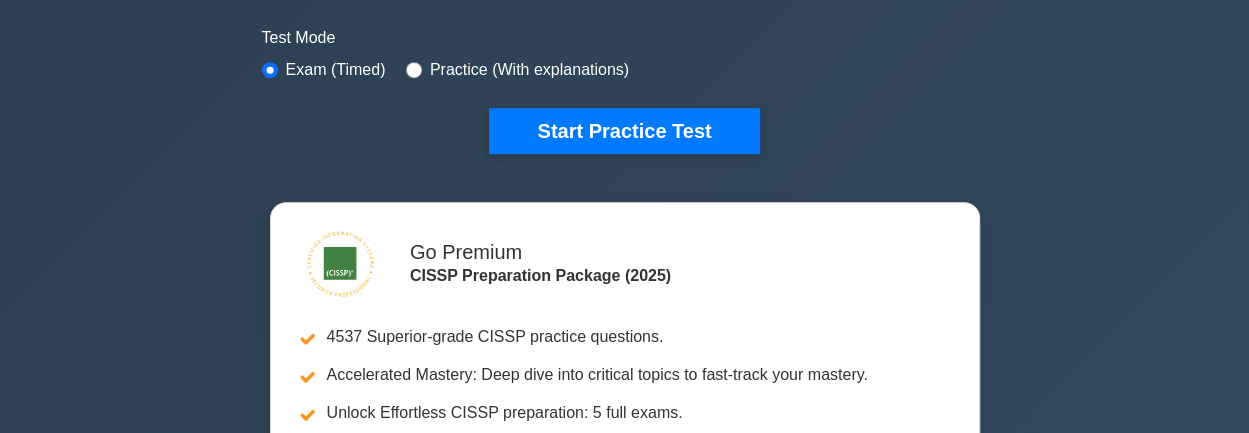 scroll, scrollTop: 640, scrollLeft: 0, axis: vertical 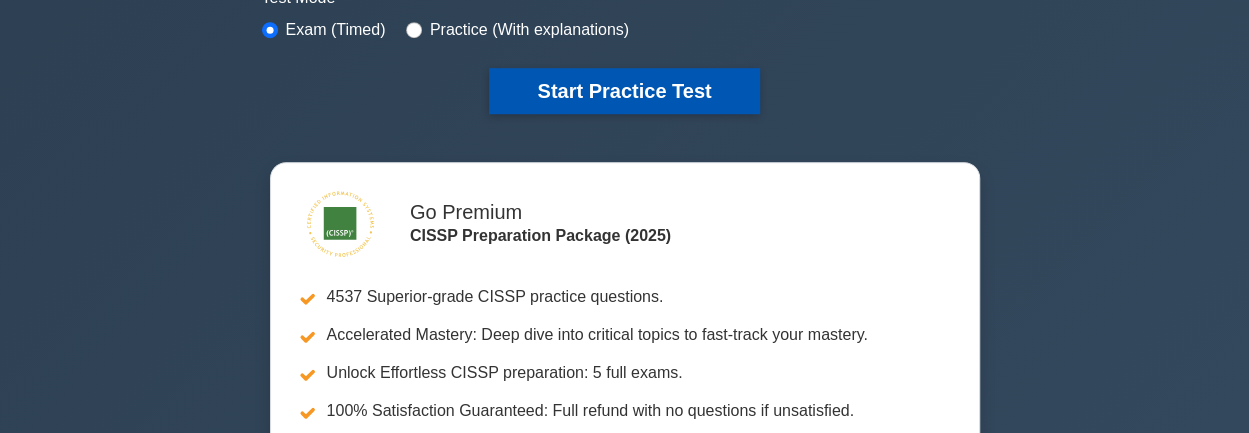 click on "Start Practice Test" at bounding box center (624, 91) 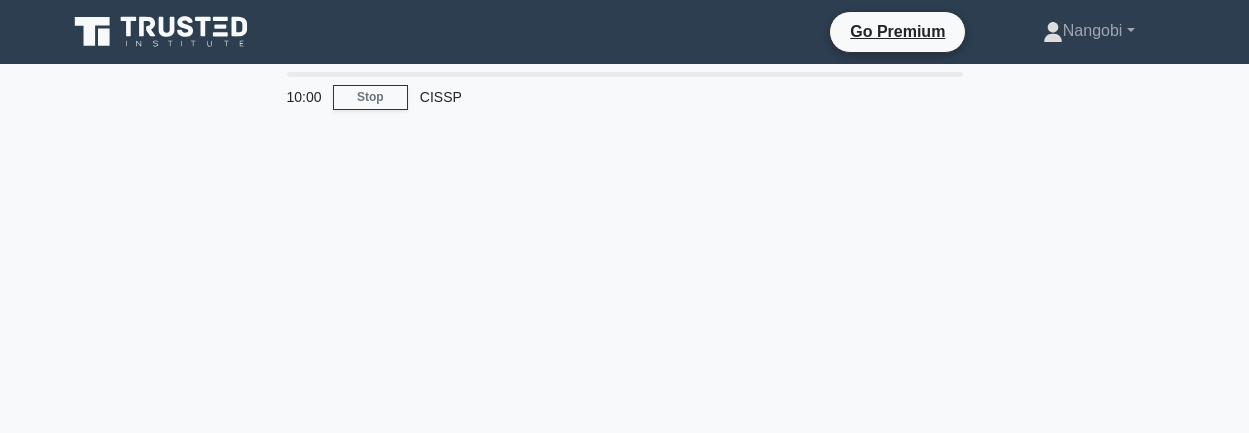 scroll, scrollTop: 0, scrollLeft: 0, axis: both 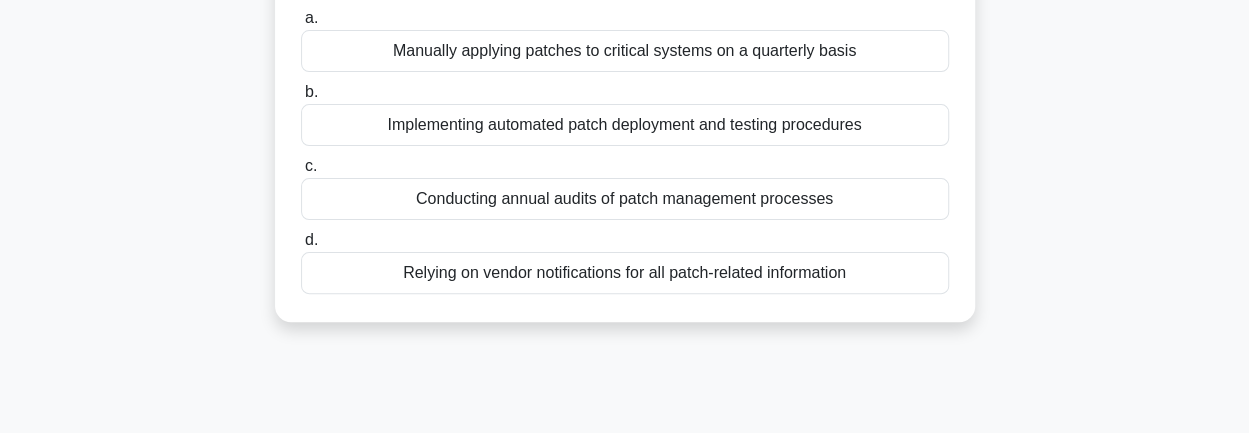 click on "Relying on vendor notifications for all patch-related information" at bounding box center (625, 273) 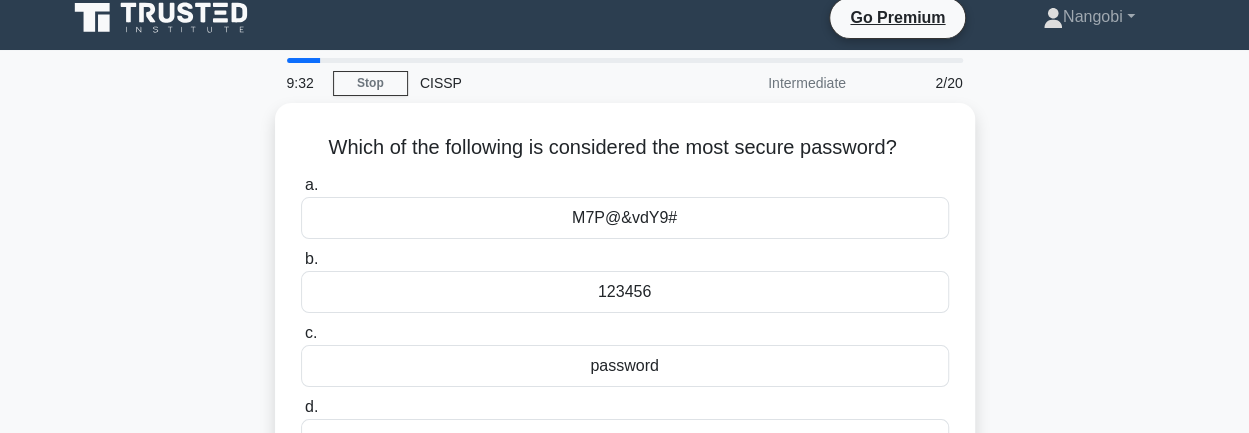 scroll, scrollTop: 0, scrollLeft: 0, axis: both 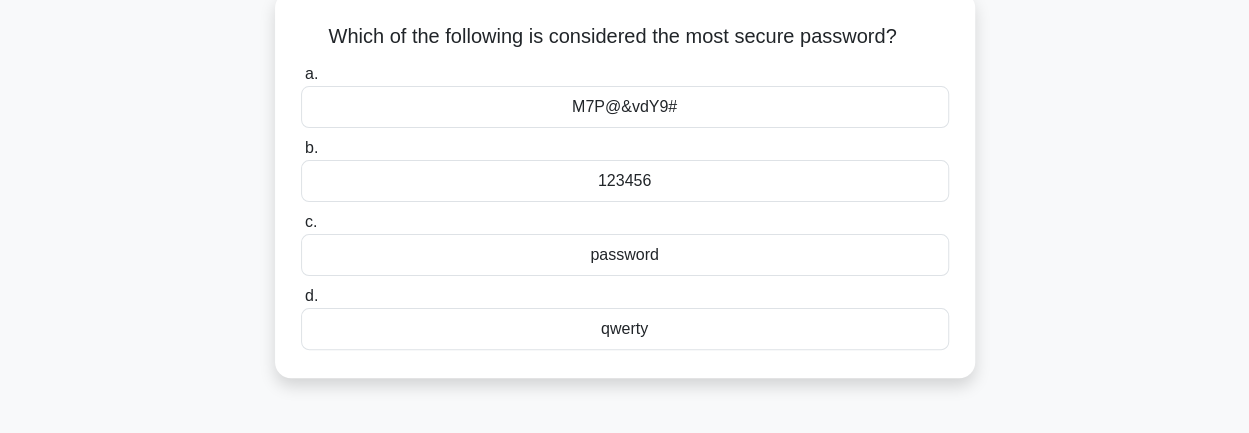 click on "M7P@&vdY9#" at bounding box center [625, 107] 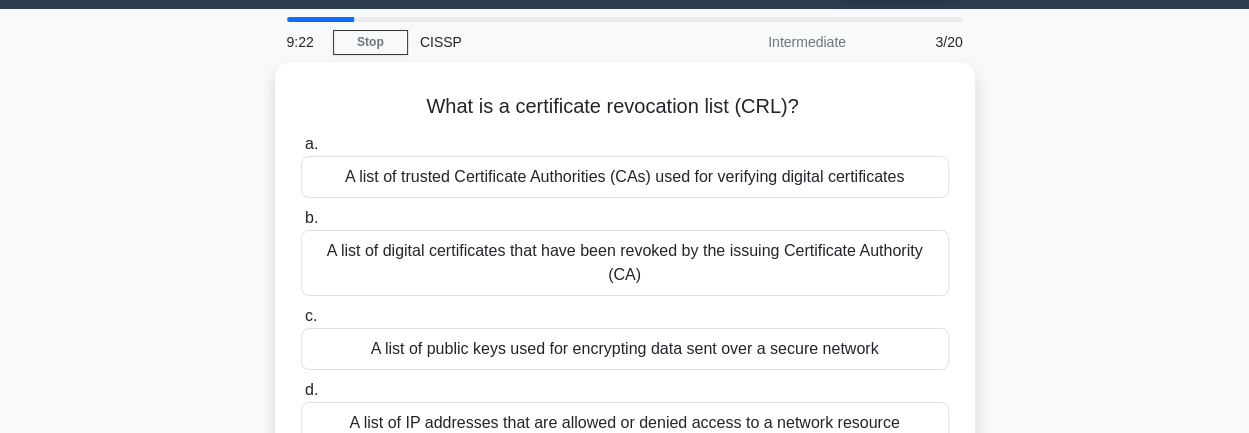 scroll, scrollTop: 0, scrollLeft: 0, axis: both 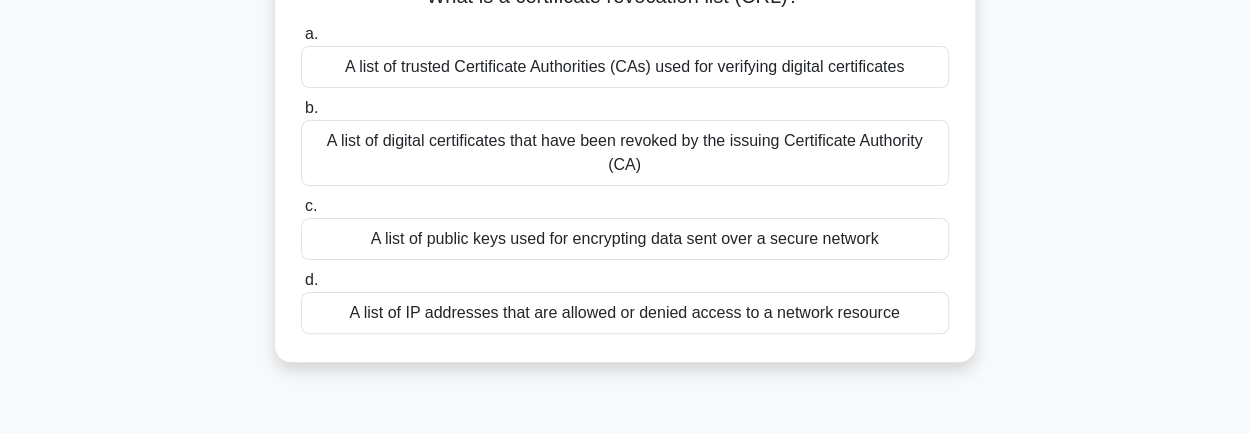 click on "A list of trusted Certificate Authorities (CAs) used for verifying digital certificates" at bounding box center (625, 67) 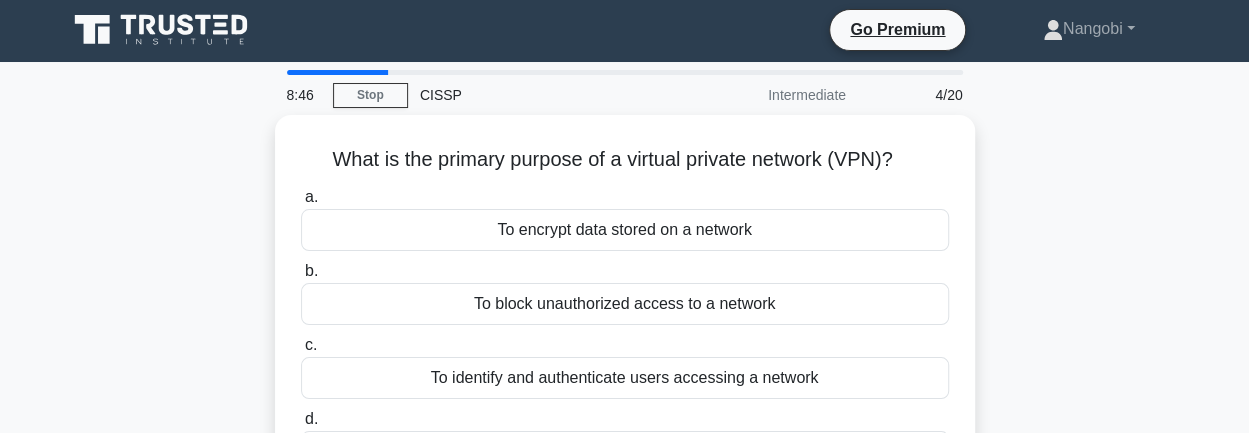 scroll, scrollTop: 0, scrollLeft: 0, axis: both 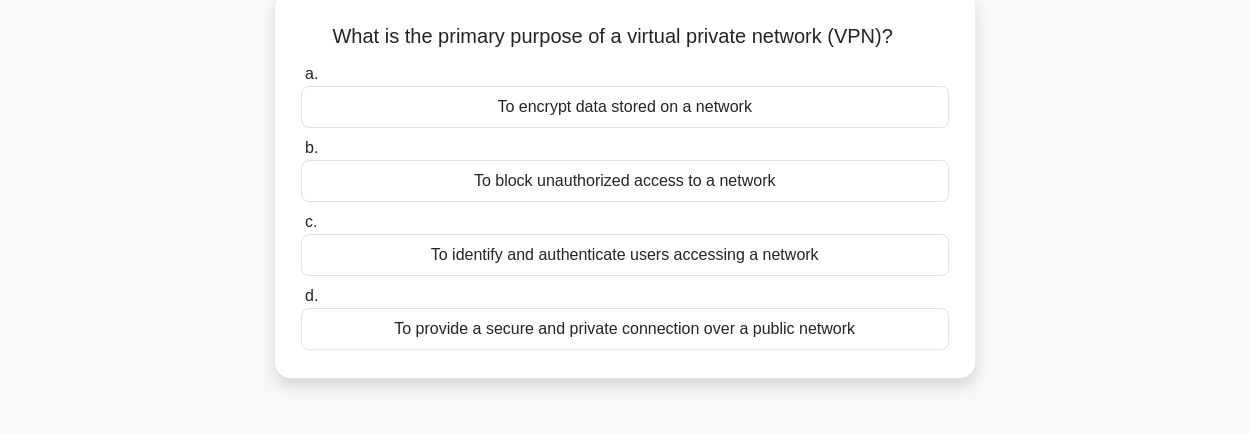 click on "To provide a secure and private connection over a public network" at bounding box center (625, 329) 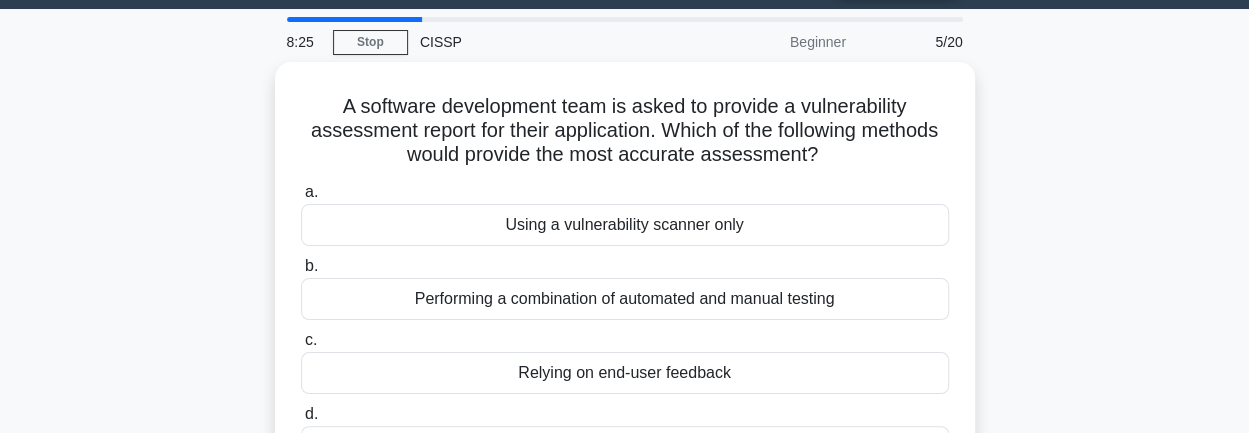 scroll, scrollTop: 0, scrollLeft: 0, axis: both 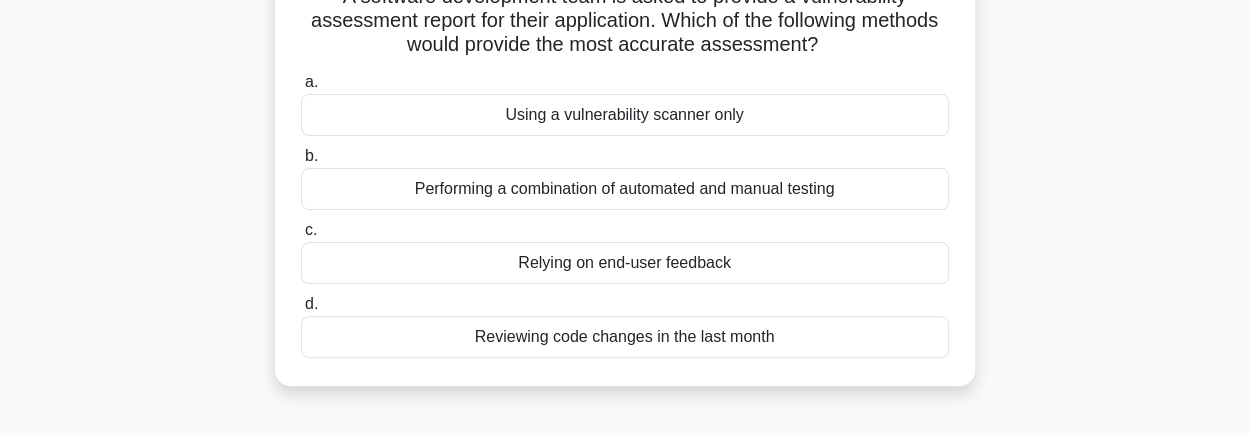 click on "Reviewing code changes in the last month" at bounding box center (625, 337) 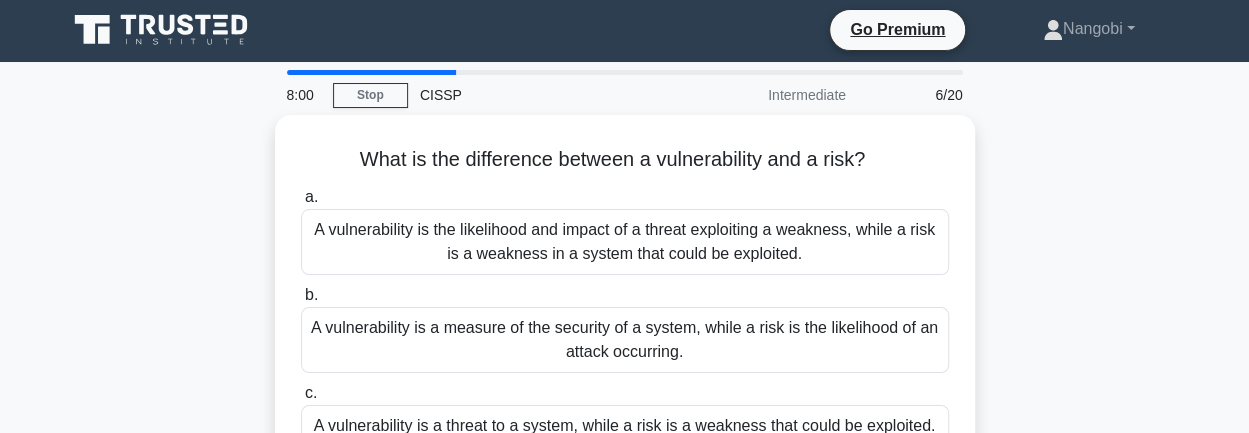 scroll, scrollTop: 0, scrollLeft: 0, axis: both 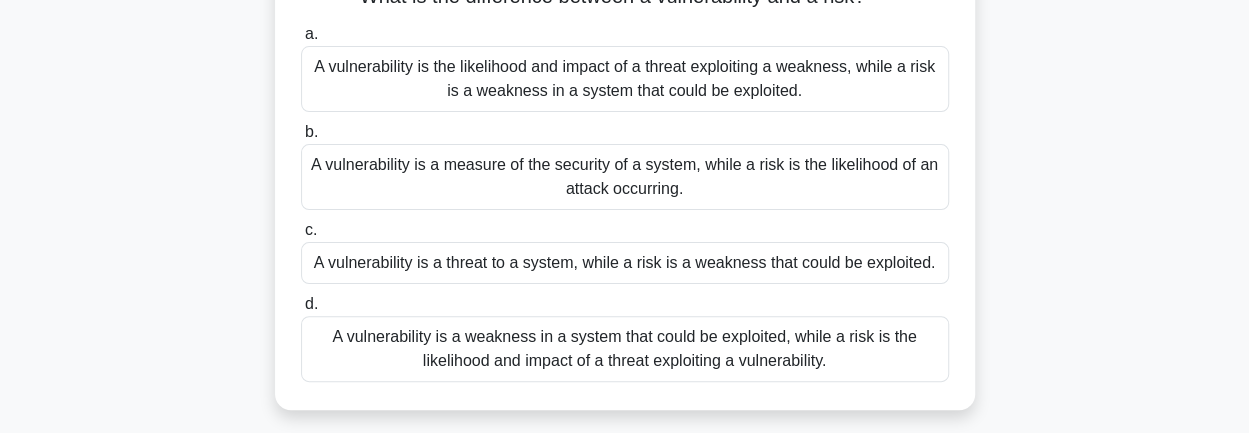 click on "A vulnerability is a weakness in a system that could be exploited, while a risk is the likelihood and impact of a threat exploiting a vulnerability." at bounding box center [625, 349] 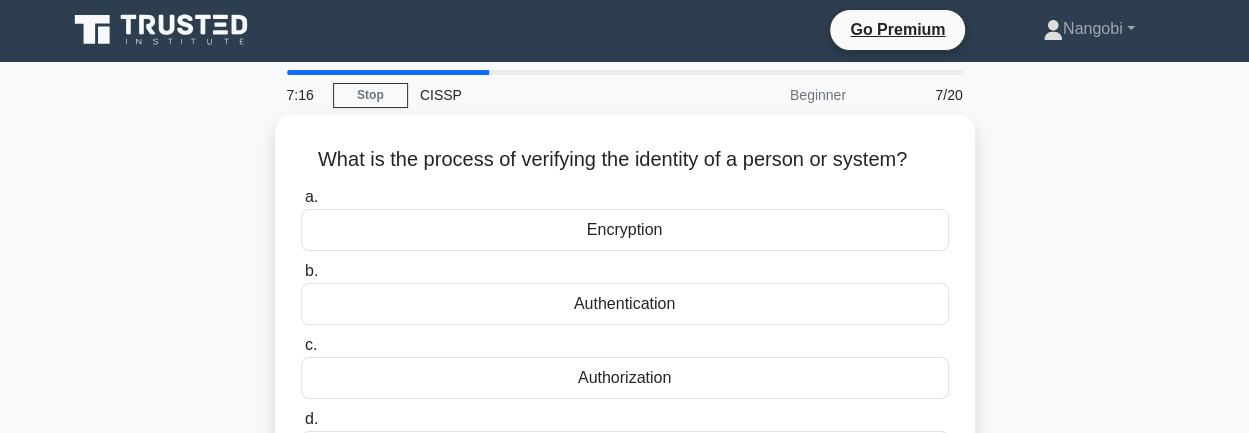 scroll, scrollTop: 0, scrollLeft: 0, axis: both 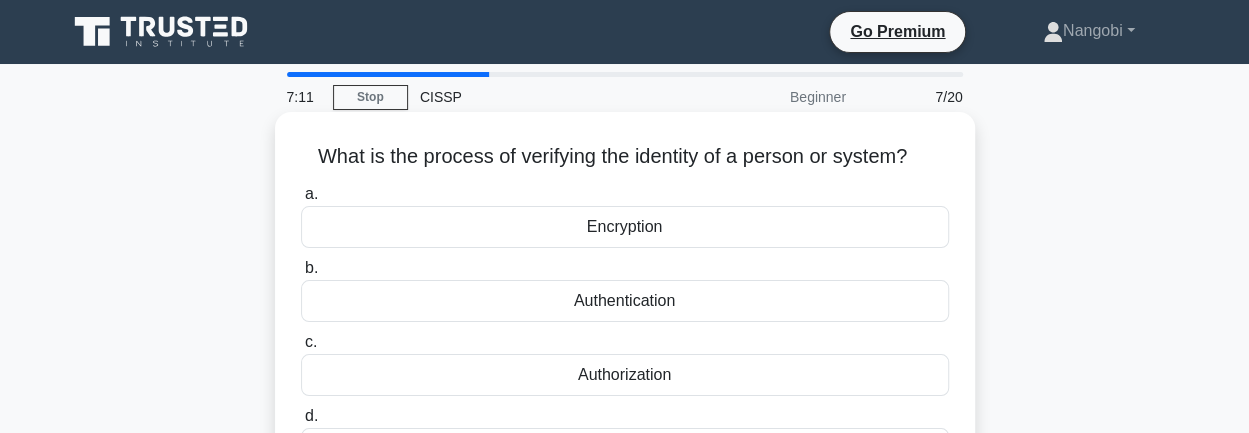 click on "Authentication" at bounding box center [625, 301] 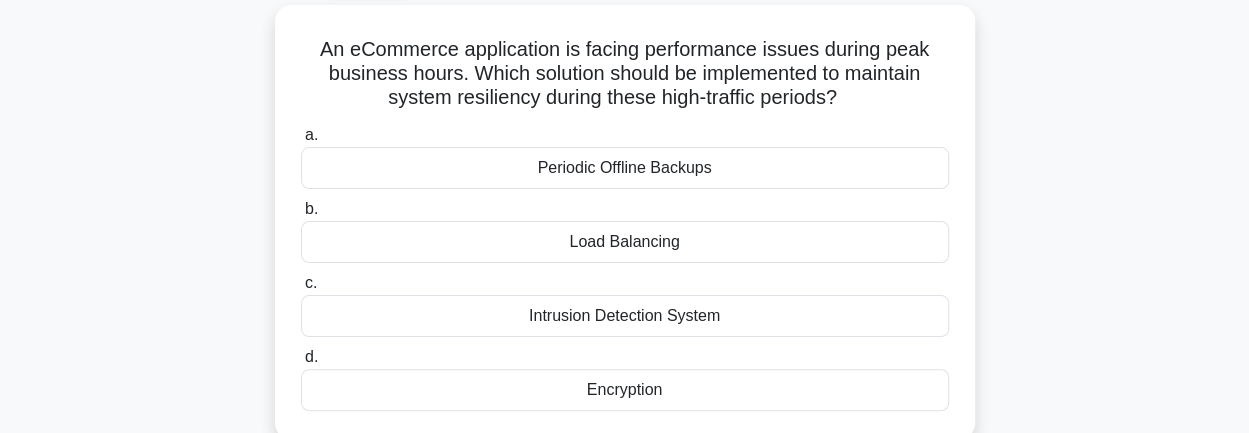 scroll, scrollTop: 120, scrollLeft: 0, axis: vertical 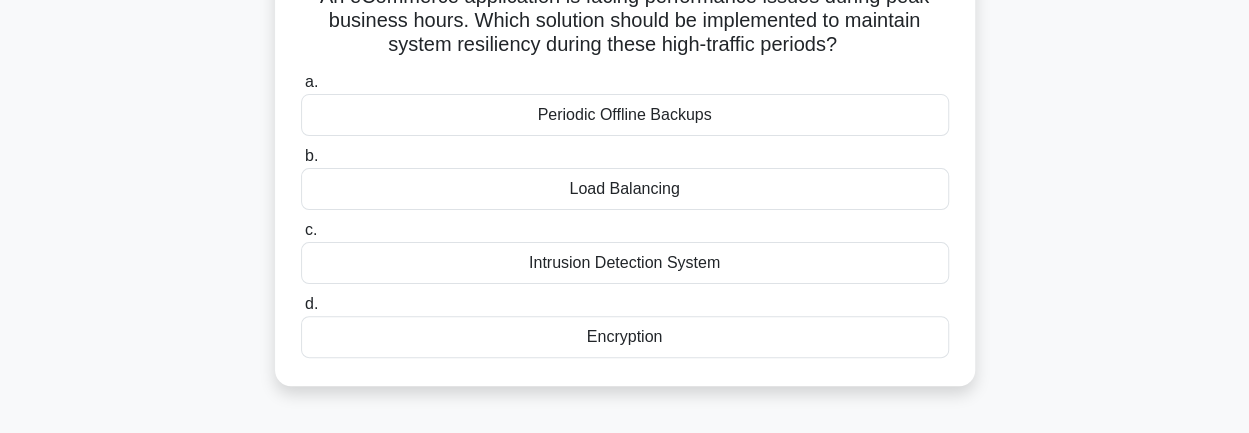 click on "Encryption" at bounding box center (625, 337) 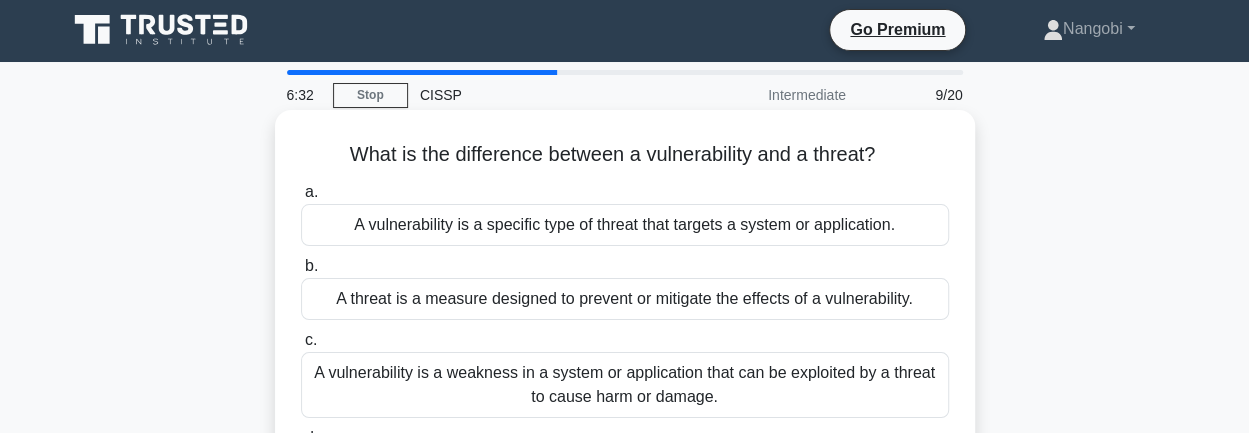 scroll, scrollTop: 0, scrollLeft: 0, axis: both 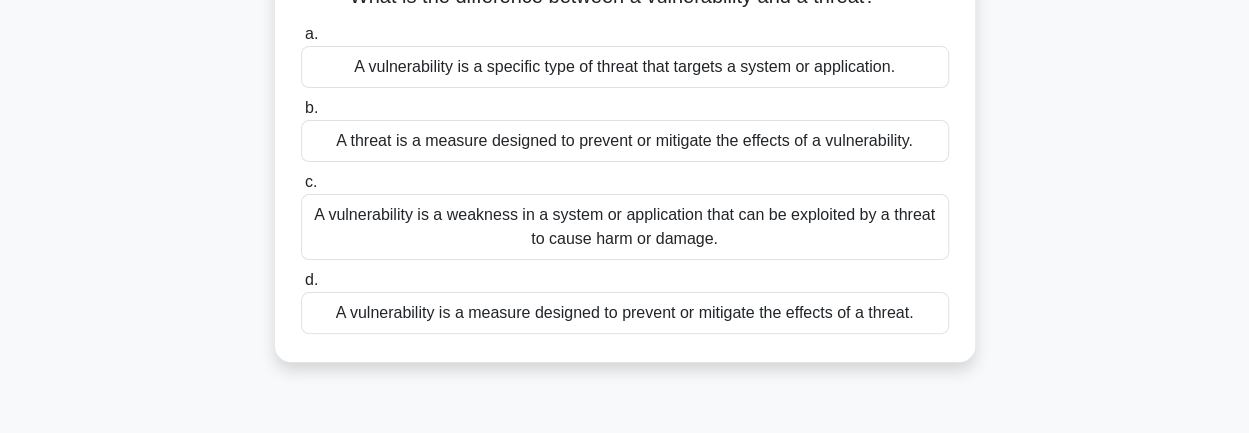 click on "A vulnerability is a weakness in a system or application that can be exploited by a threat to cause harm or damage." at bounding box center (625, 227) 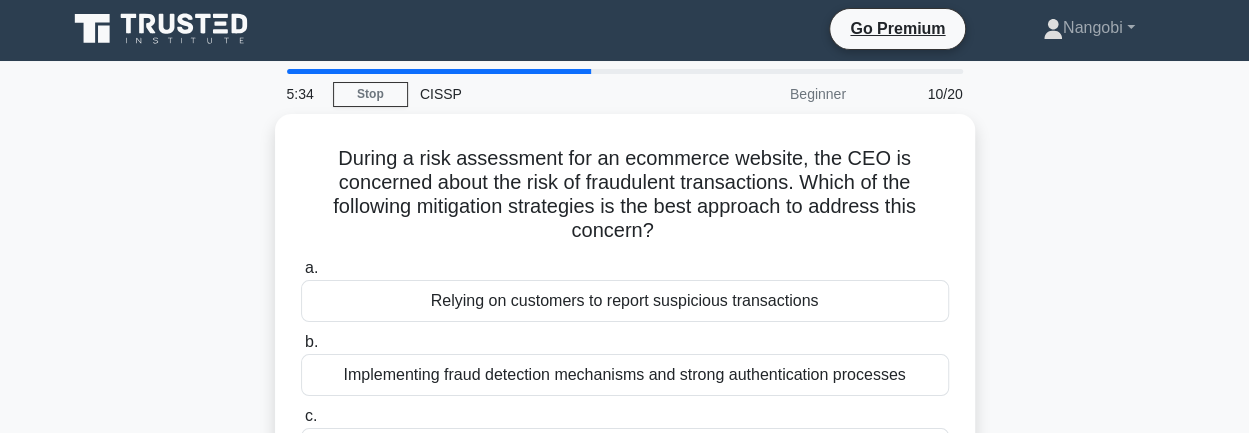 scroll, scrollTop: 0, scrollLeft: 0, axis: both 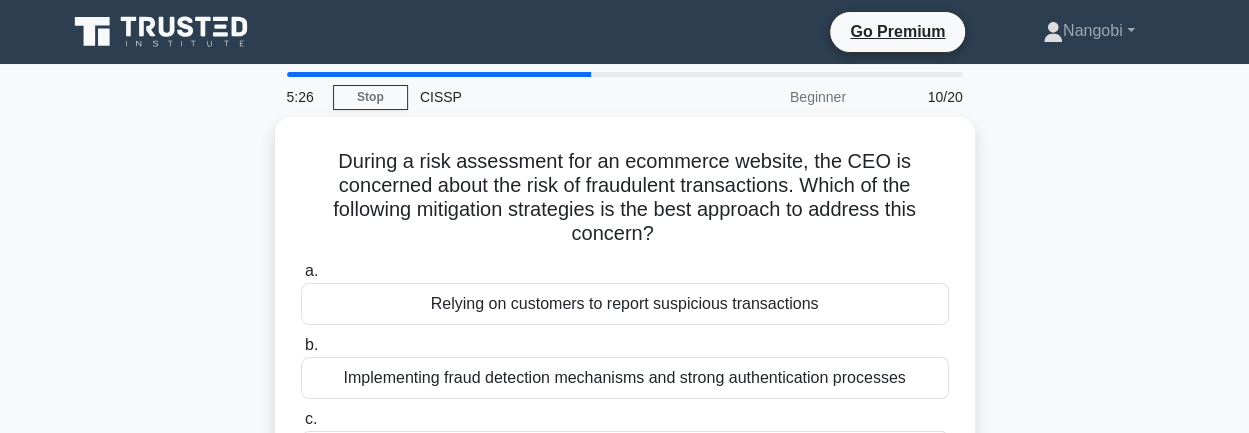 click on "5:26
Stop
CISSP
Beginner
10/20
During a risk assessment for an ecommerce website, the CEO is concerned about the risk of fraudulent transactions. Which of the following mitigation strategies is the best approach to address this concern?
.spinner_0XTQ{transform-origin:center;animation:spinner_y6GP .75s linear infinite}@keyframes spinner_y6GP{100%{transform:rotate(360deg)}}
a.
b. c." at bounding box center [624, 572] 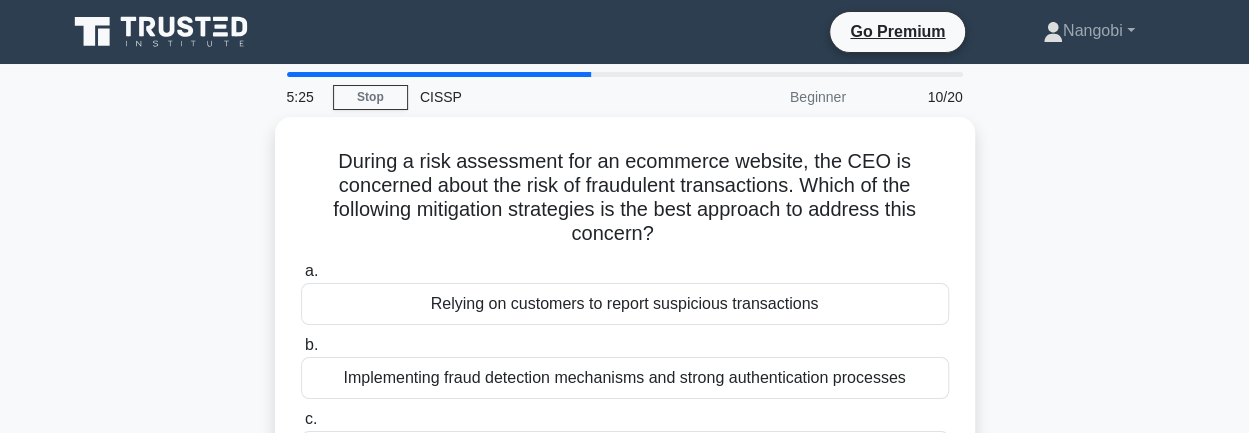 click on "5:25
Stop
CISSP
Beginner
10/20
During a risk assessment for an ecommerce website, the CEO is concerned about the risk of fraudulent transactions. Which of the following mitigation strategies is the best approach to address this concern?
.spinner_0XTQ{transform-origin:center;animation:spinner_y6GP .75s linear infinite}@keyframes spinner_y6GP{100%{transform:rotate(360deg)}}
a.
b. c." at bounding box center (624, 572) 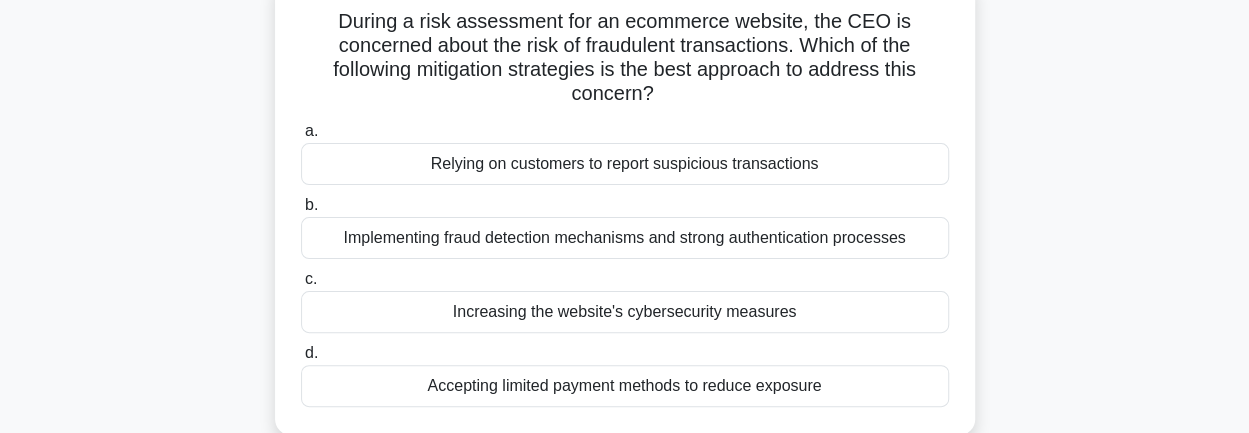 scroll, scrollTop: 160, scrollLeft: 0, axis: vertical 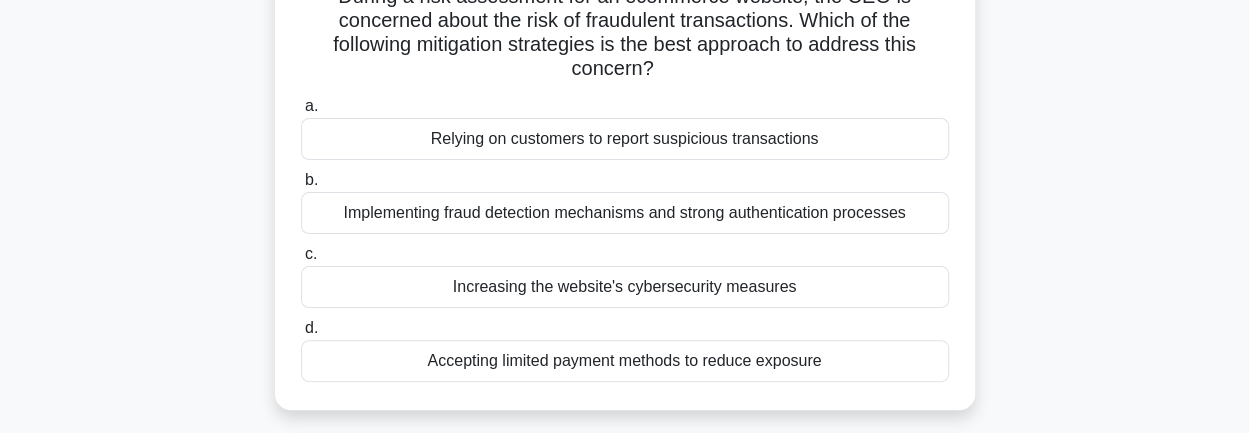 click on "Increasing the website's cybersecurity measures" at bounding box center (625, 287) 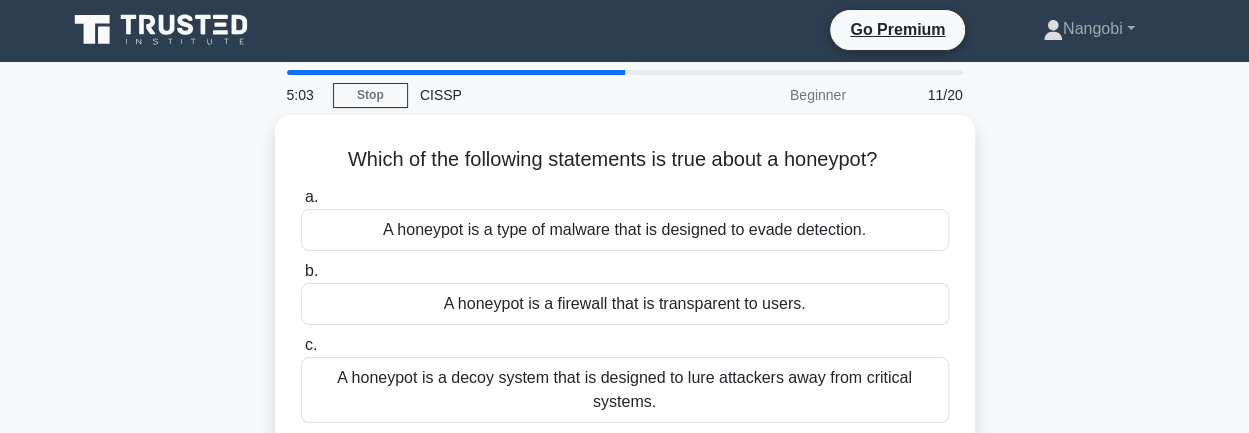 scroll, scrollTop: 0, scrollLeft: 0, axis: both 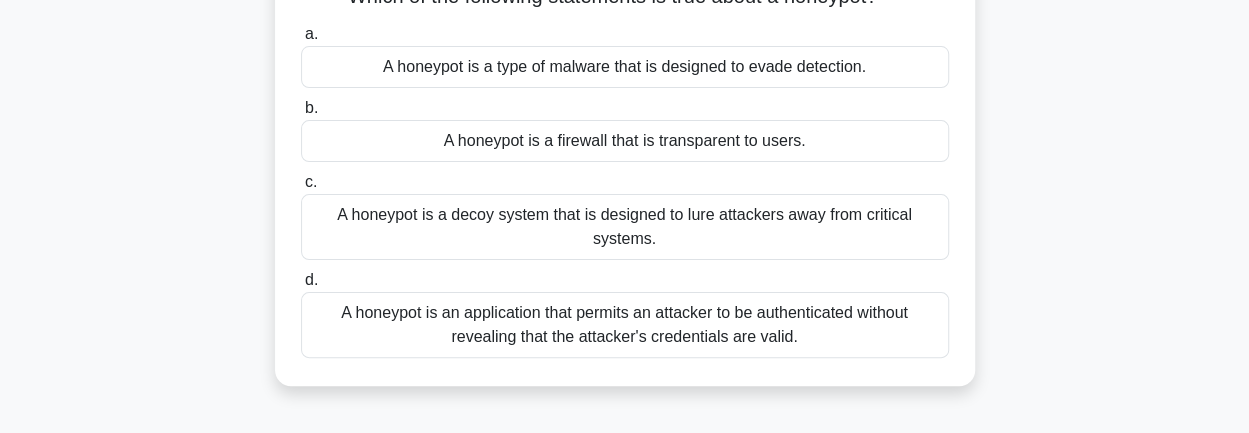 click on "A honeypot is an application that permits an attacker to be authenticated without revealing that the attacker's credentials are valid." at bounding box center (625, 325) 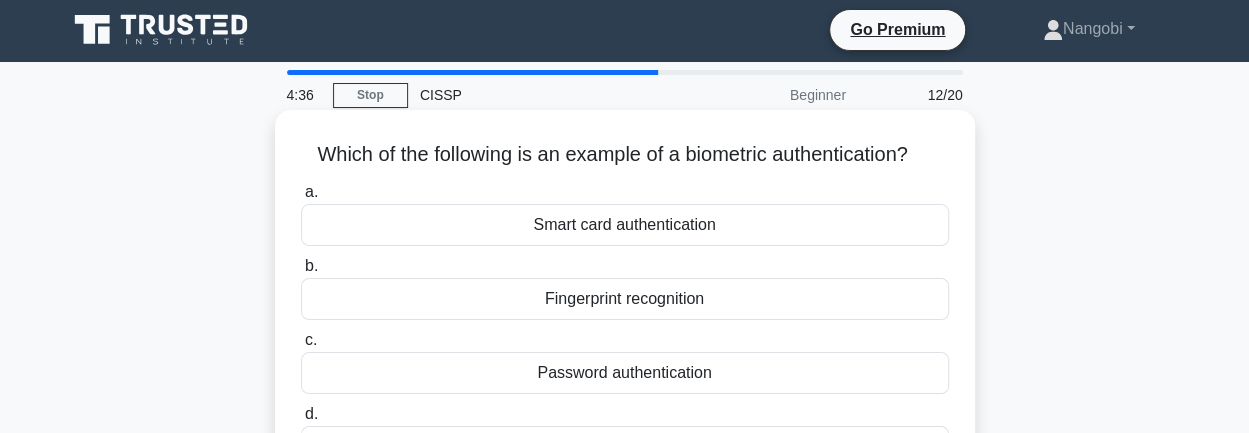 scroll, scrollTop: 0, scrollLeft: 0, axis: both 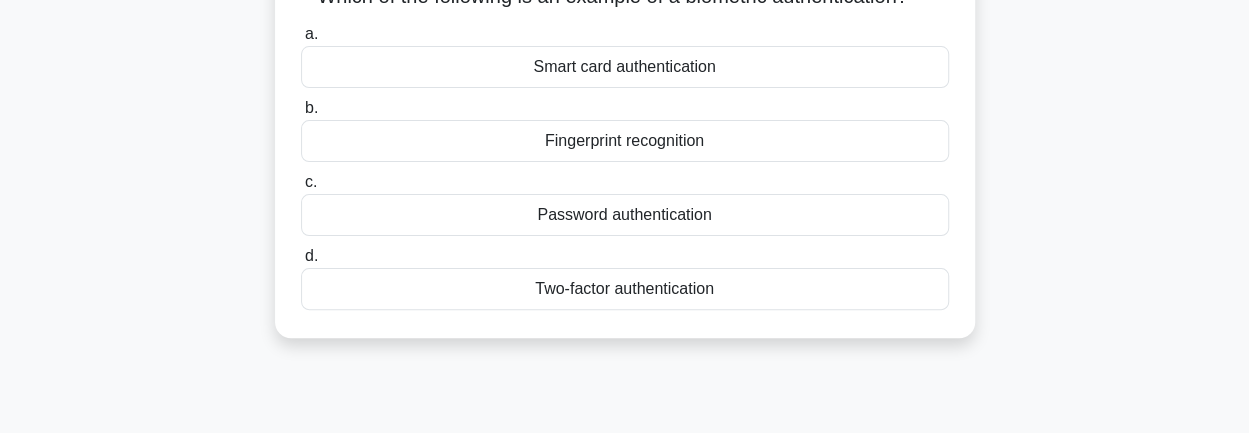 click on "Fingerprint recognition" at bounding box center [625, 141] 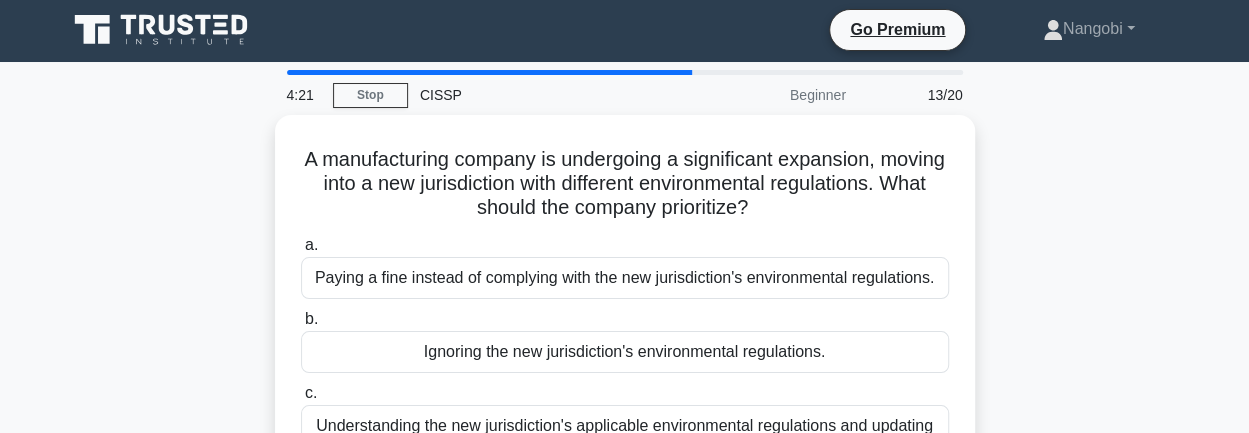 scroll, scrollTop: 0, scrollLeft: 0, axis: both 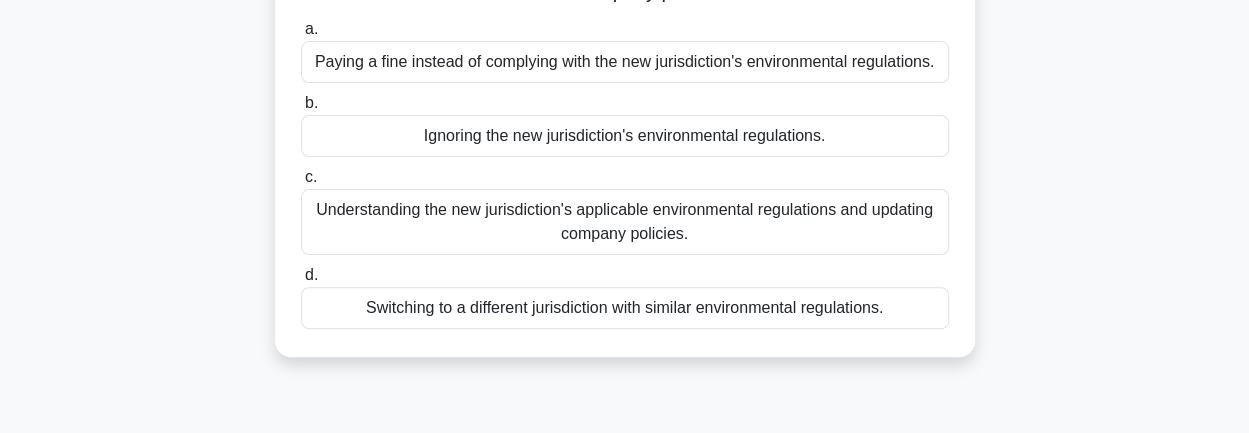 click on "Understanding the new jurisdiction's applicable environmental regulations and updating company policies." at bounding box center (625, 222) 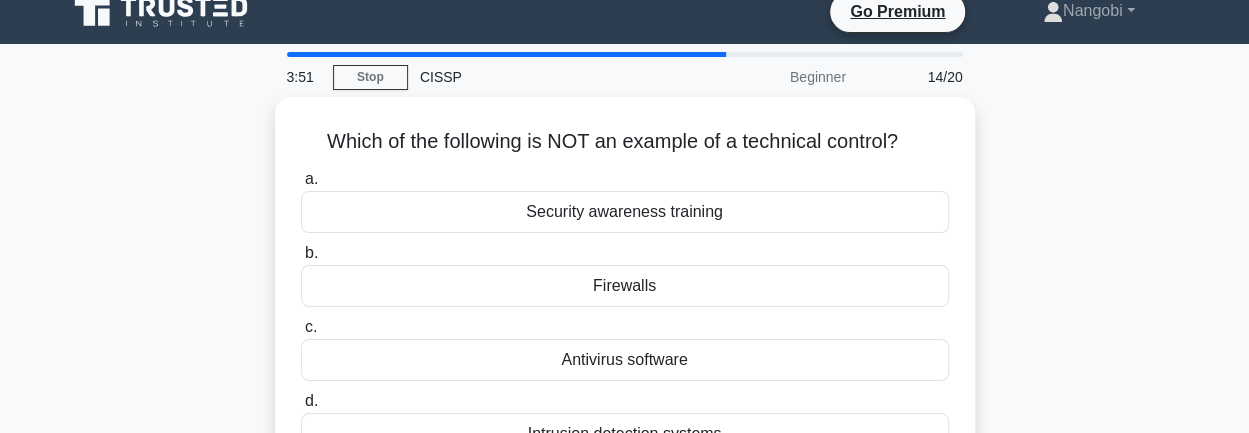 scroll, scrollTop: 0, scrollLeft: 0, axis: both 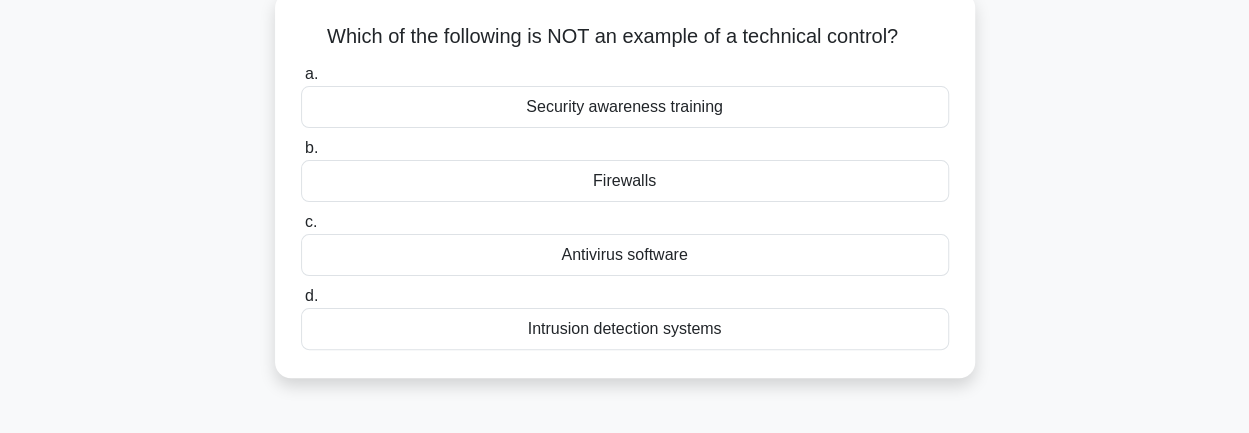 click on "Security awareness training" at bounding box center (625, 107) 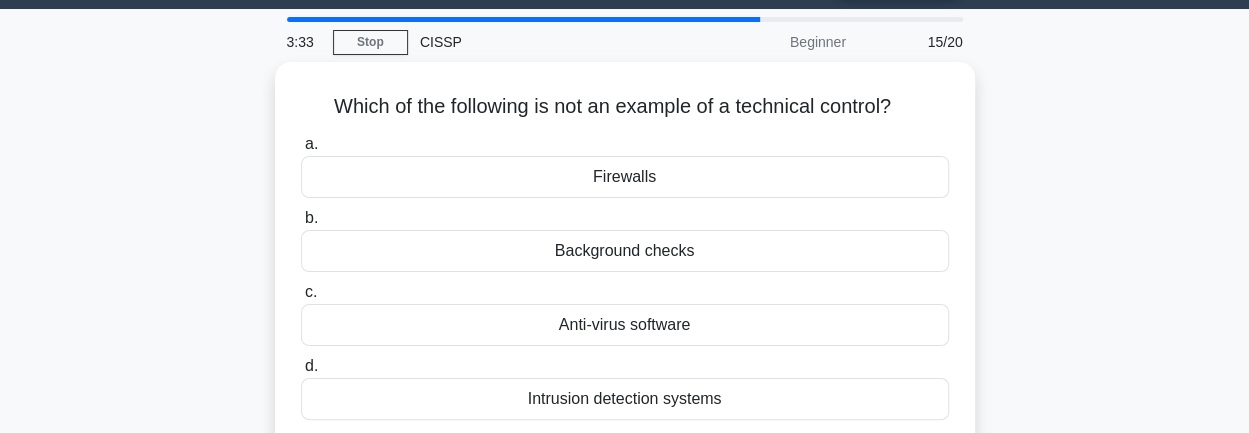 scroll, scrollTop: 0, scrollLeft: 0, axis: both 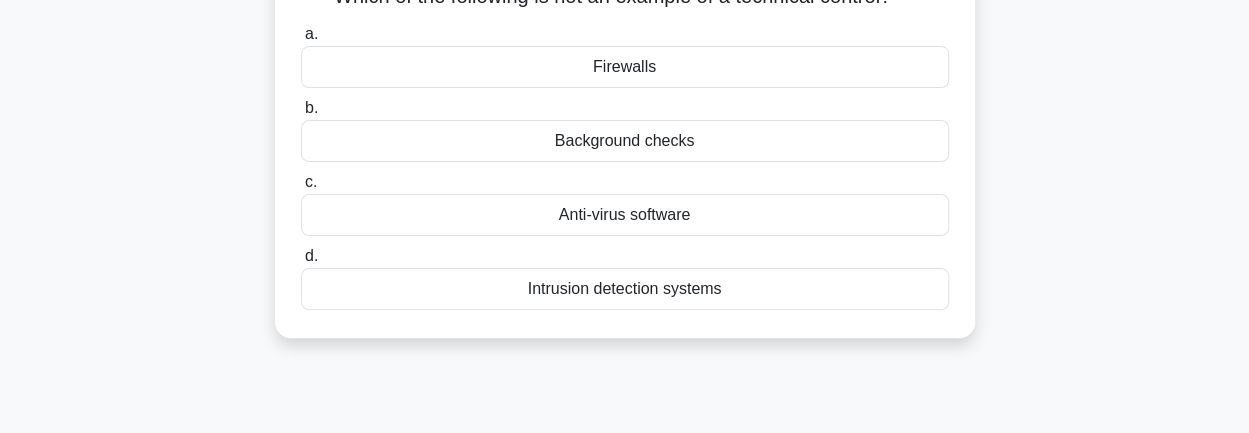 click on "Background checks" at bounding box center [625, 141] 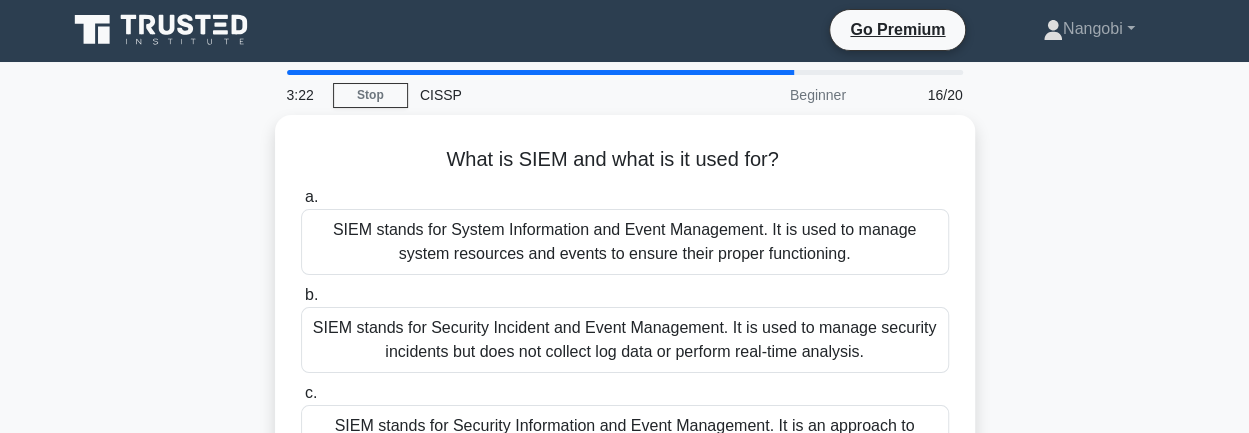 scroll, scrollTop: 0, scrollLeft: 0, axis: both 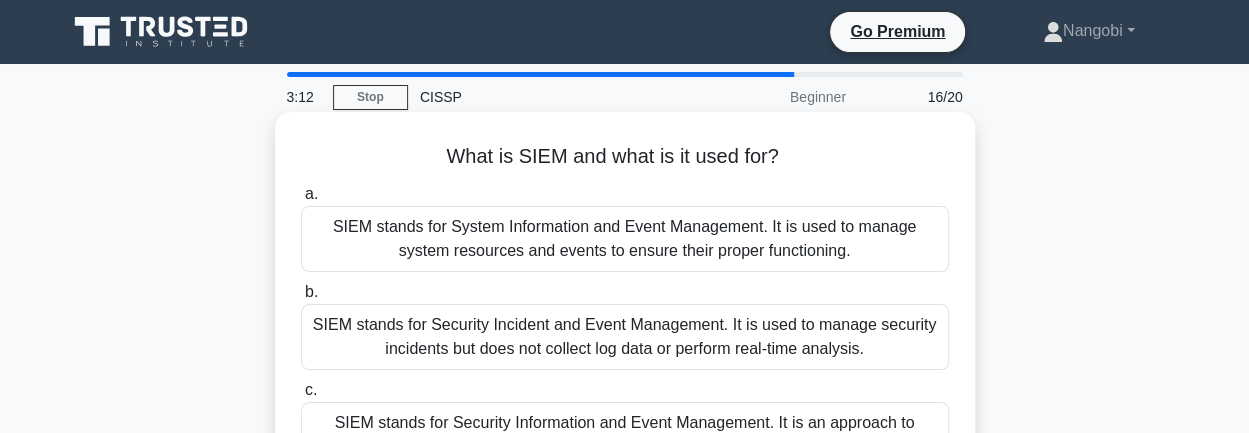 click on "SIEM stands for Security Incident and Event Management. It is used to manage security incidents but does not collect log data or perform real-time analysis." at bounding box center [625, 337] 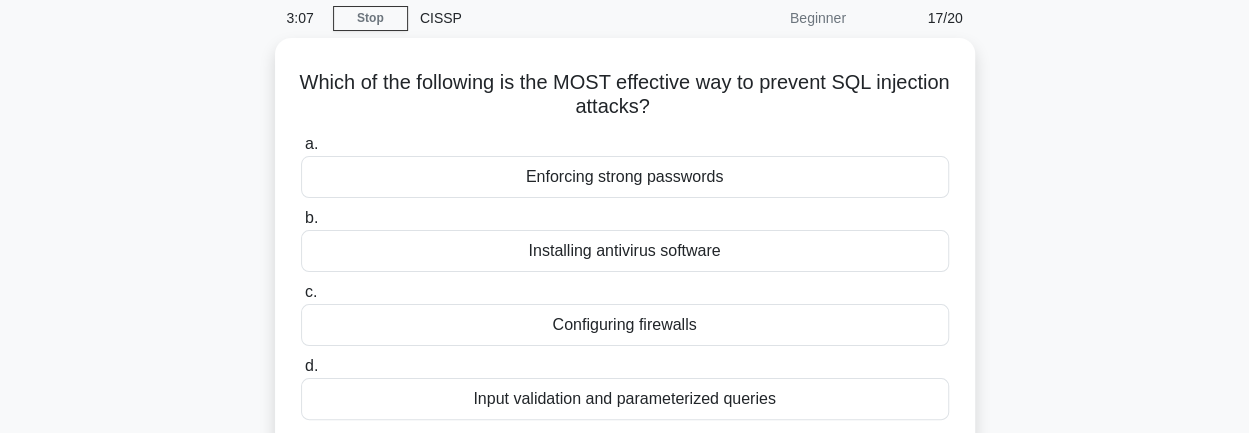 scroll, scrollTop: 80, scrollLeft: 0, axis: vertical 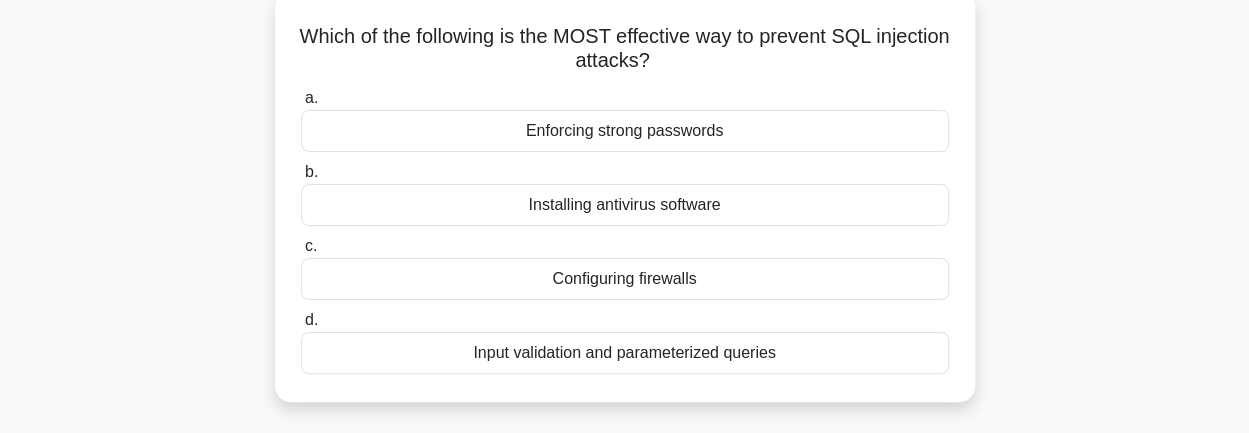 click on "Input validation and parameterized queries" at bounding box center [625, 353] 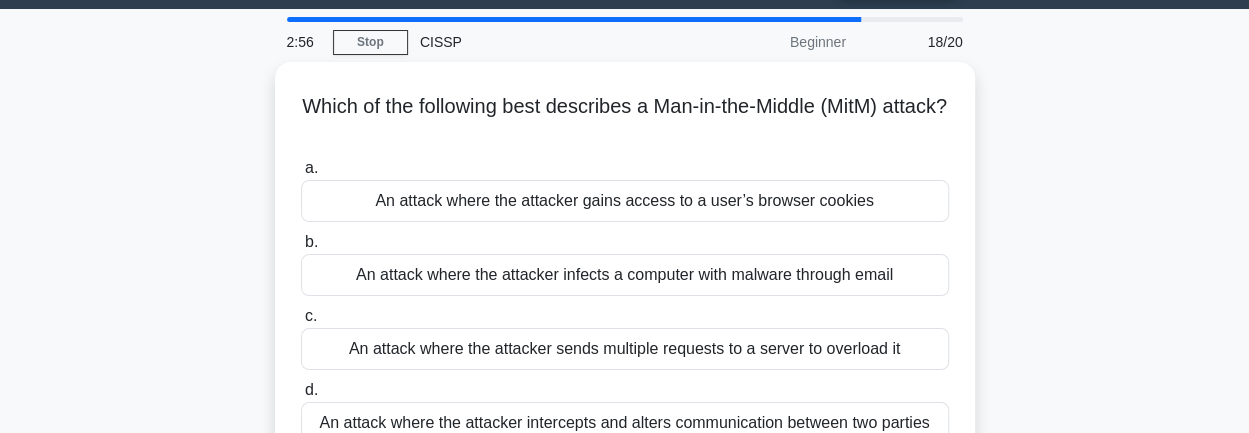 scroll, scrollTop: 0, scrollLeft: 0, axis: both 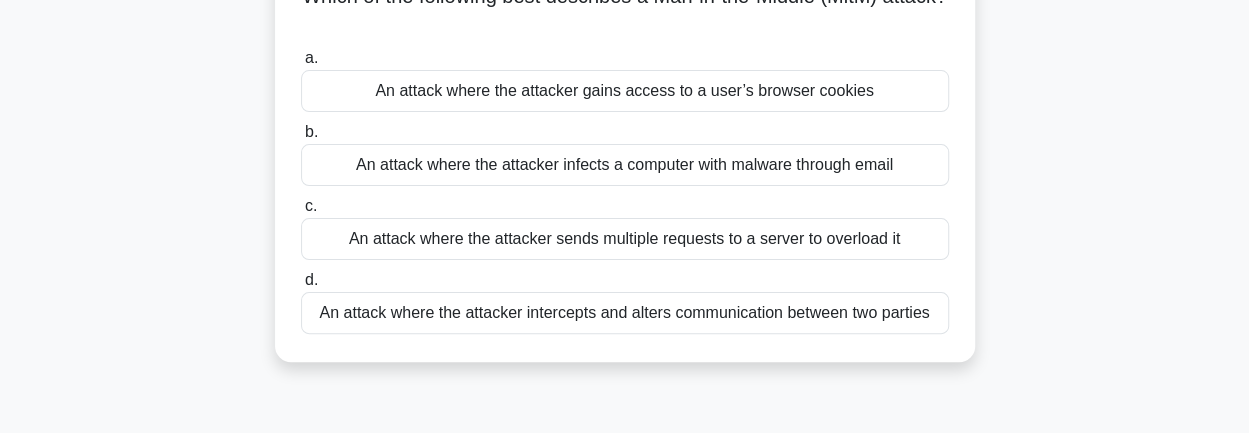 click on "An attack where the attacker intercepts and alters communication between two parties" at bounding box center [625, 313] 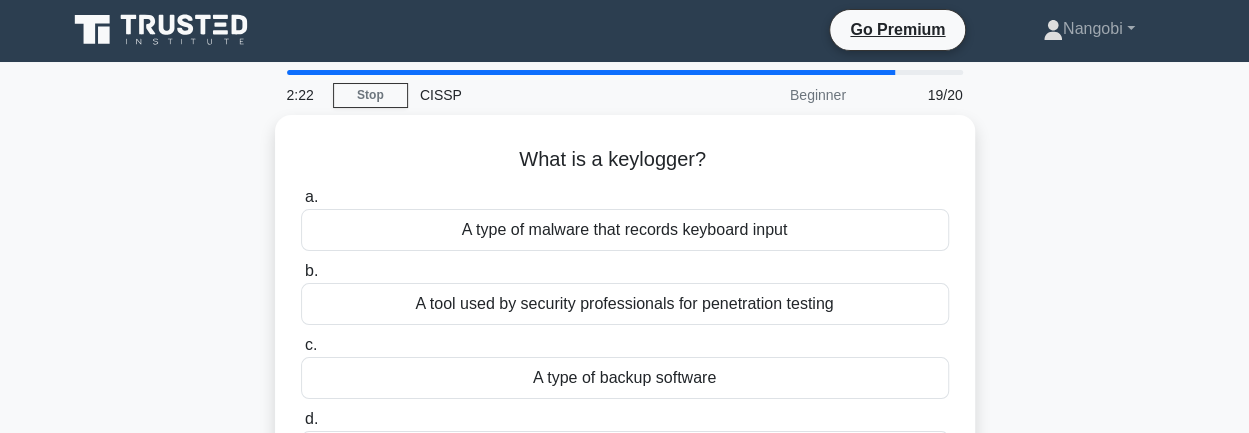 scroll, scrollTop: 0, scrollLeft: 0, axis: both 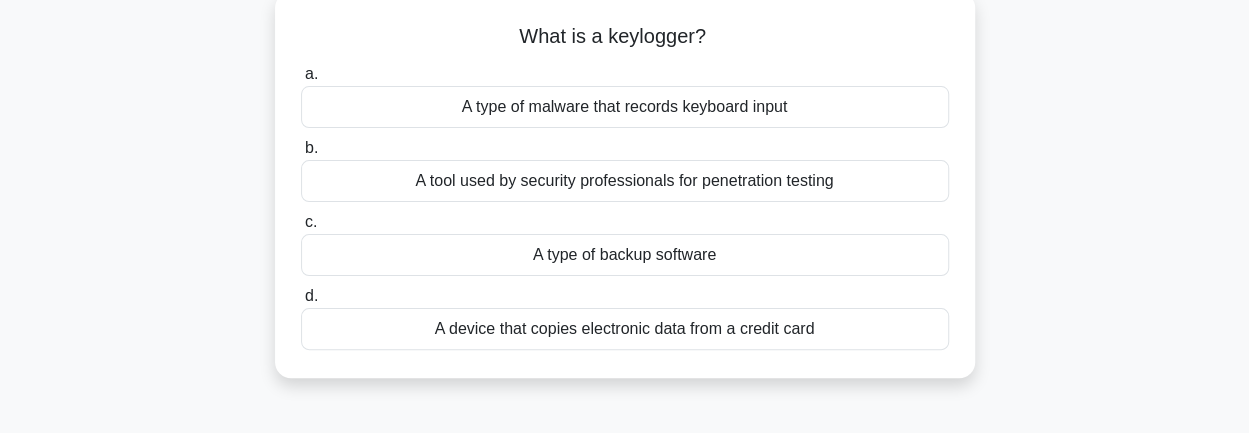 click on "A device that copies electronic data from a credit card" at bounding box center (625, 329) 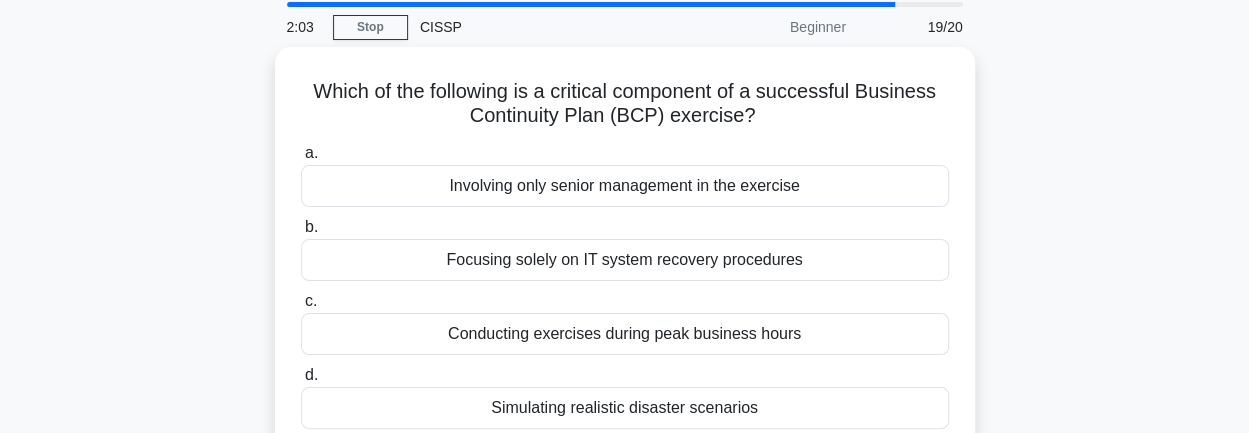 scroll, scrollTop: 0, scrollLeft: 0, axis: both 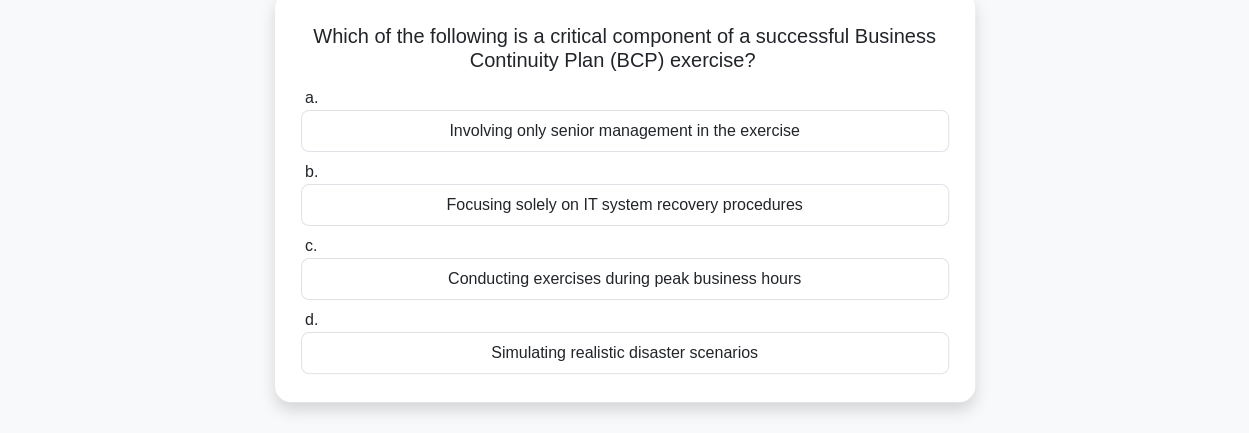 click on "Simulating realistic disaster scenarios" at bounding box center (625, 353) 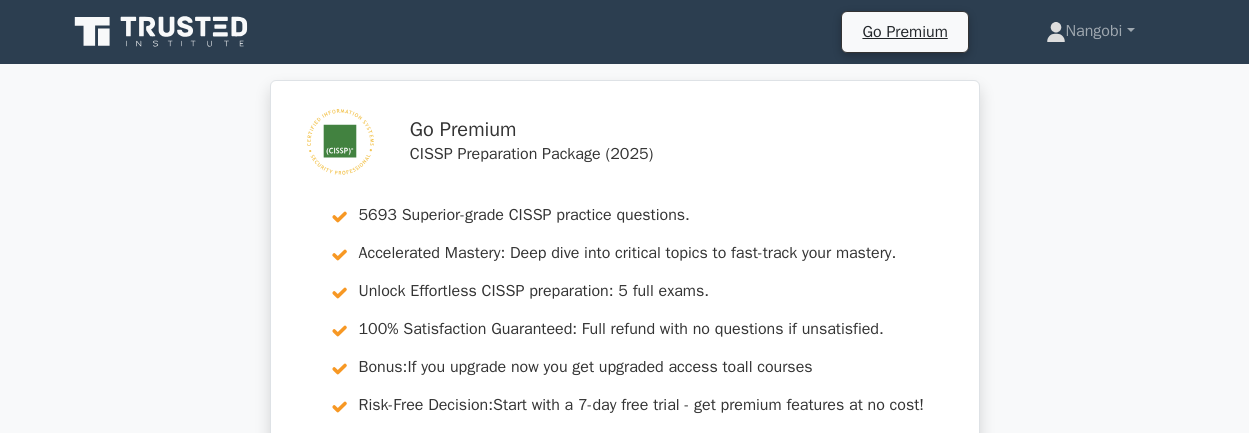 scroll, scrollTop: 0, scrollLeft: 0, axis: both 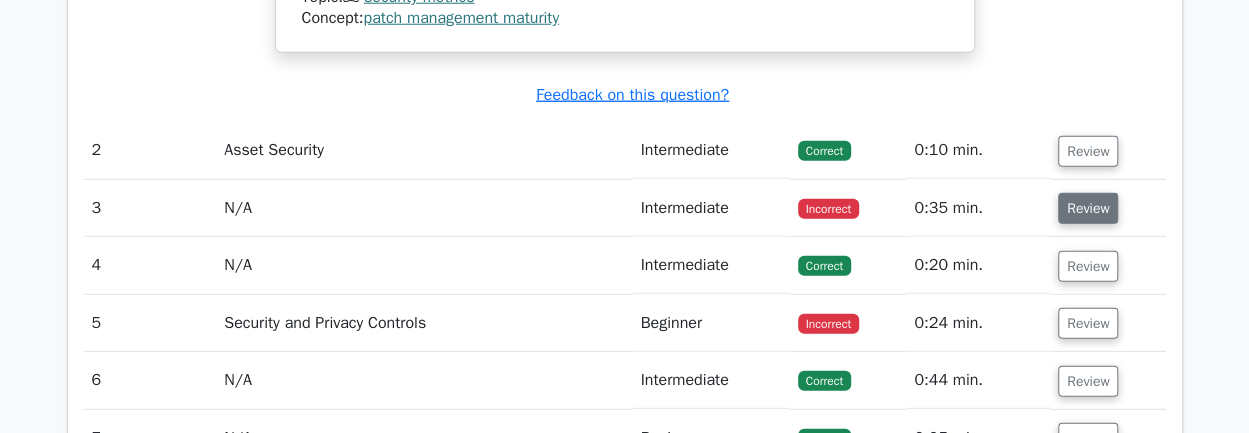 click on "Review" at bounding box center [1088, 208] 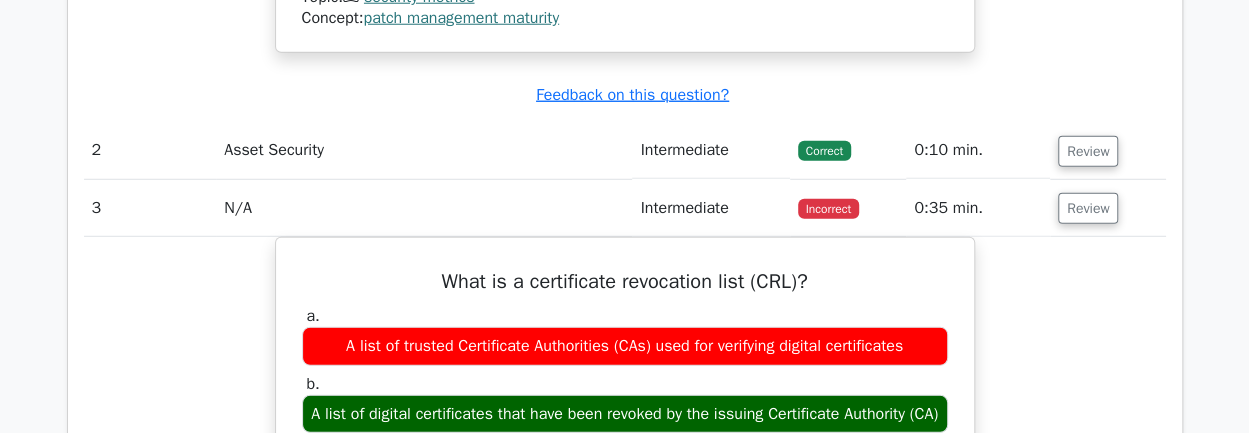 type 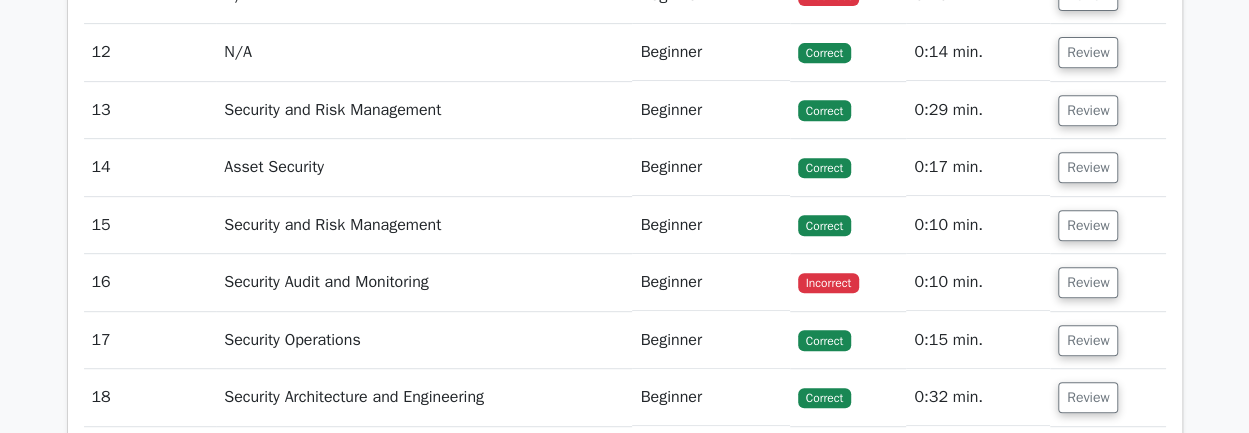 scroll, scrollTop: 4186, scrollLeft: 0, axis: vertical 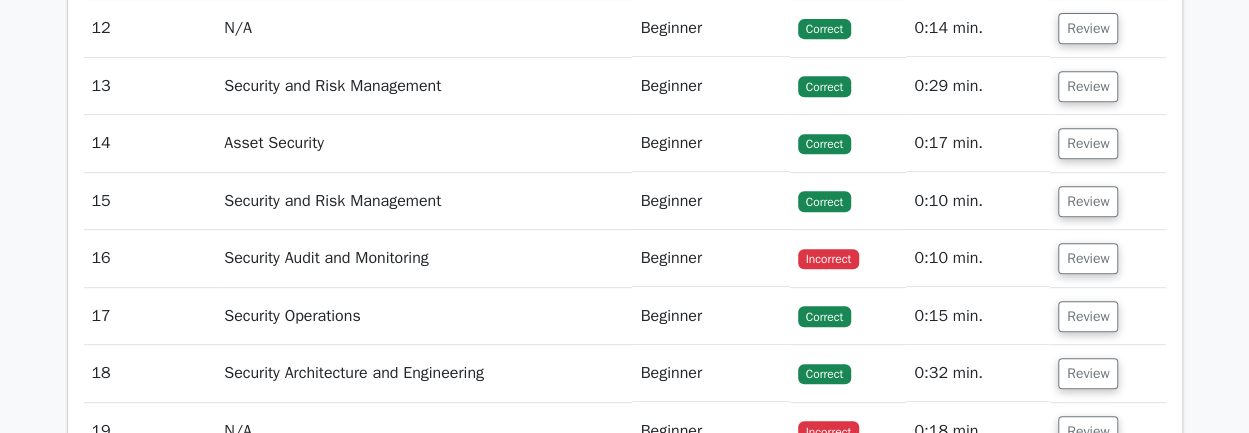 click on "Incorrect" at bounding box center [828, 259] 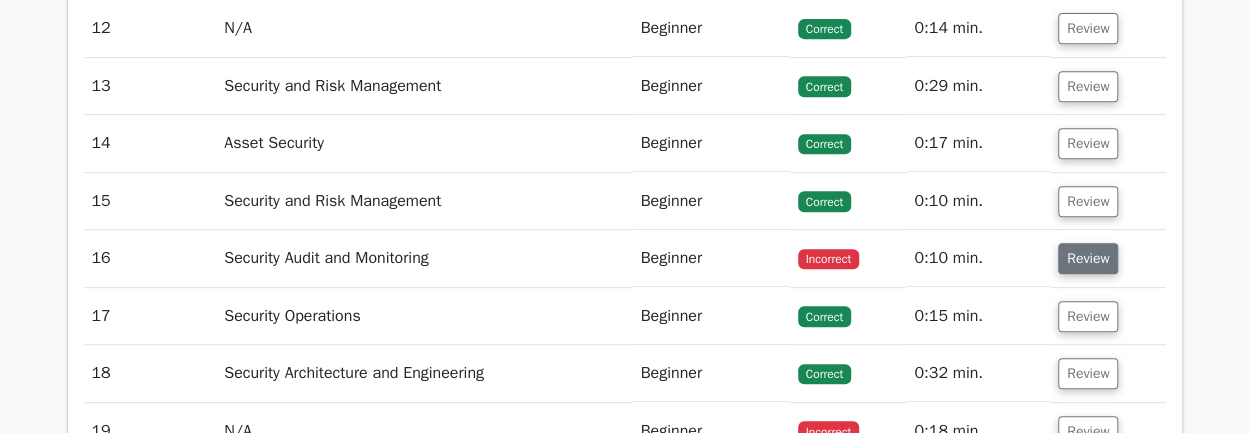 click on "Review" at bounding box center (1088, 258) 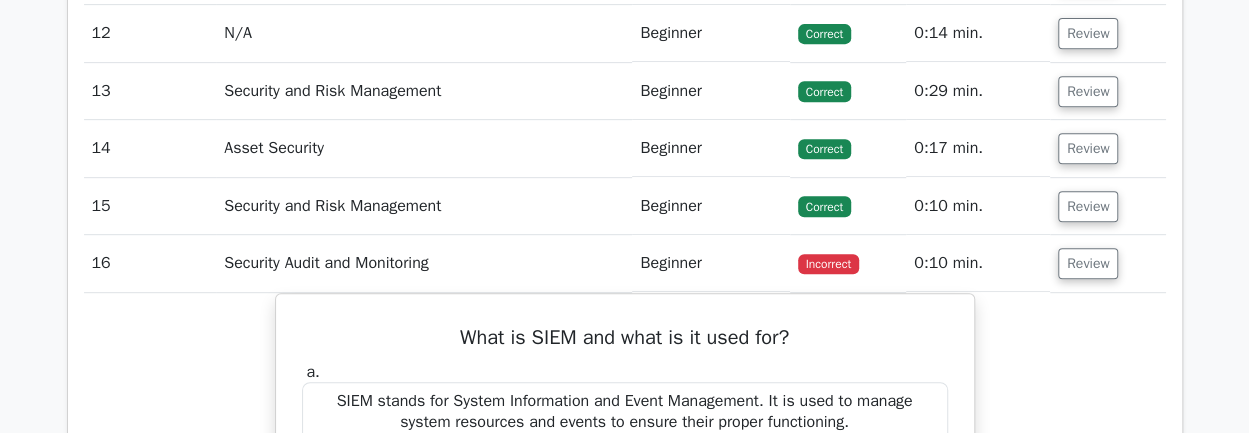 click on "Go Premium
CISSP Preparation Package (2025)
5693 Superior-grade  CISSP practice questions.
Accelerated Mastery: Deep dive into critical topics to fast-track your mastery.
Unlock Effortless CISSP preparation: 5 full exams.
100% Satisfaction Guaranteed: Full refund with no questions if unsatisfied.
Bonus:  If you upgrade now you get upgraded access to  all courses
Risk-Free Decision:" at bounding box center [624, -978] 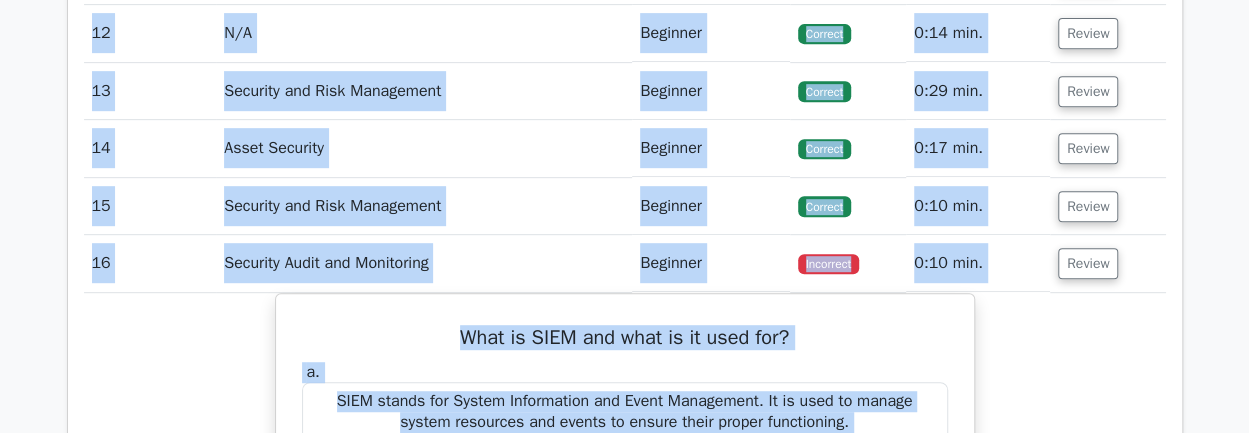 click on "Go Premium
CISSP Preparation Package (2025)
5693 Superior-grade  CISSP practice questions.
Accelerated Mastery: Deep dive into critical topics to fast-track your mastery.
Unlock Effortless CISSP preparation: 5 full exams.
100% Satisfaction Guaranteed: Full refund with no questions if unsatisfied.
Bonus:  If you upgrade now you get upgraded access to  all courses
Risk-Free Decision:" at bounding box center (624, -978) 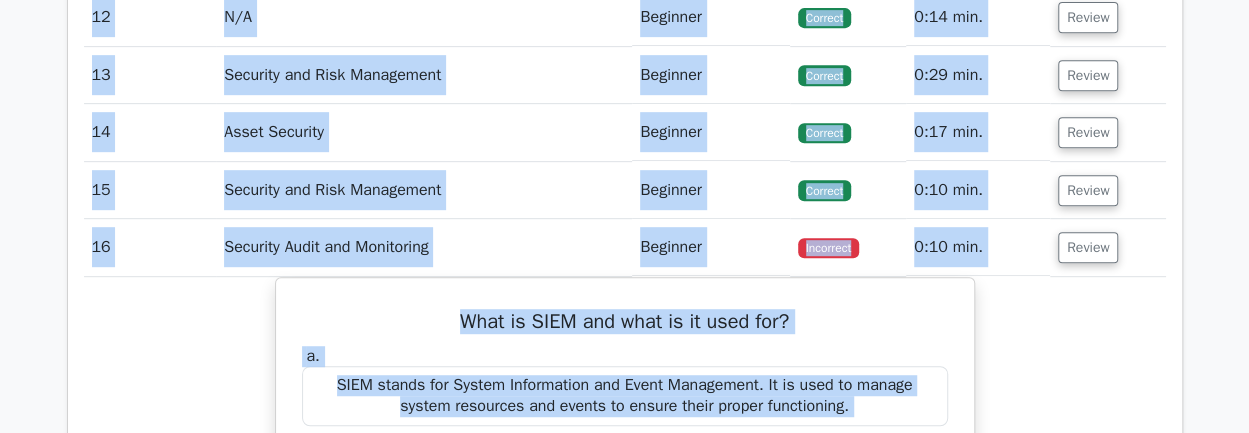 click on "Go Premium
CISSP Preparation Package (2025)
5693 Superior-grade  CISSP practice questions.
Accelerated Mastery: Deep dive into critical topics to fast-track your mastery.
Unlock Effortless CISSP preparation: 5 full exams.
100% Satisfaction Guaranteed: Full refund with no questions if unsatisfied.
Bonus:  If you upgrade now you get upgraded access to  all courses
Risk-Free Decision:" at bounding box center (624, -994) 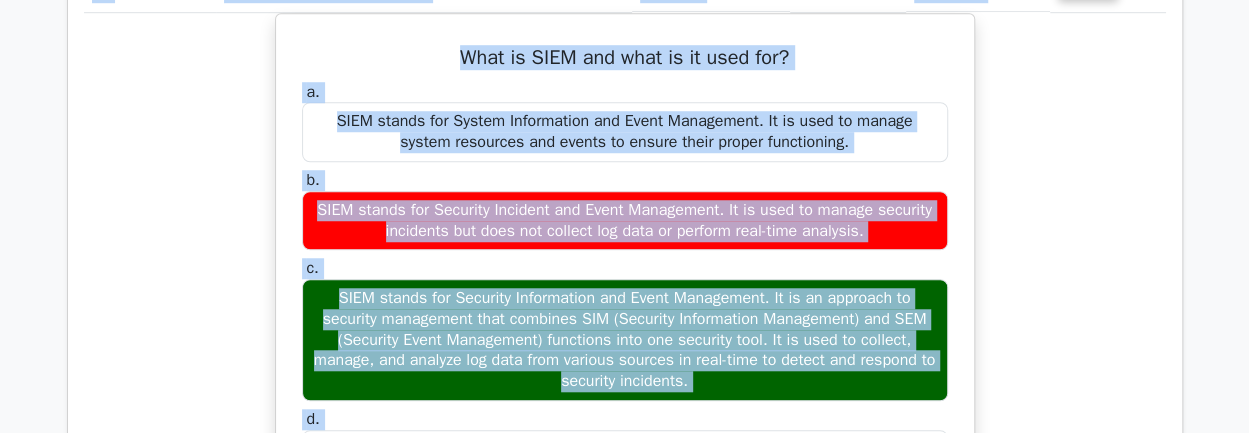 scroll, scrollTop: 4484, scrollLeft: 0, axis: vertical 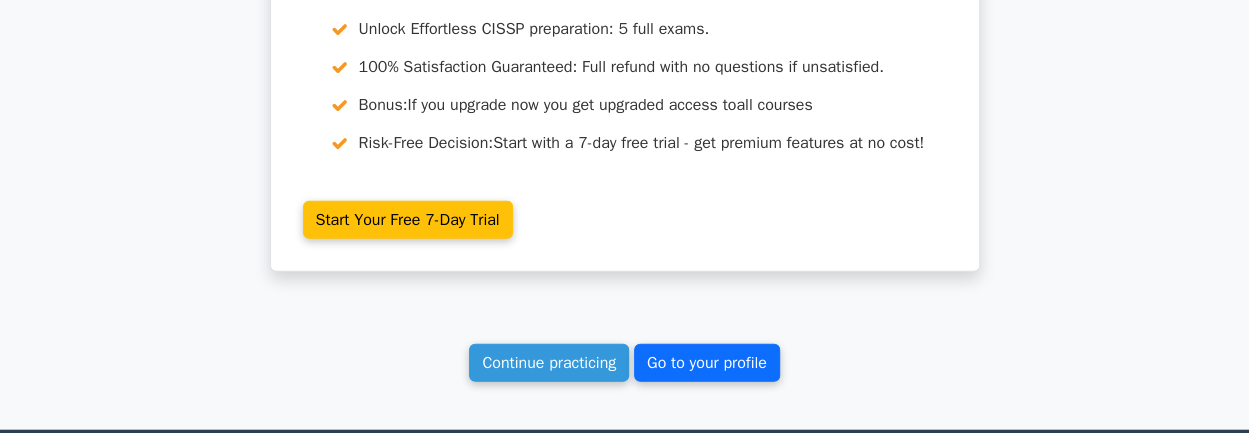 click on "Go to your profile" at bounding box center (707, 363) 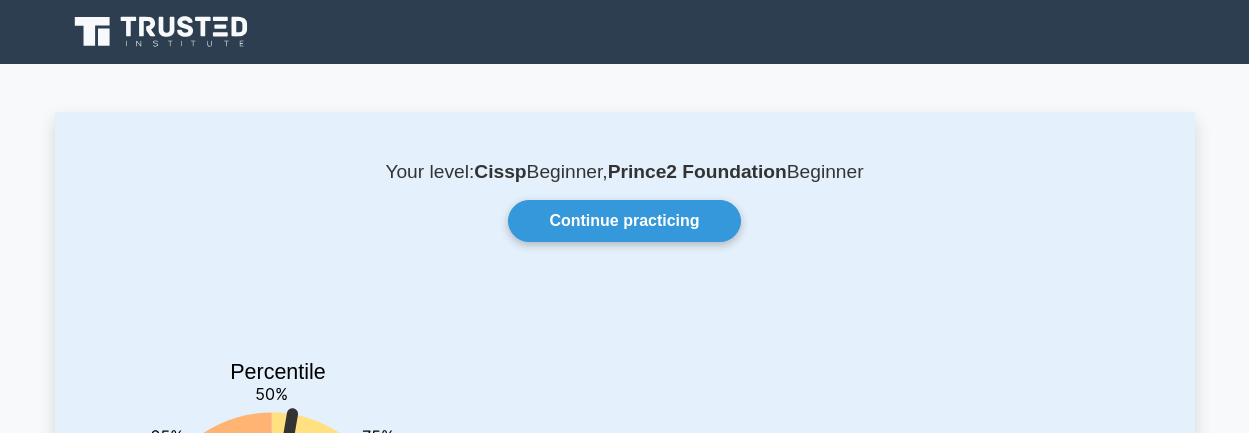 scroll, scrollTop: 0, scrollLeft: 0, axis: both 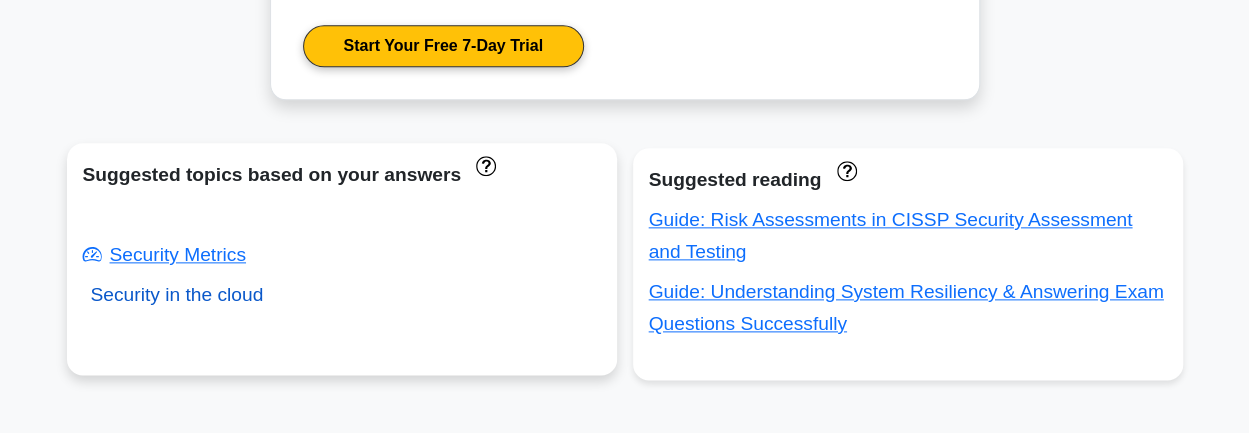 click on "Security in the cloud" at bounding box center (173, 294) 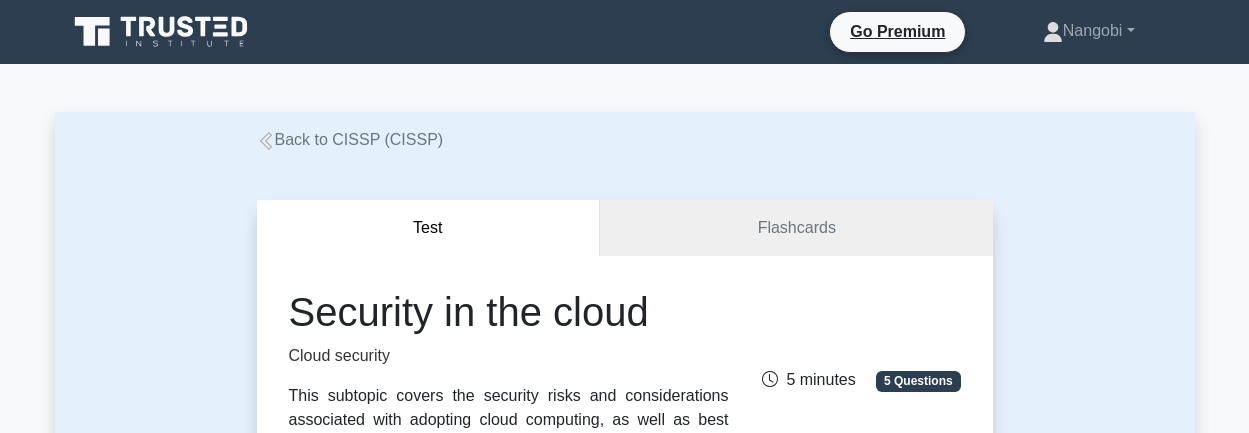 scroll, scrollTop: 0, scrollLeft: 0, axis: both 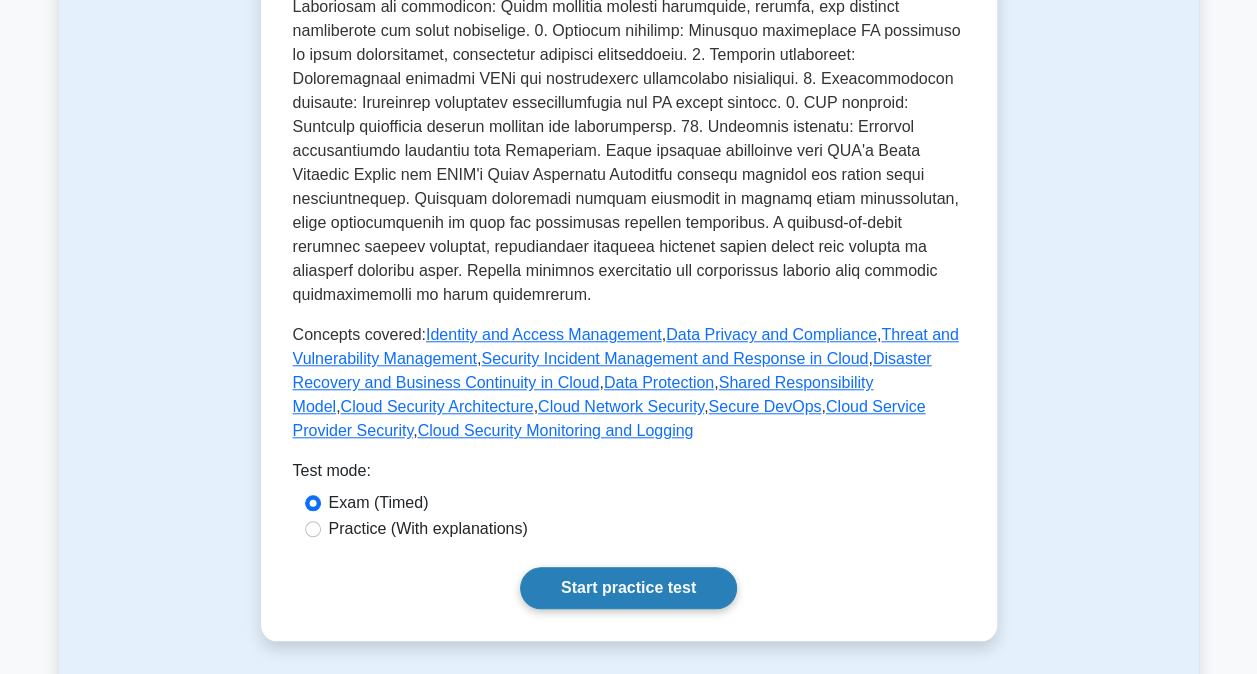 click on "Start practice test" at bounding box center (628, 588) 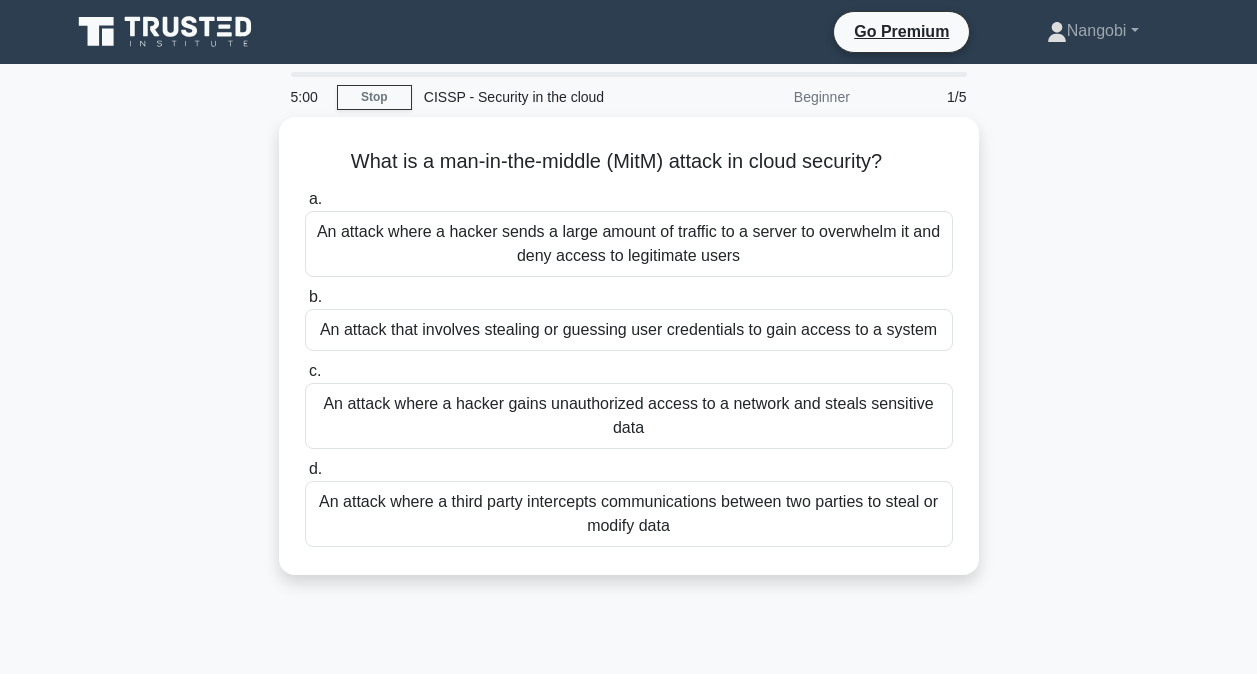 scroll, scrollTop: 0, scrollLeft: 0, axis: both 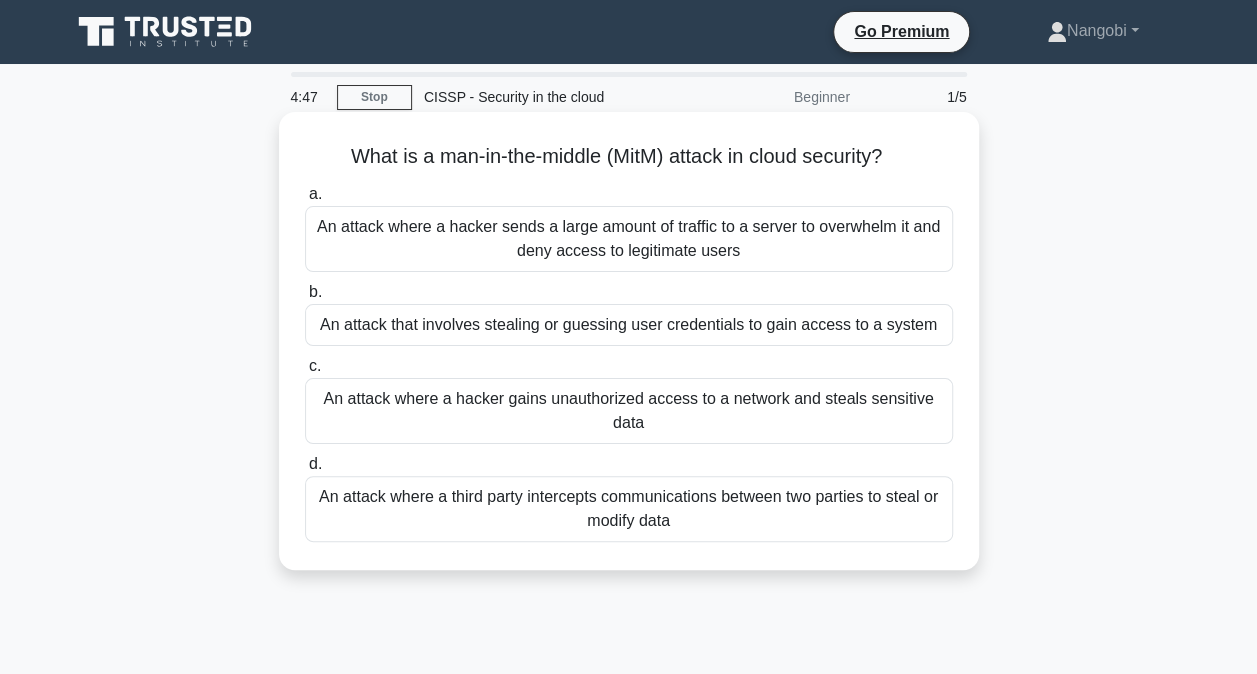 click on "An attack where a hacker sends a large amount of traffic to a server to overwhelm it and deny access to legitimate users" at bounding box center (629, 239) 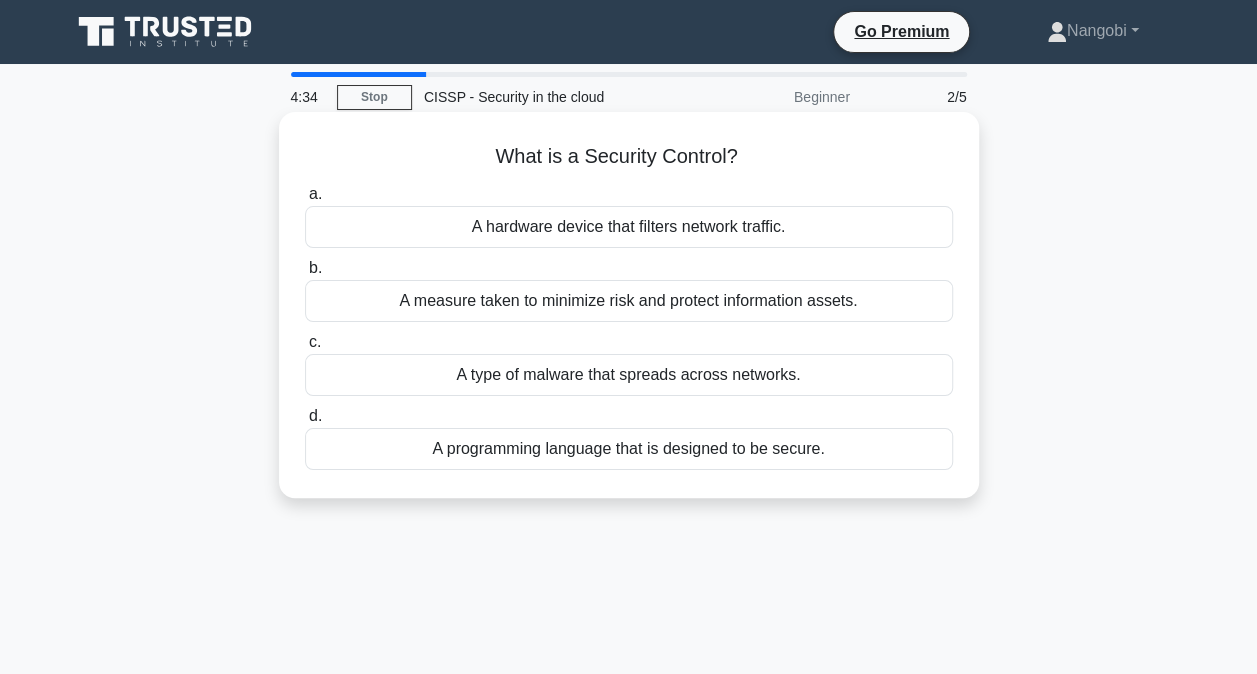 click on "A measure taken to minimize risk and protect information assets." at bounding box center [629, 301] 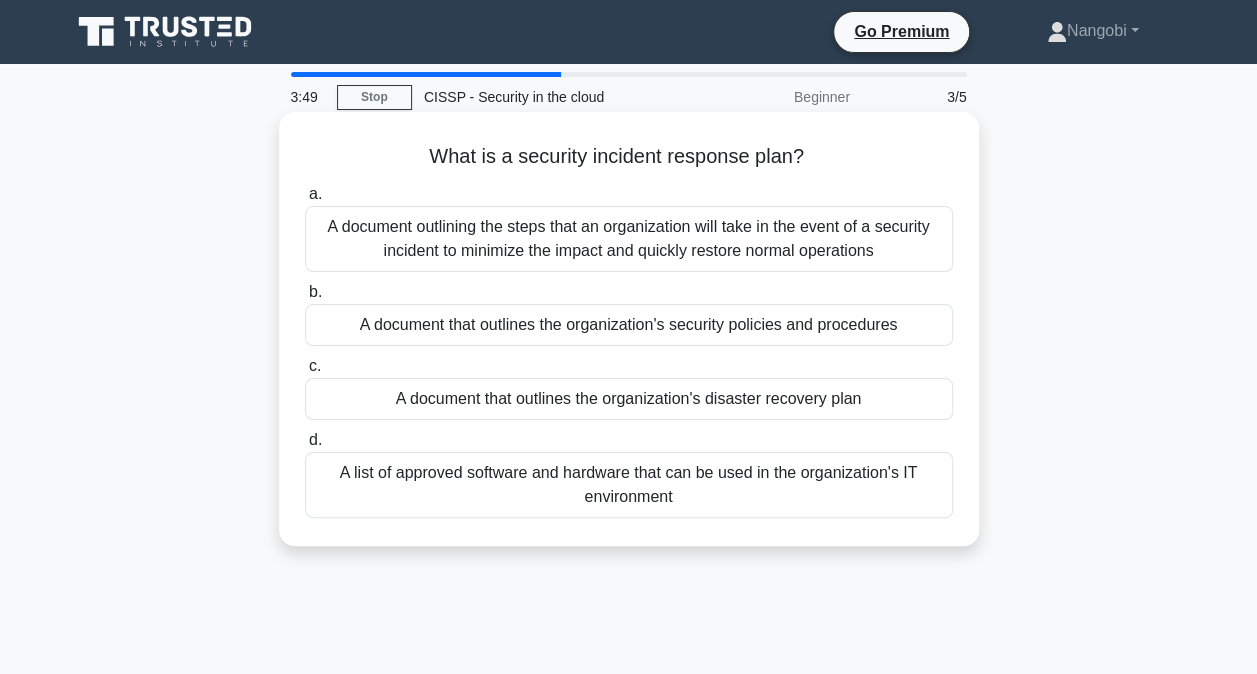 click on "A list of approved software and hardware that can be used in the organization's IT environment" at bounding box center [629, 485] 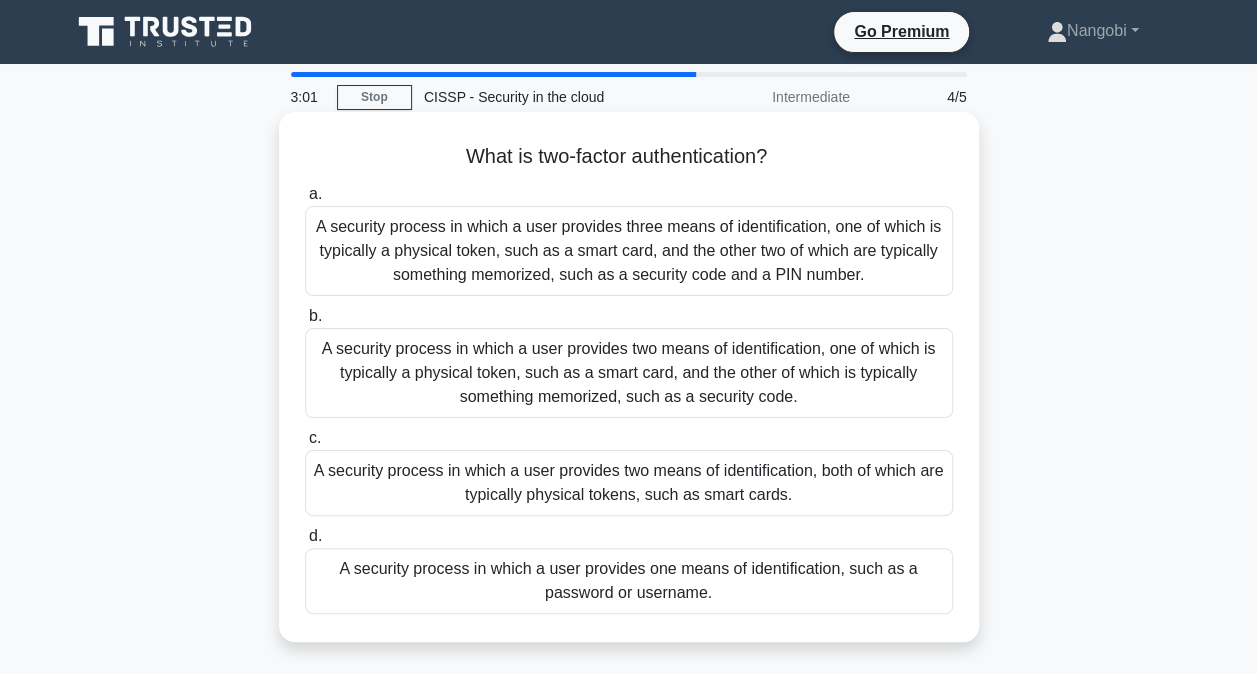 click on "A security process in which a user provides two means of identification, one of which is typically a physical token, such as a smart card, and the other of which is typically something memorized, such as a security code." at bounding box center [629, 373] 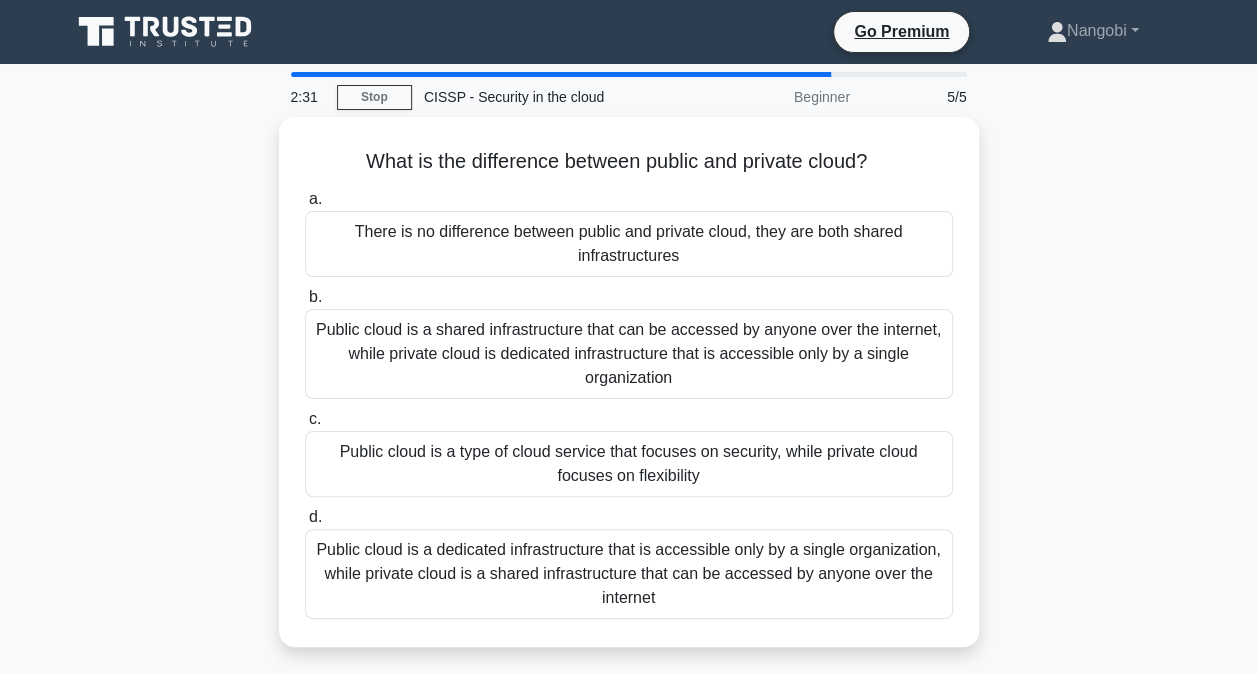 click on "Public cloud is a shared infrastructure that can be accessed by anyone over the internet, while private cloud is dedicated infrastructure that is accessible only by a single organization" at bounding box center (629, 354) 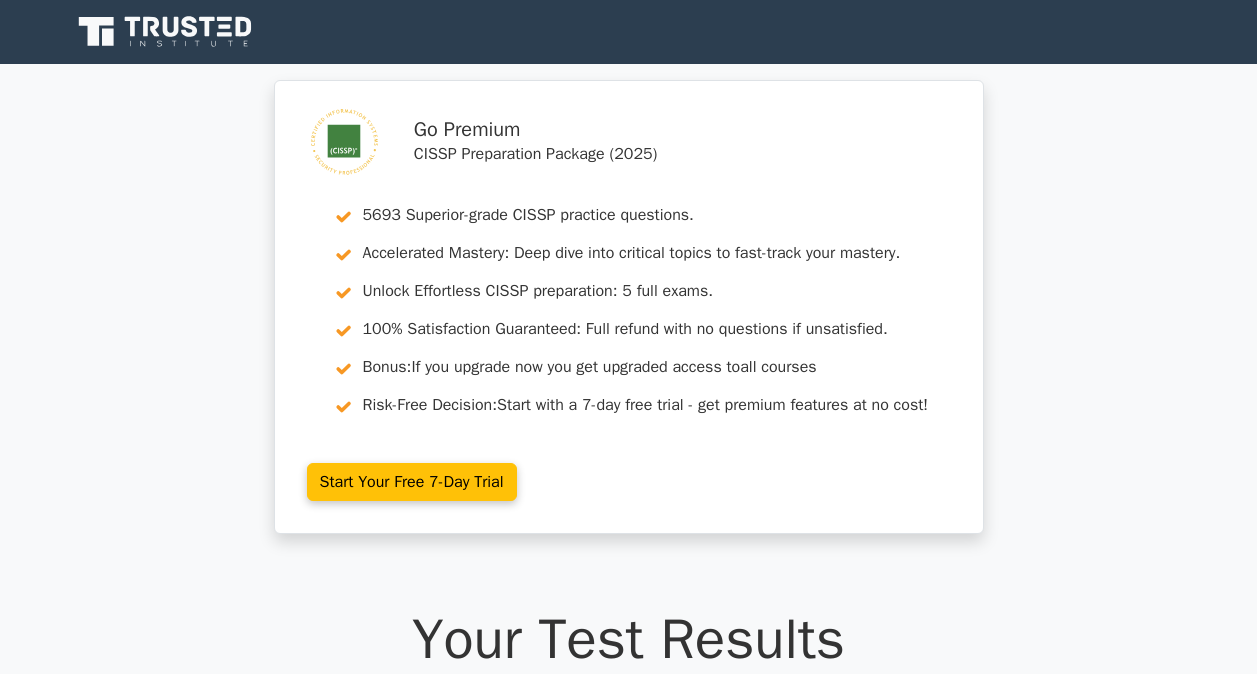 scroll, scrollTop: 0, scrollLeft: 0, axis: both 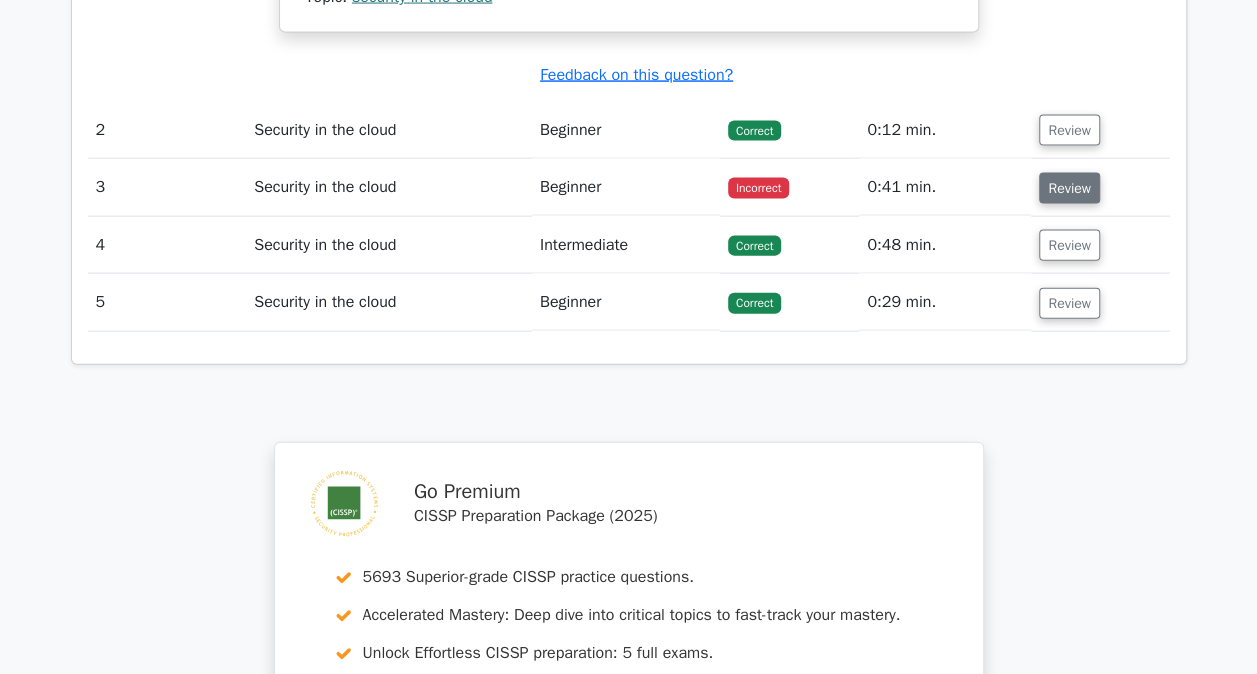 click on "Review" at bounding box center [1069, 188] 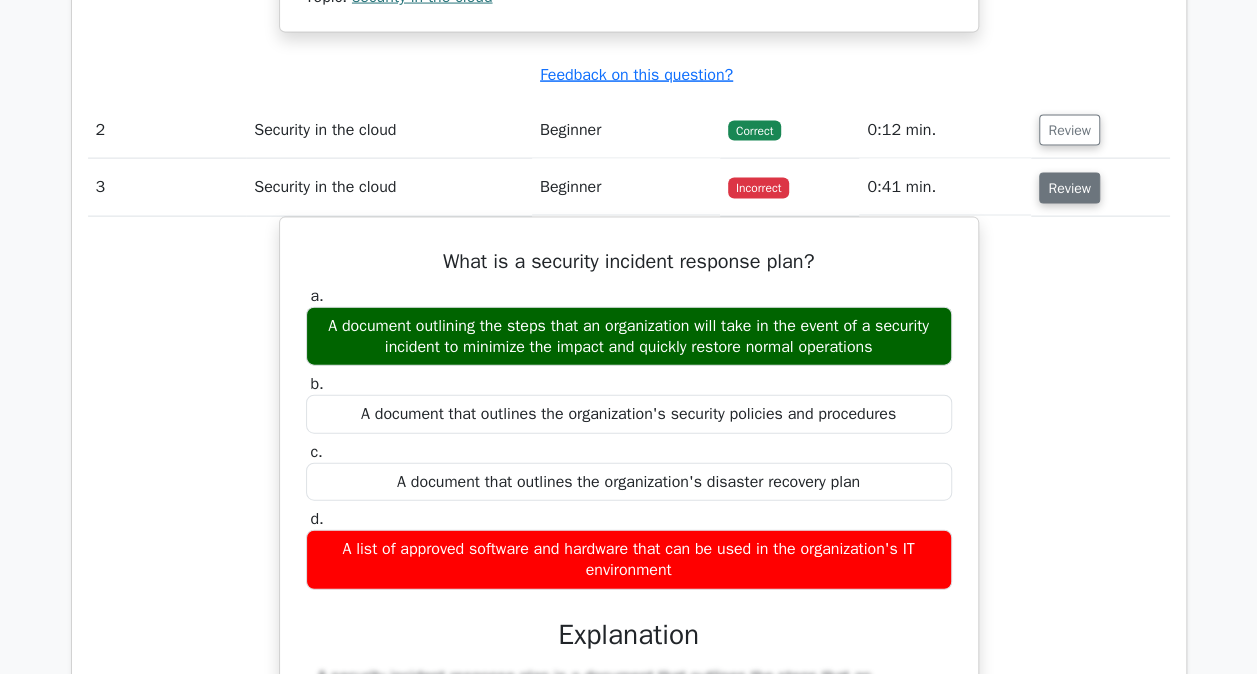 type 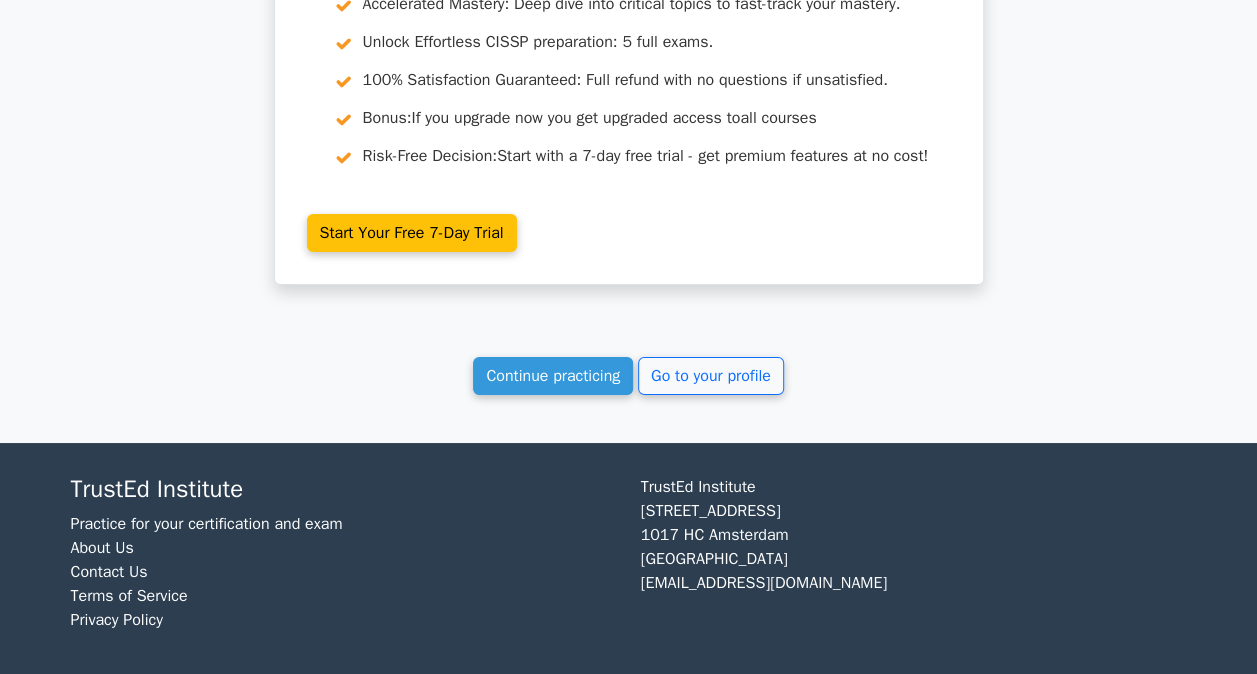 scroll, scrollTop: 3560, scrollLeft: 0, axis: vertical 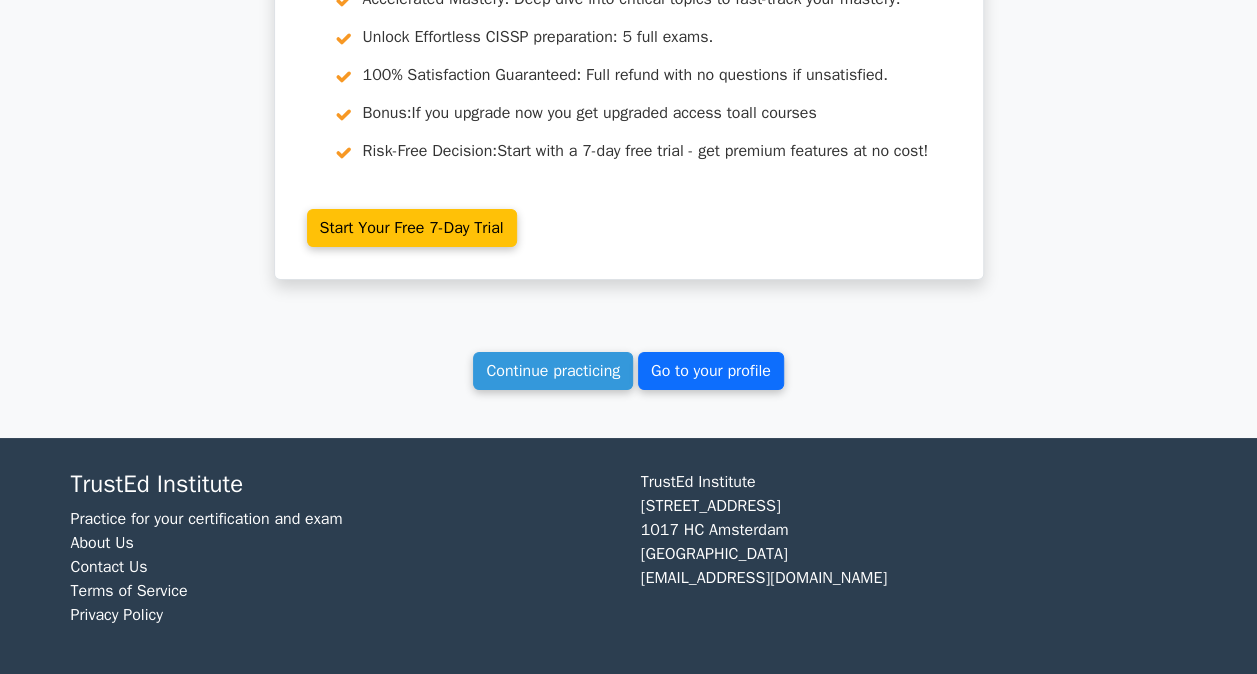 click on "Go to your profile" at bounding box center [711, 371] 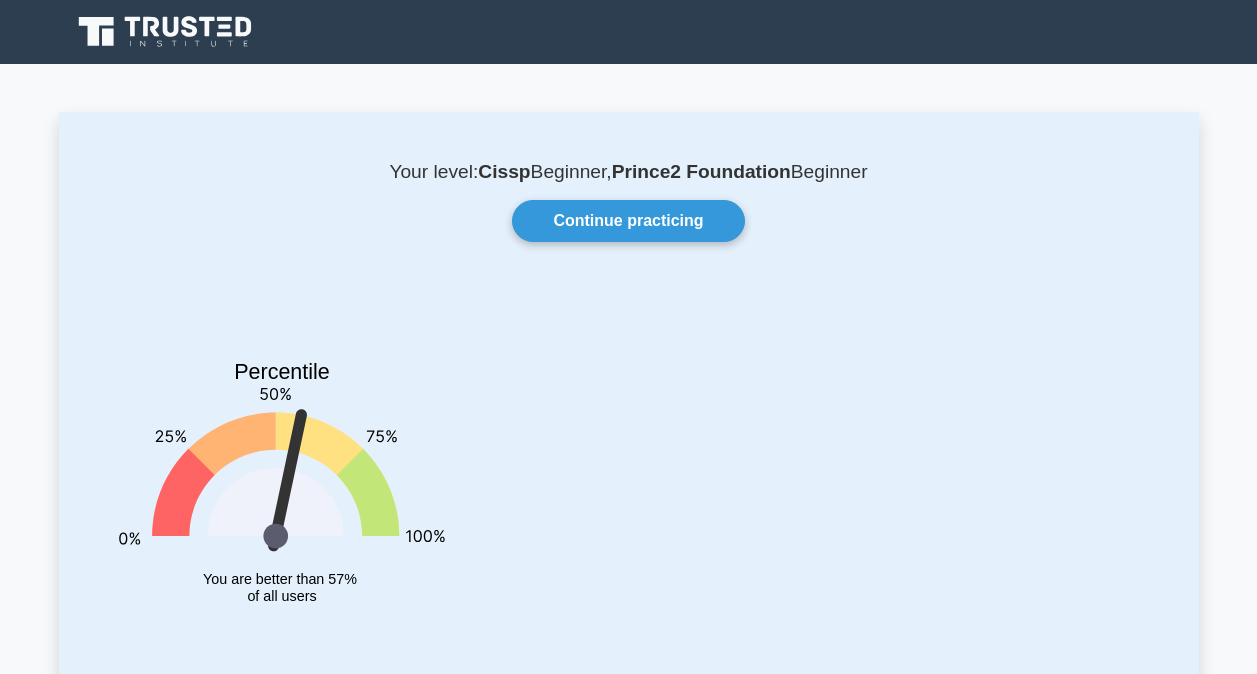 scroll, scrollTop: 0, scrollLeft: 0, axis: both 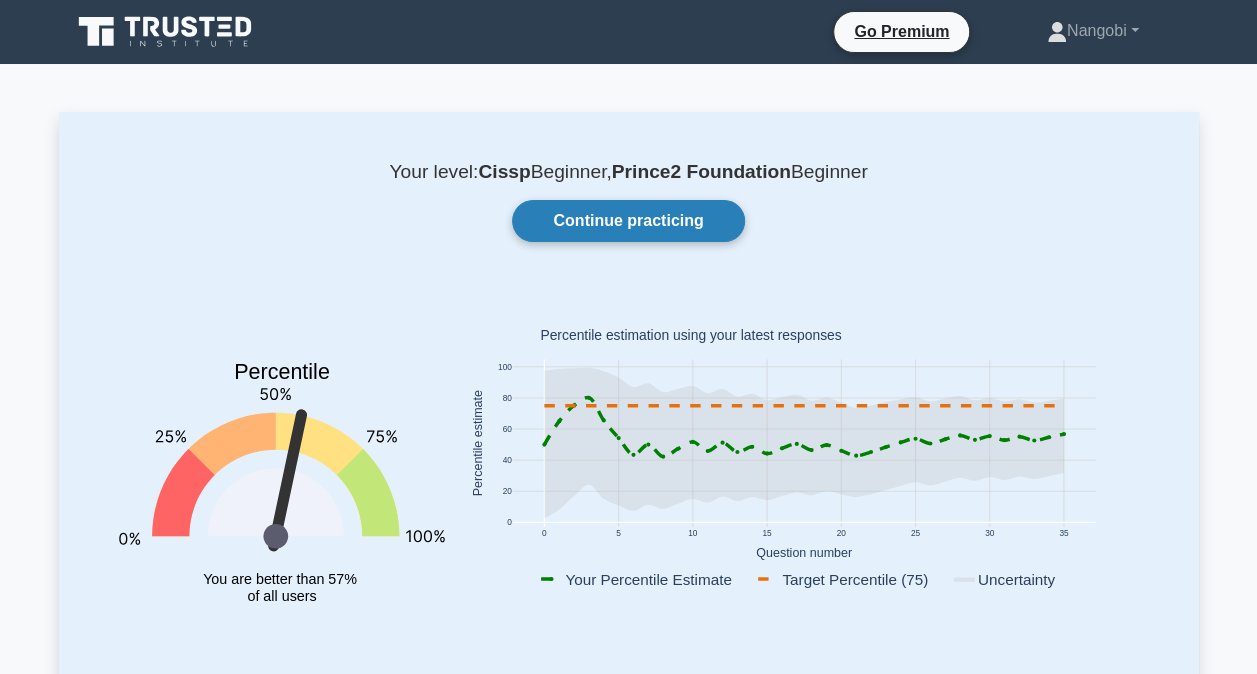 click on "Continue practicing" at bounding box center [628, 221] 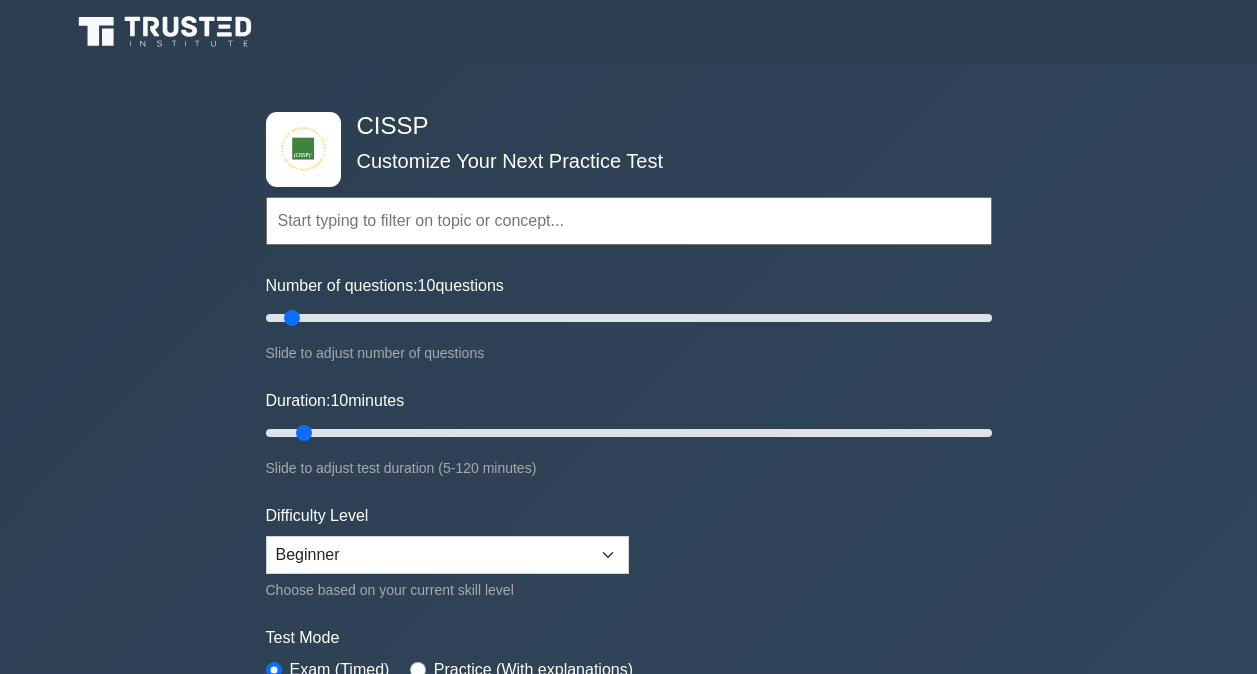 scroll, scrollTop: 0, scrollLeft: 0, axis: both 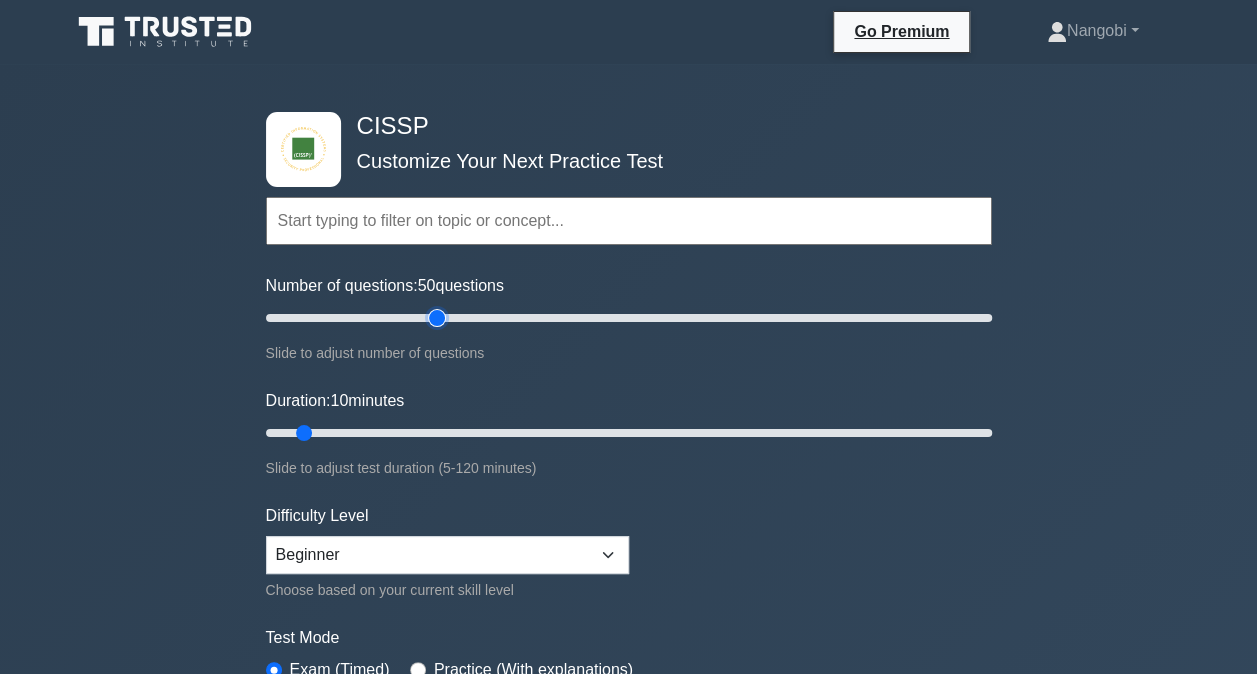type on "50" 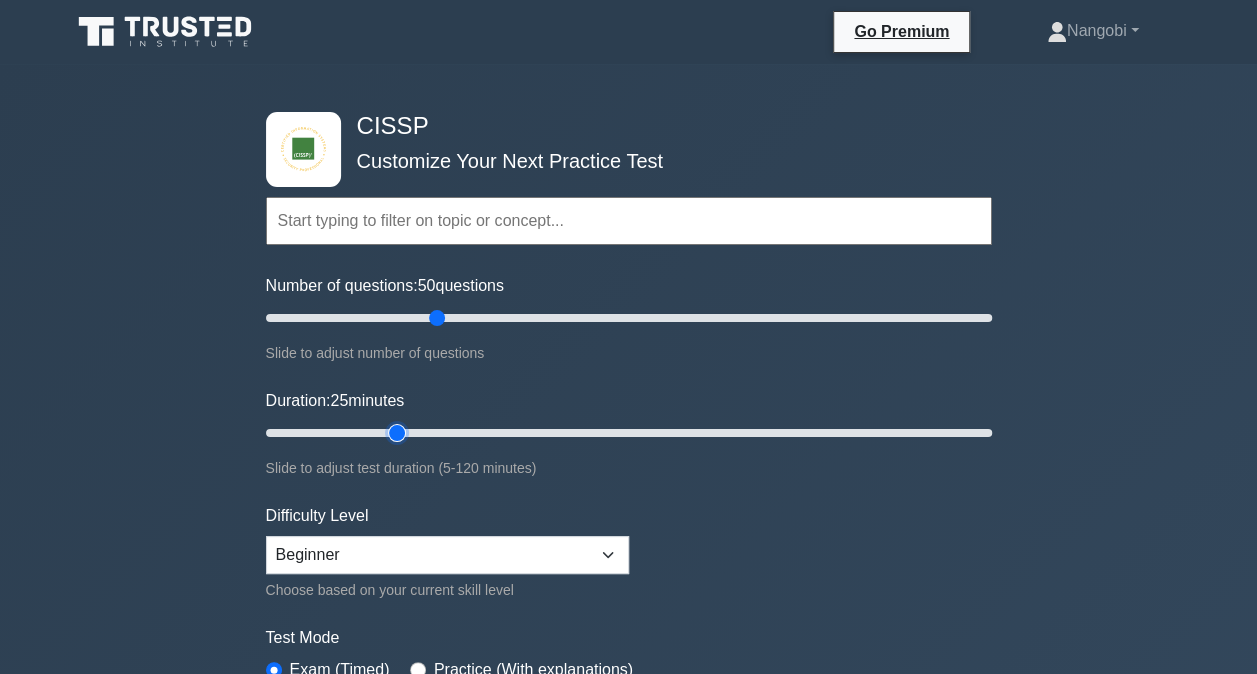 click on "Duration:  25  minutes" at bounding box center [629, 433] 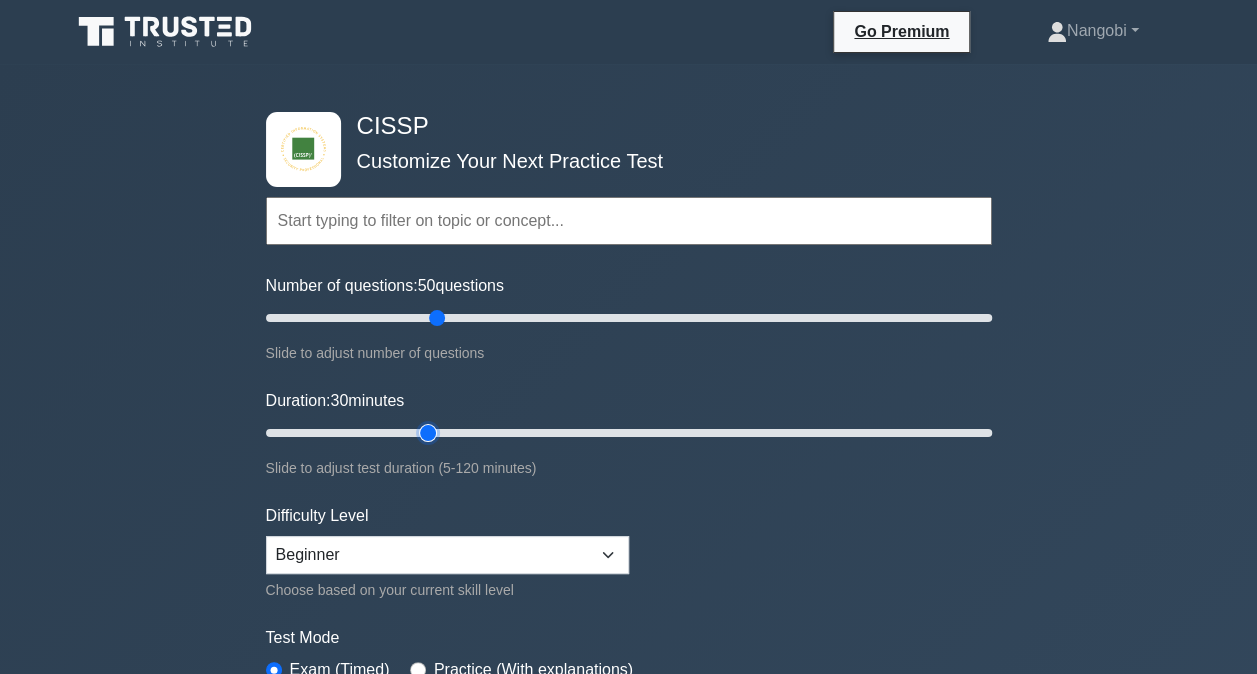 type on "30" 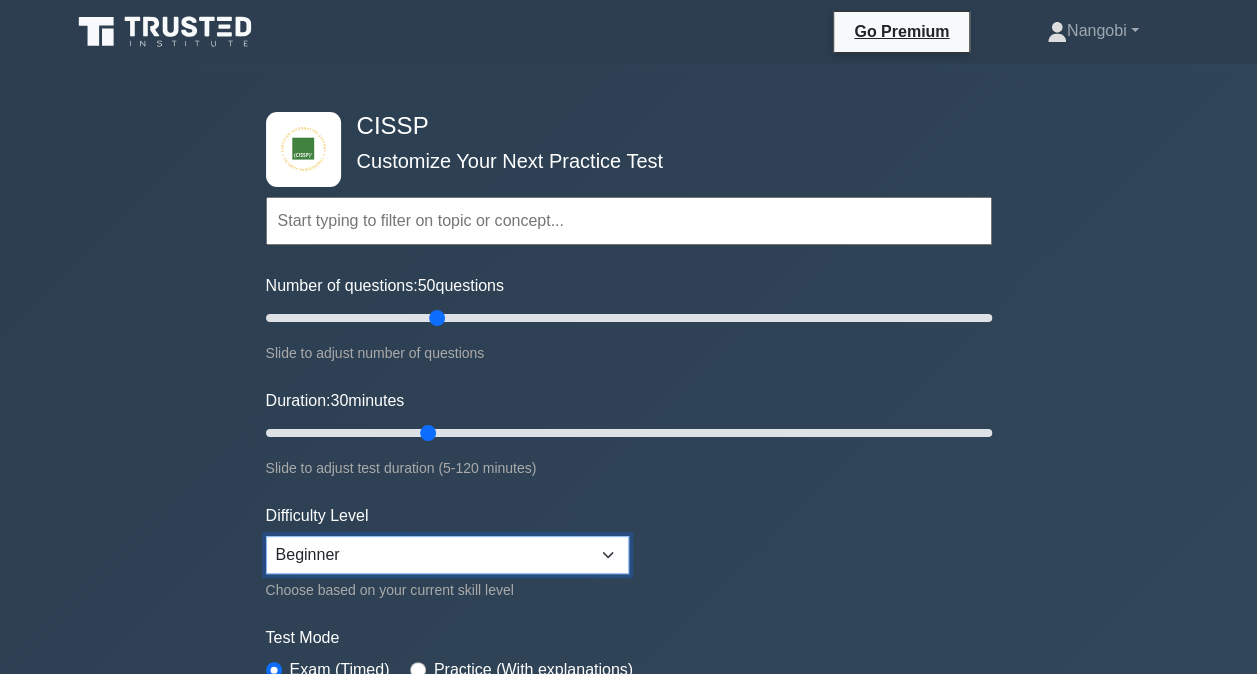 click on "Beginner
Intermediate
Expert" at bounding box center [447, 555] 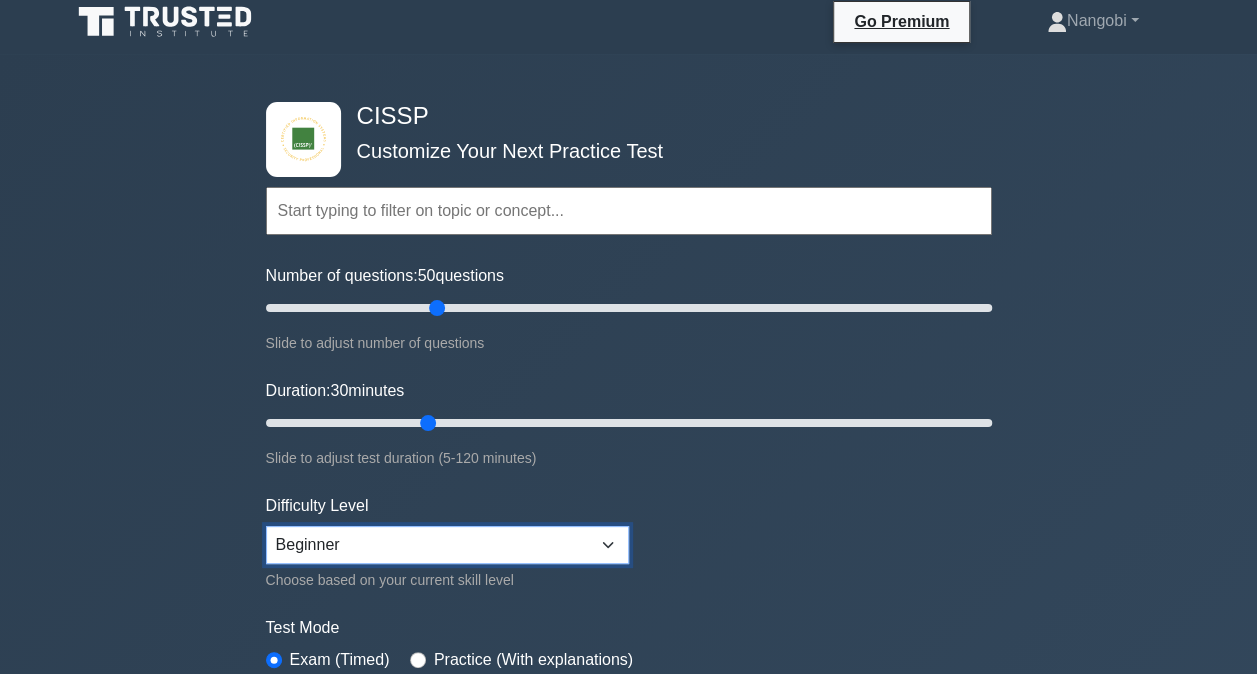 scroll, scrollTop: 0, scrollLeft: 0, axis: both 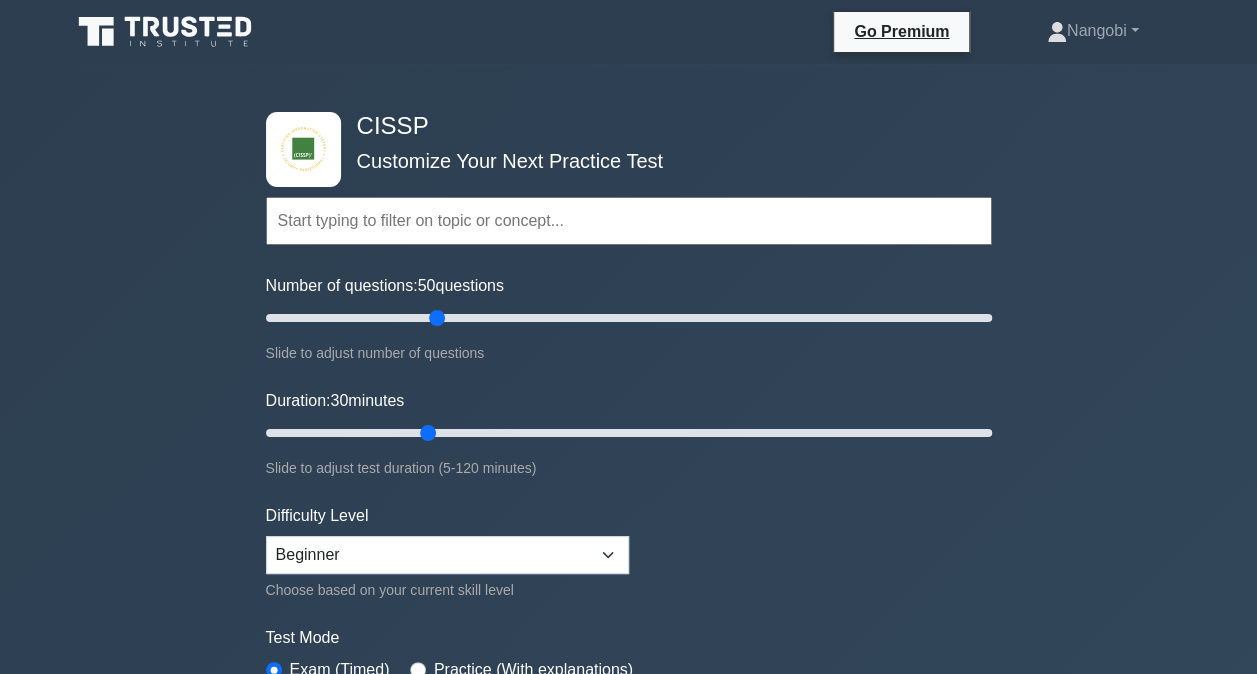 click at bounding box center [629, 221] 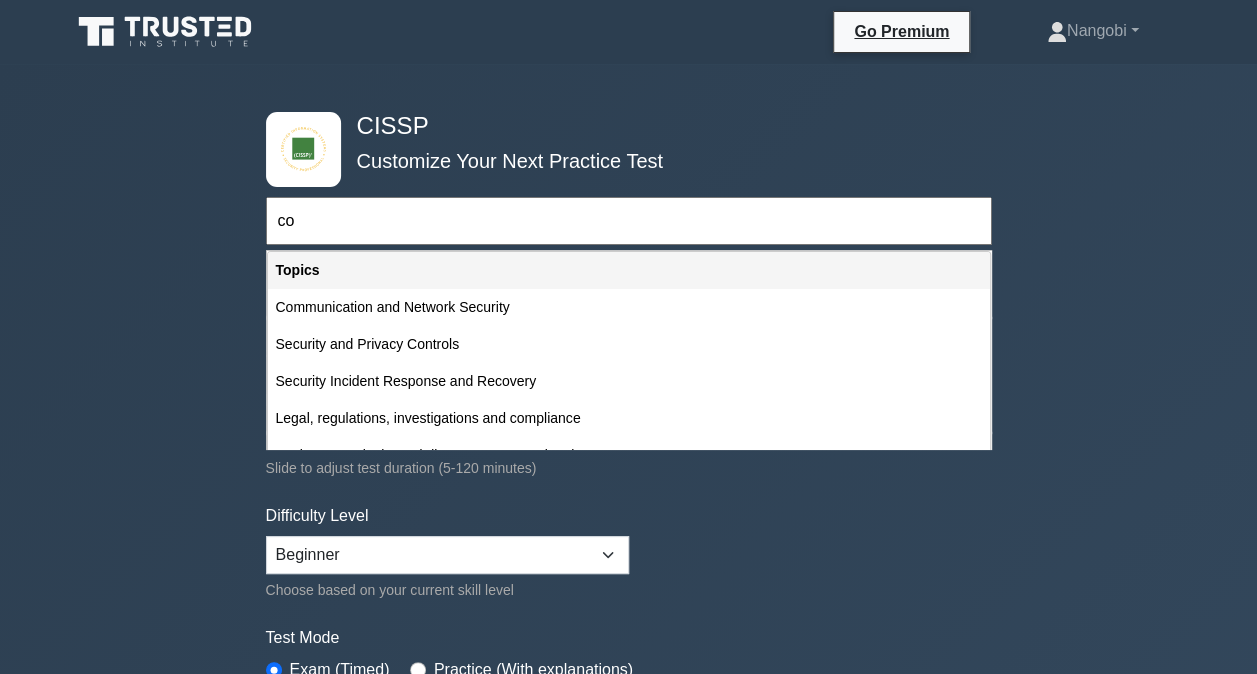 type on "c" 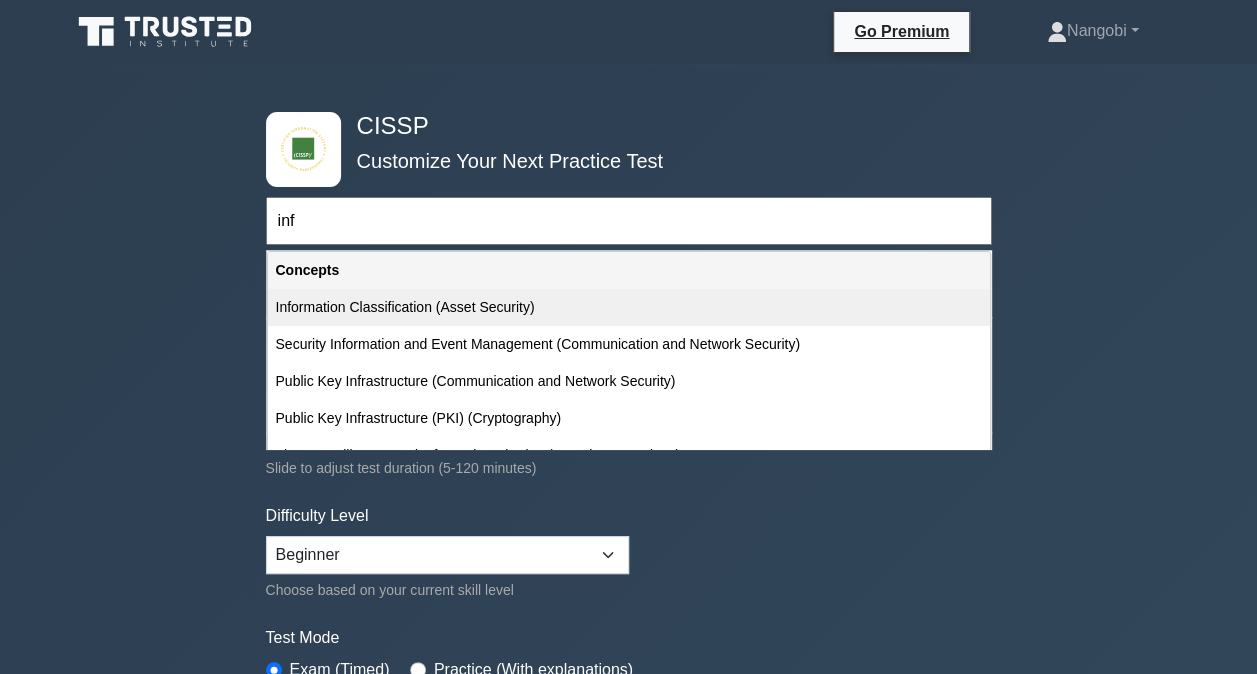 click on "Information Classification (Asset Security)" at bounding box center [629, 307] 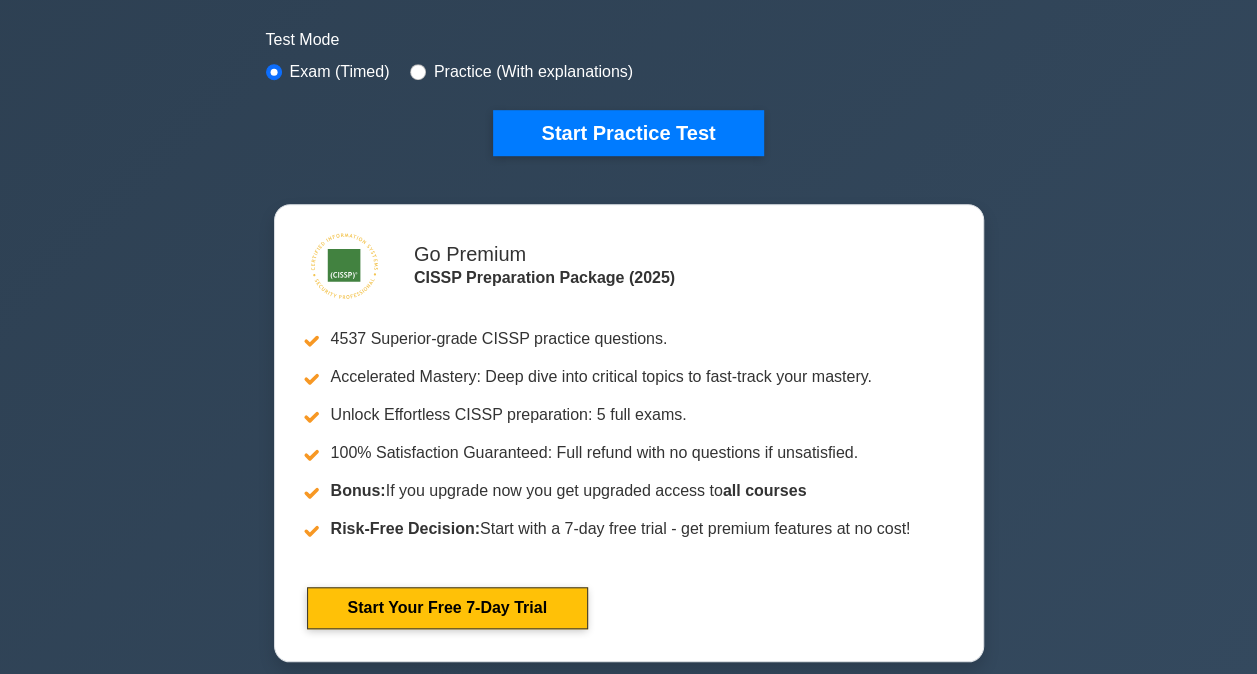 scroll, scrollTop: 600, scrollLeft: 0, axis: vertical 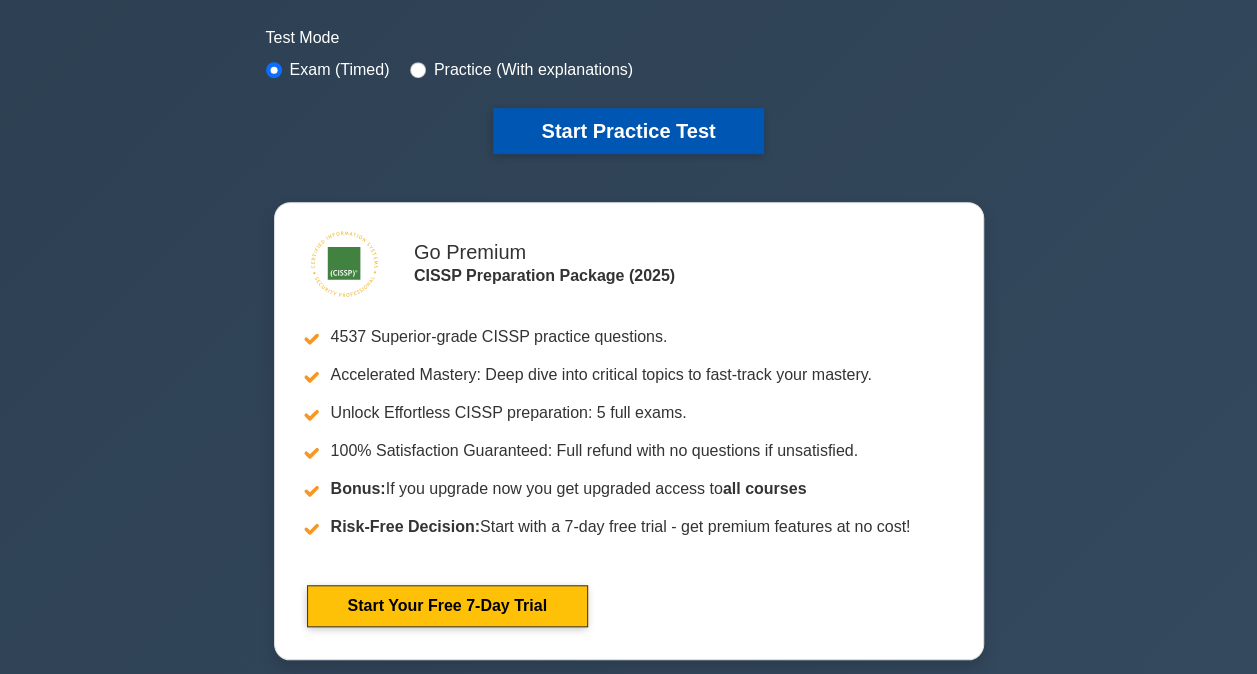 click on "Start Practice Test" at bounding box center [628, 131] 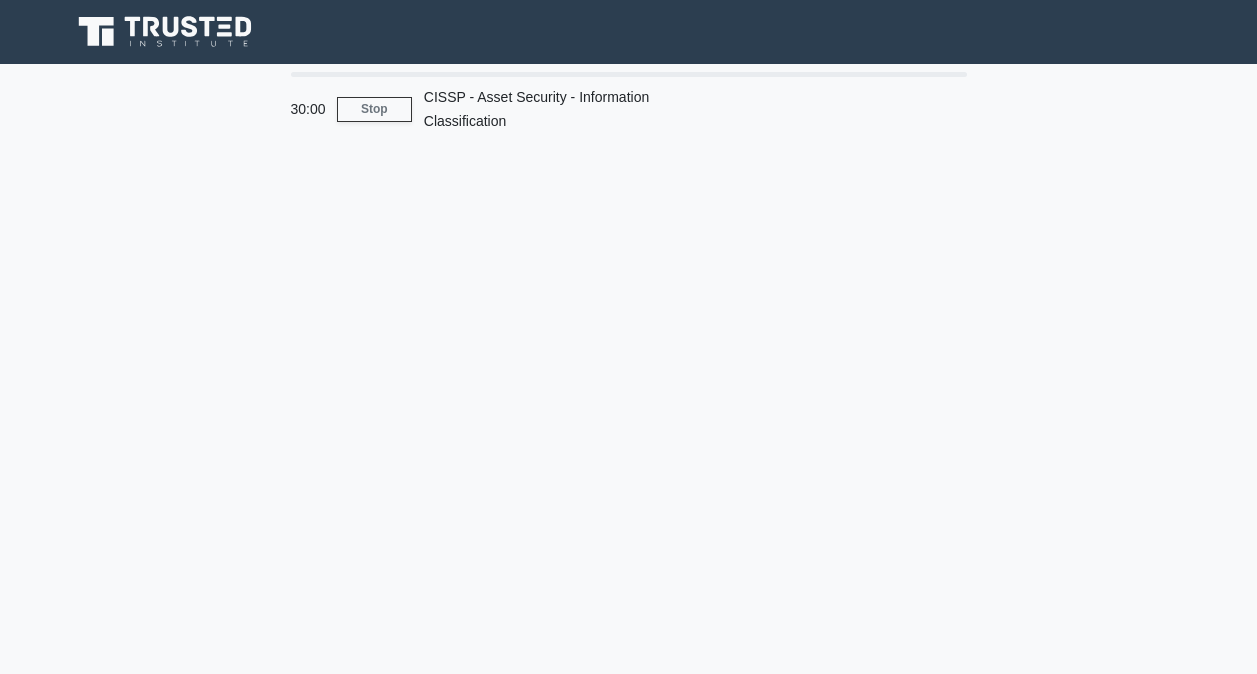 scroll, scrollTop: 0, scrollLeft: 0, axis: both 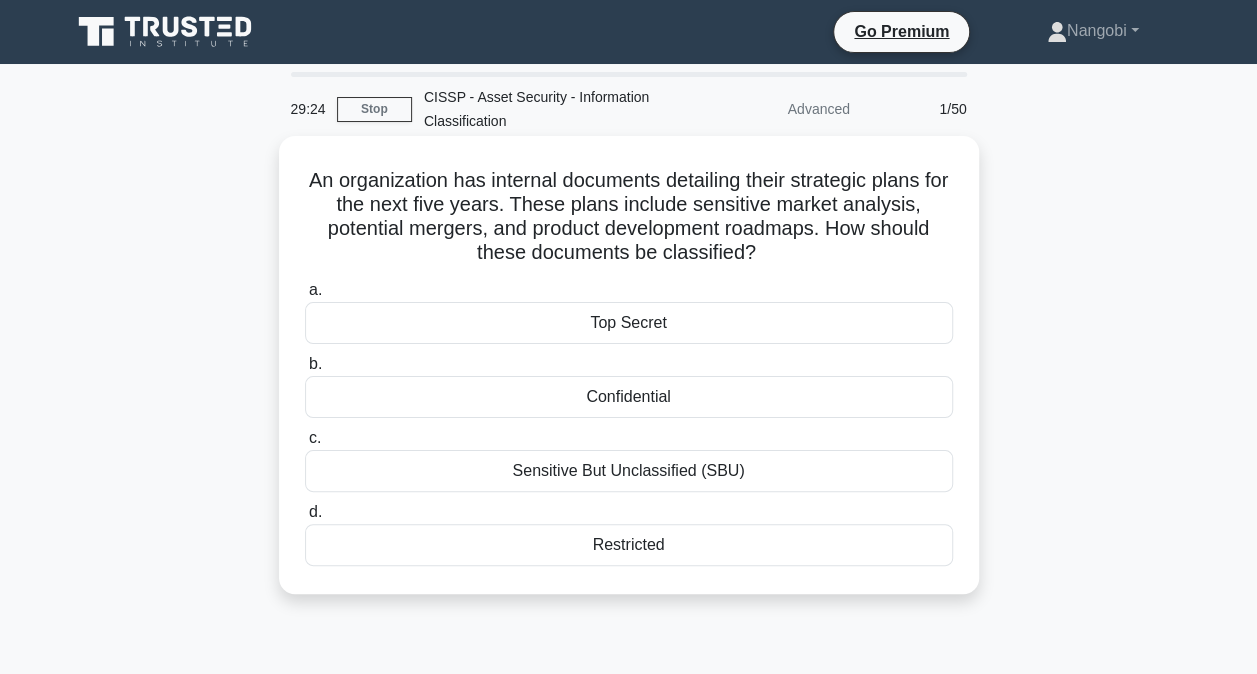 click on "Restricted" at bounding box center [629, 545] 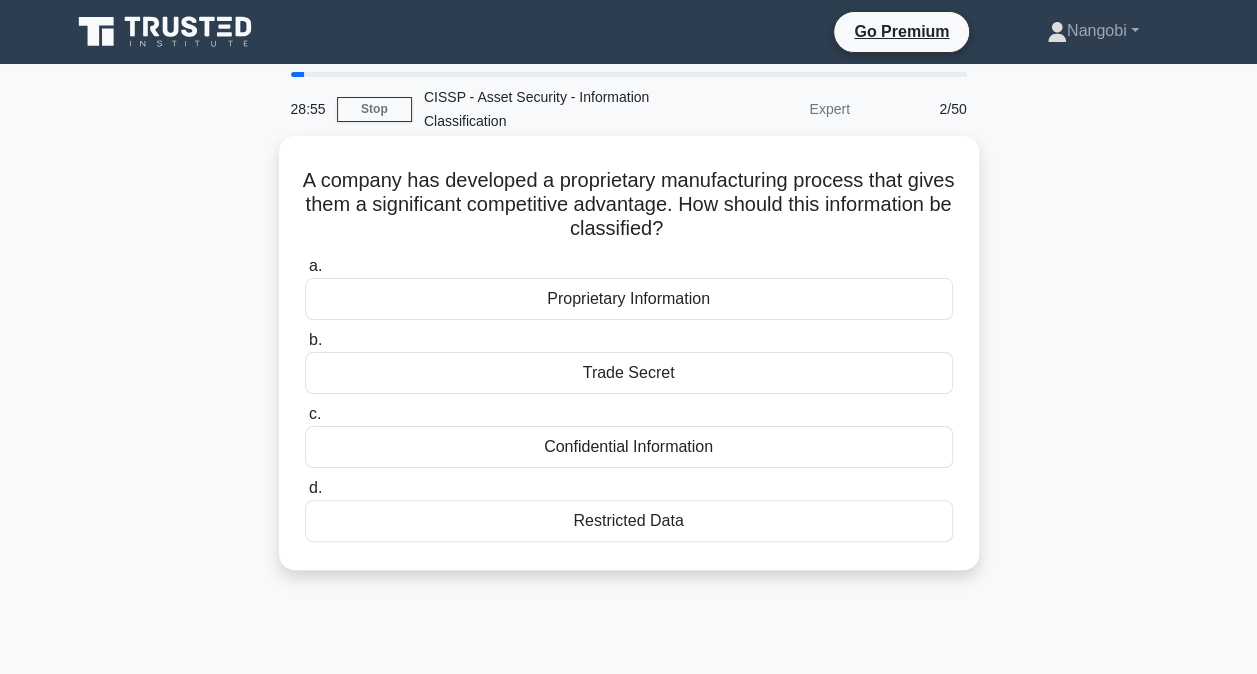 click on "Restricted Data" at bounding box center [629, 521] 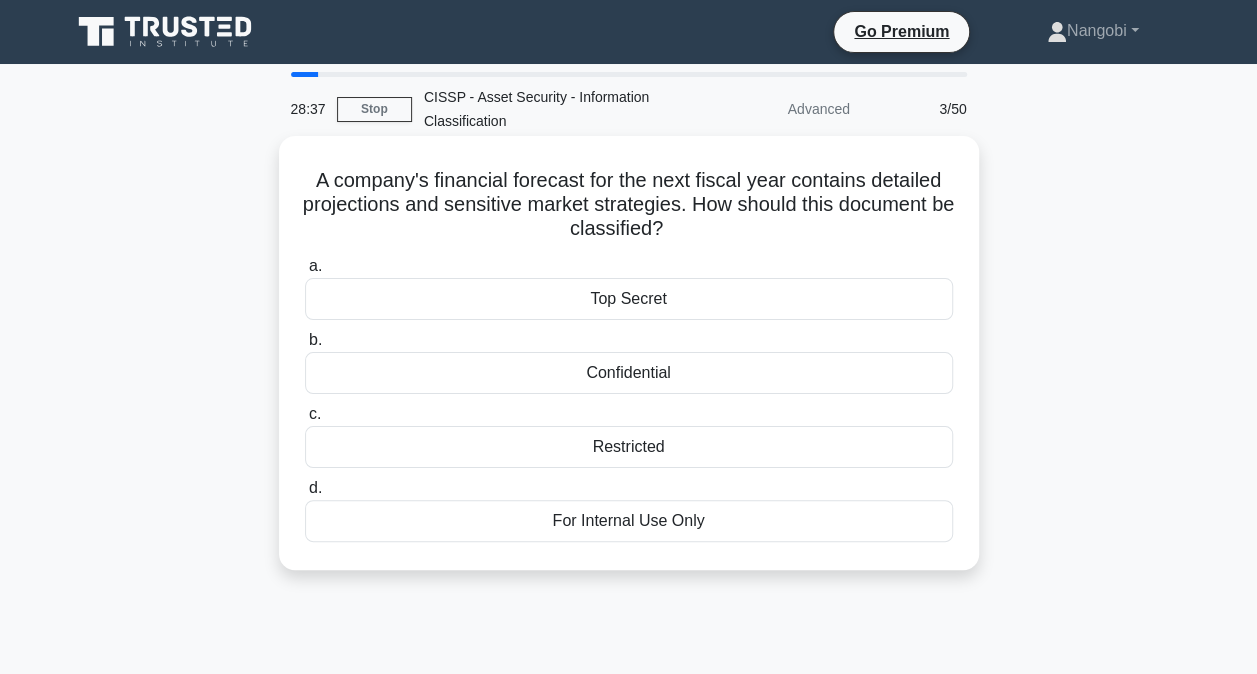 click on "Top Secret" at bounding box center [629, 299] 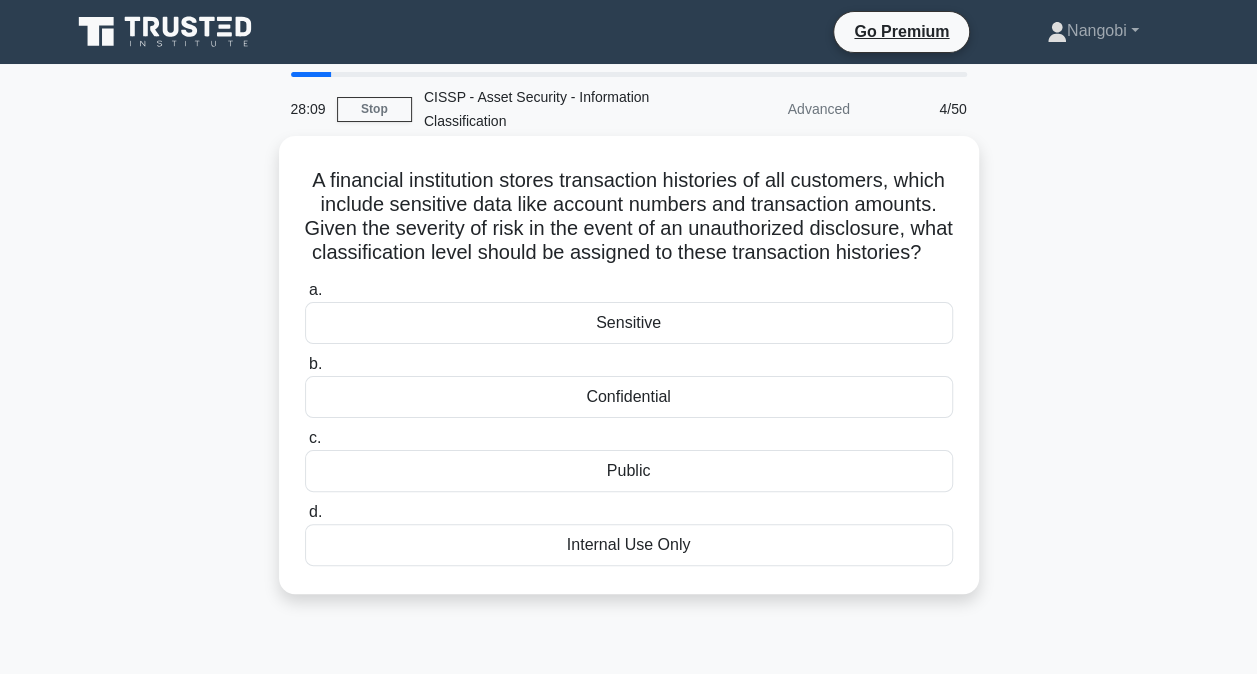 click on "Confidential" at bounding box center [629, 397] 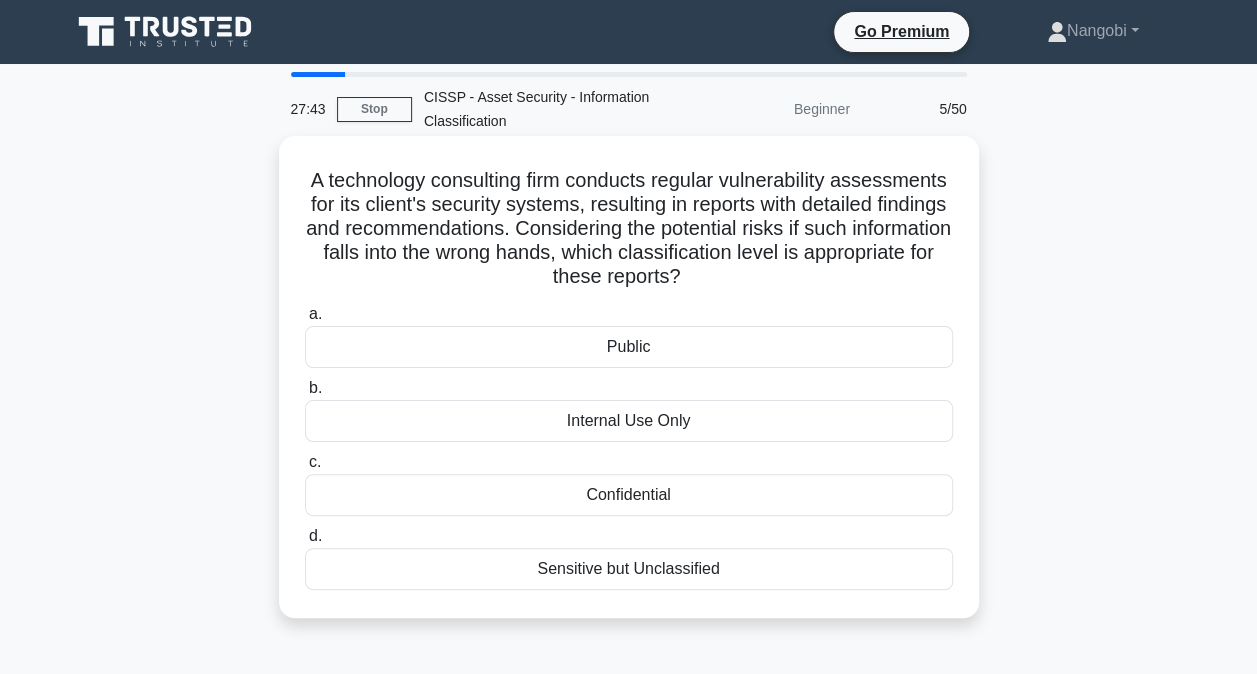click on "Confidential" at bounding box center [629, 495] 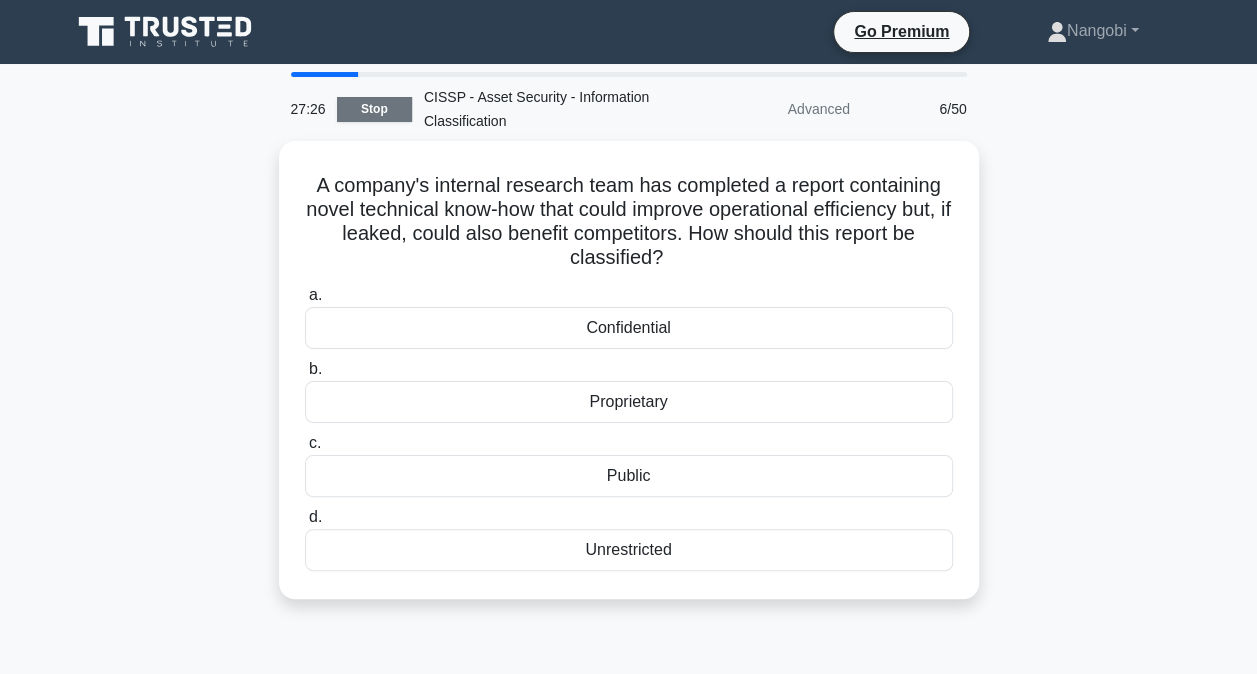 click on "Stop" at bounding box center (374, 109) 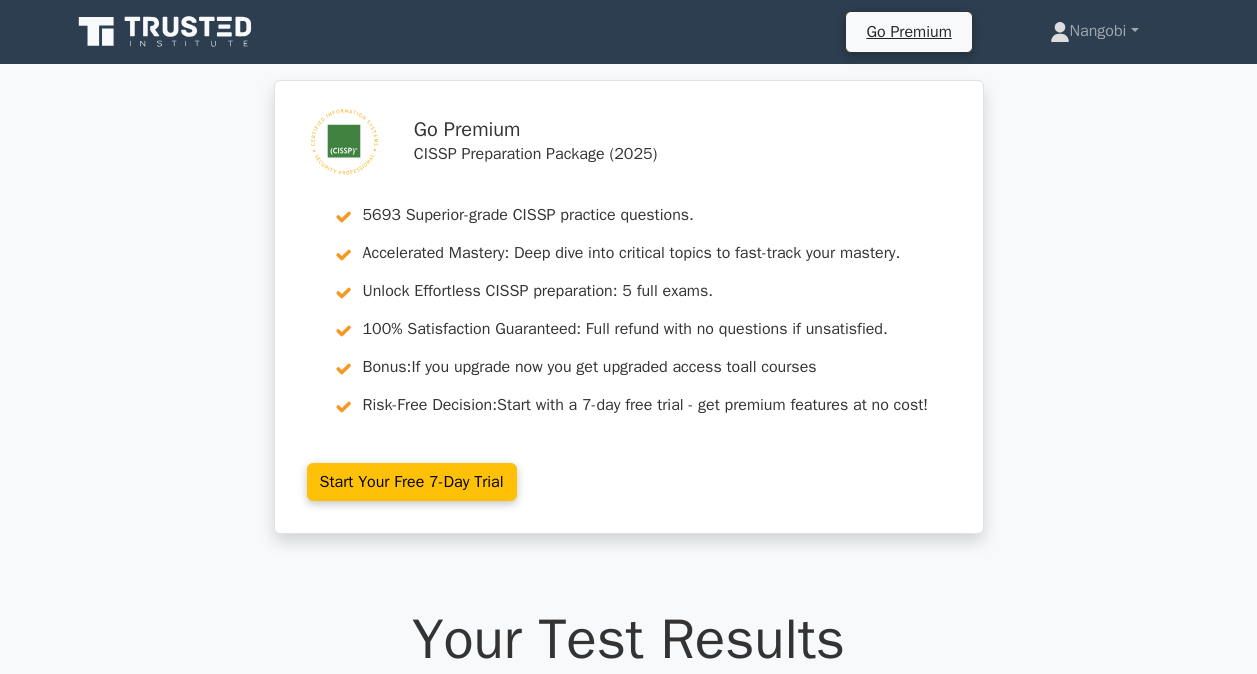 scroll, scrollTop: 0, scrollLeft: 0, axis: both 